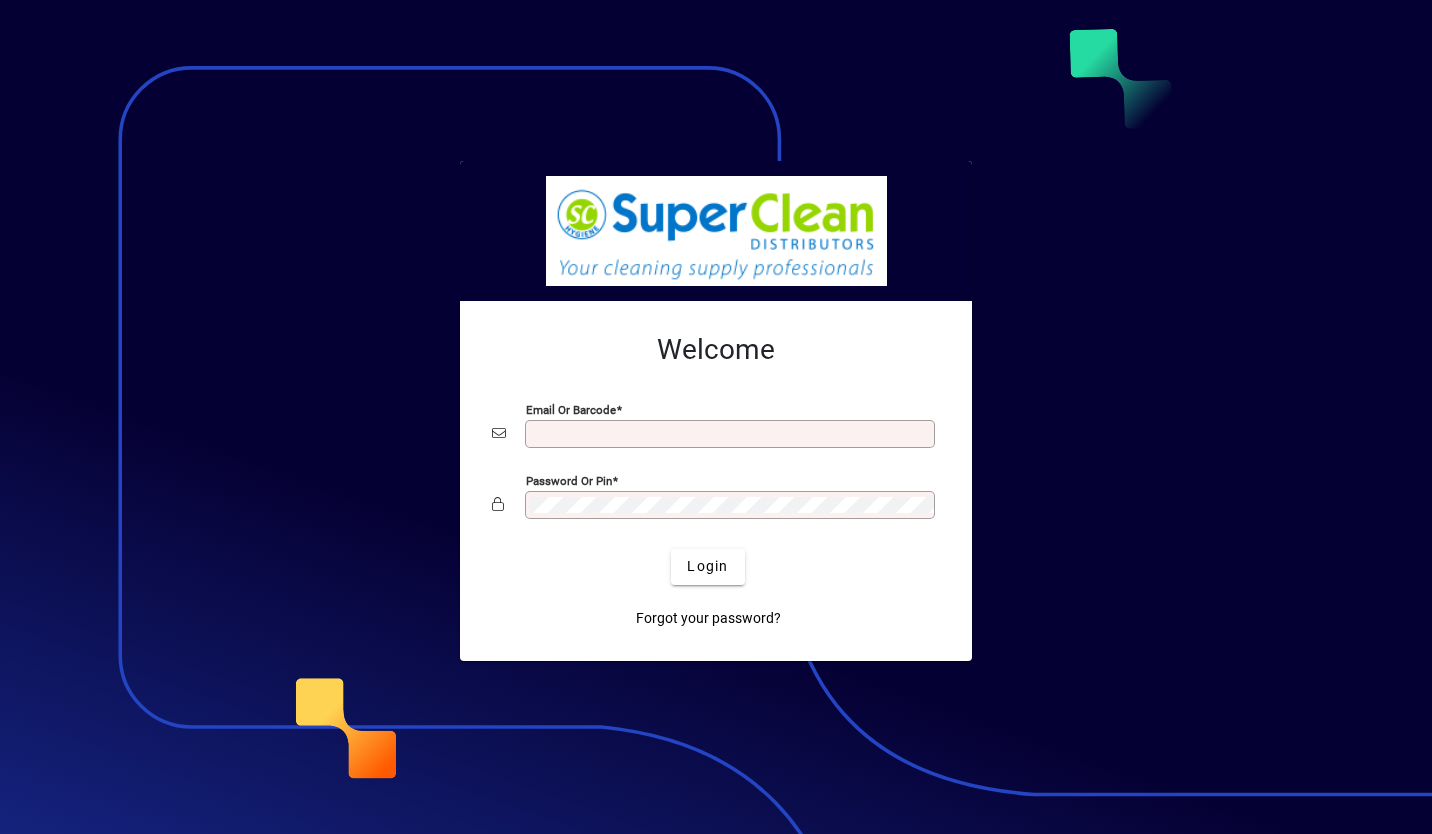 scroll, scrollTop: 0, scrollLeft: 0, axis: both 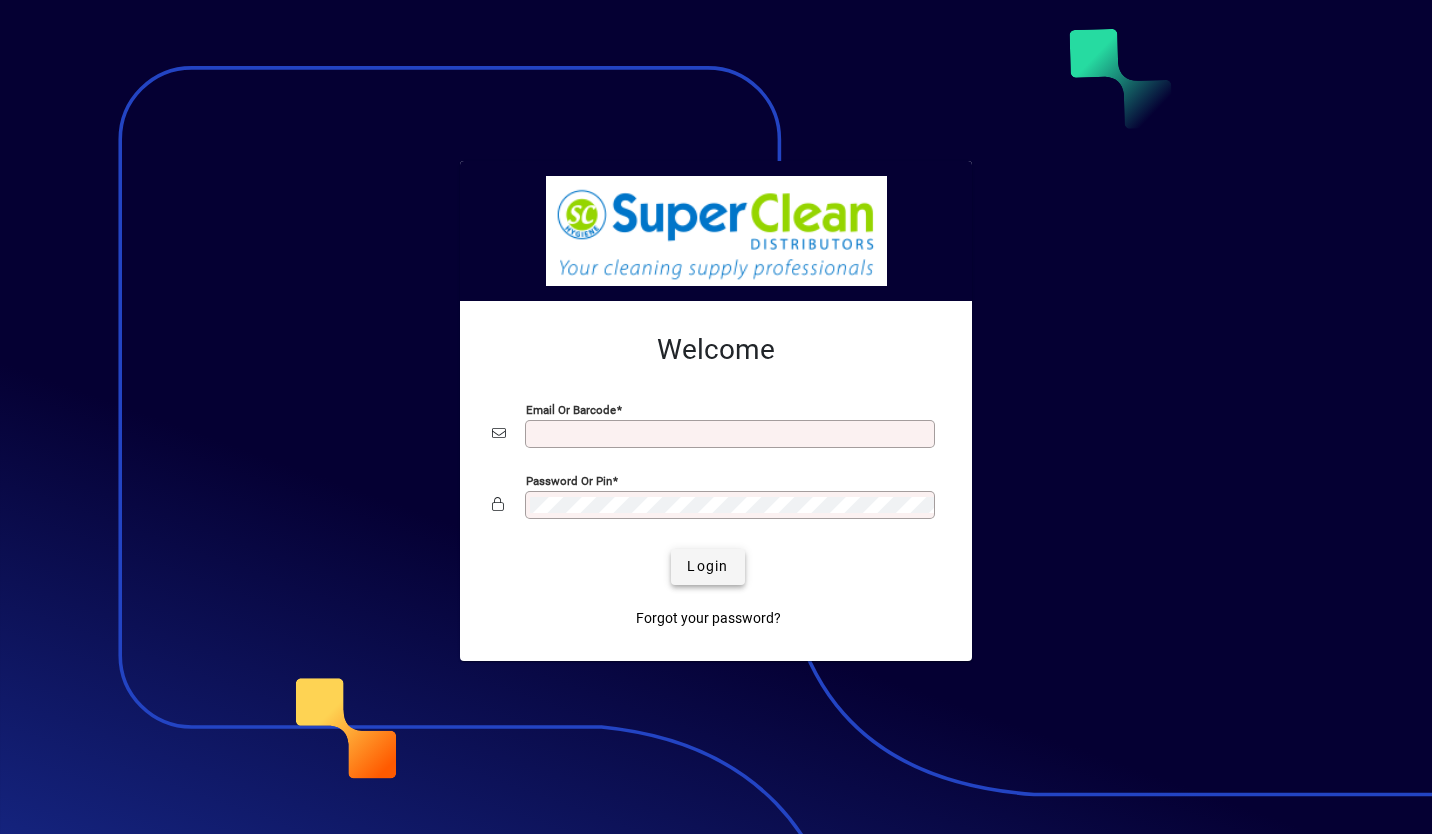 type on "**********" 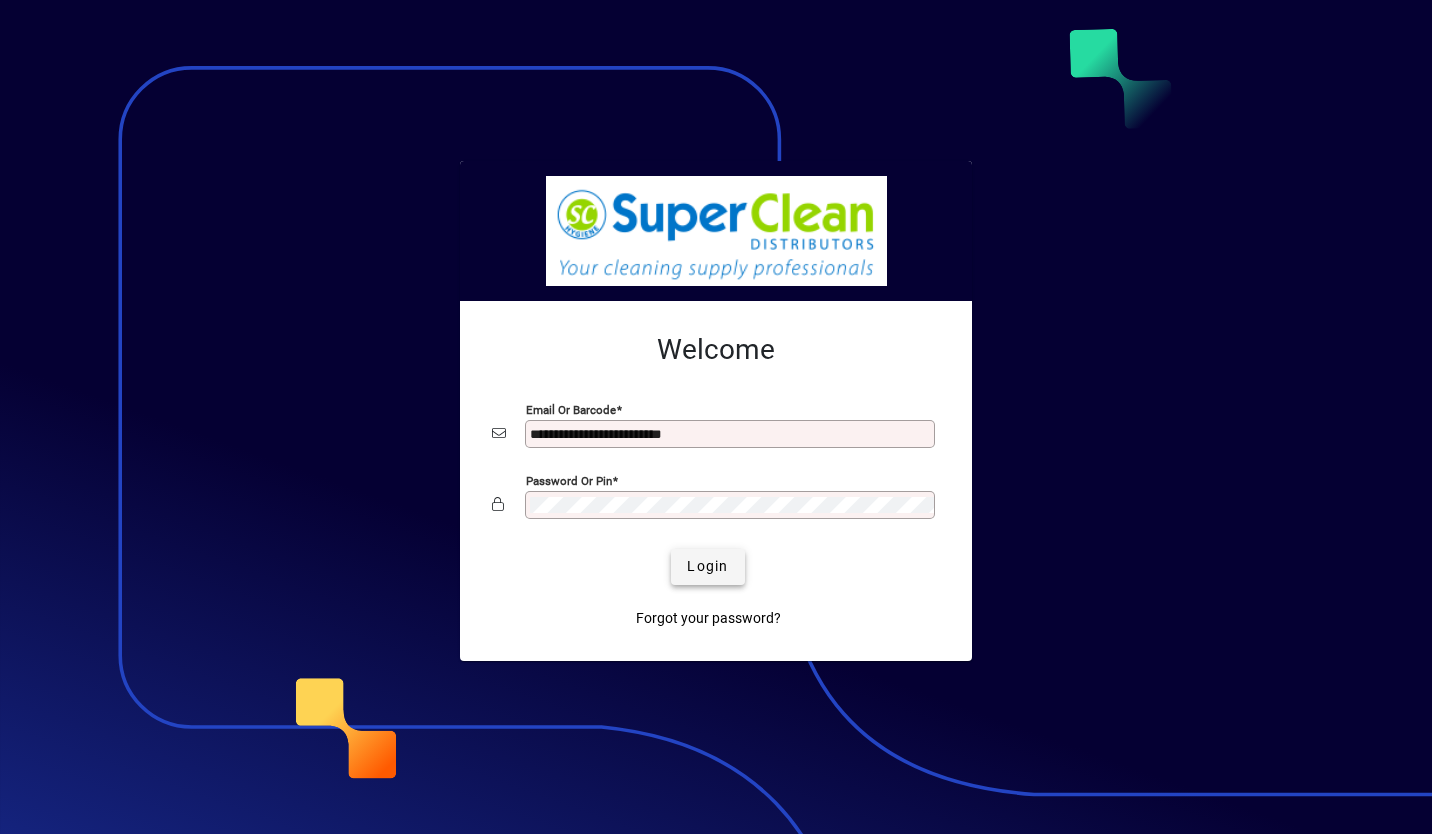 click 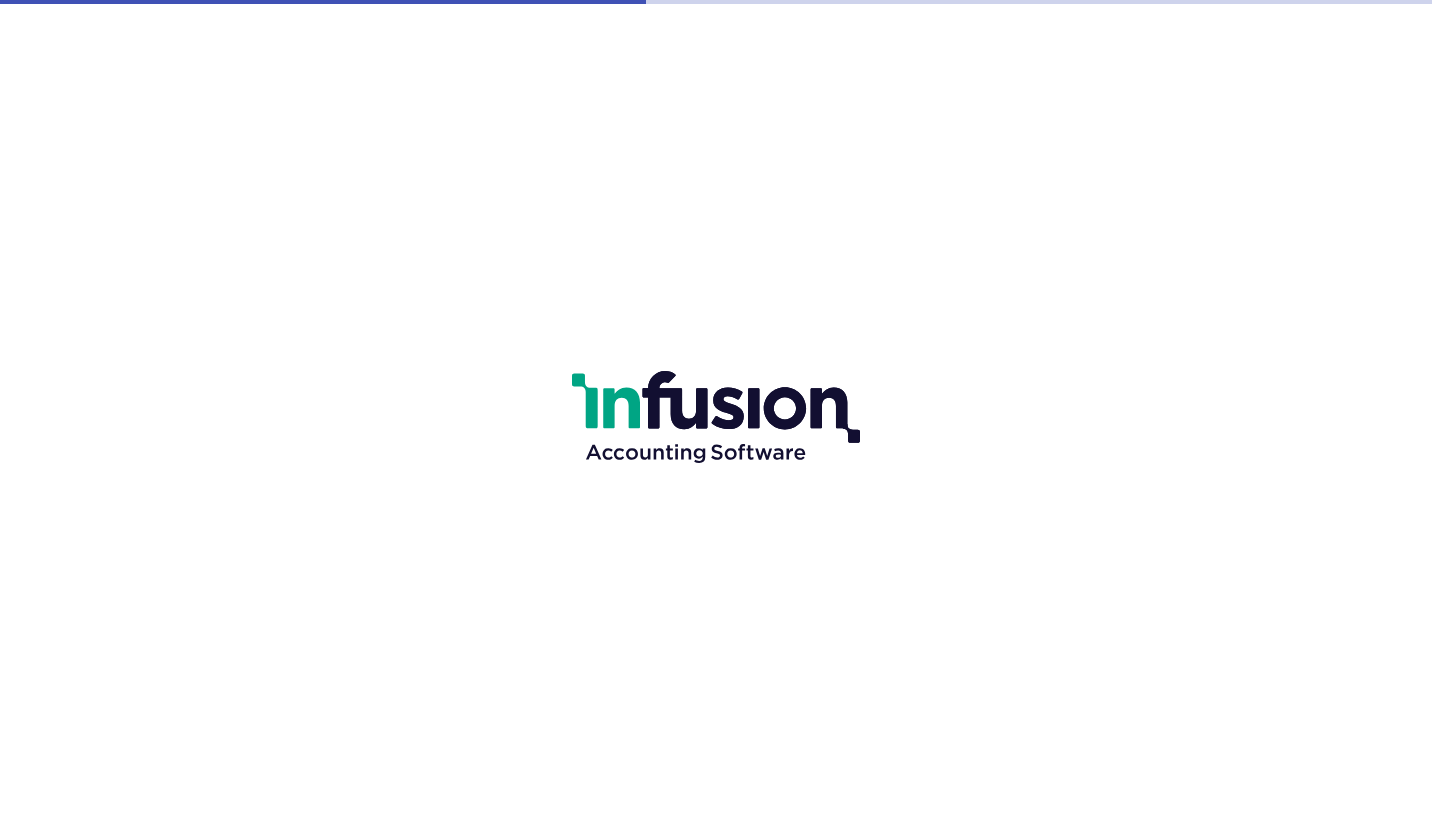 scroll, scrollTop: 0, scrollLeft: 0, axis: both 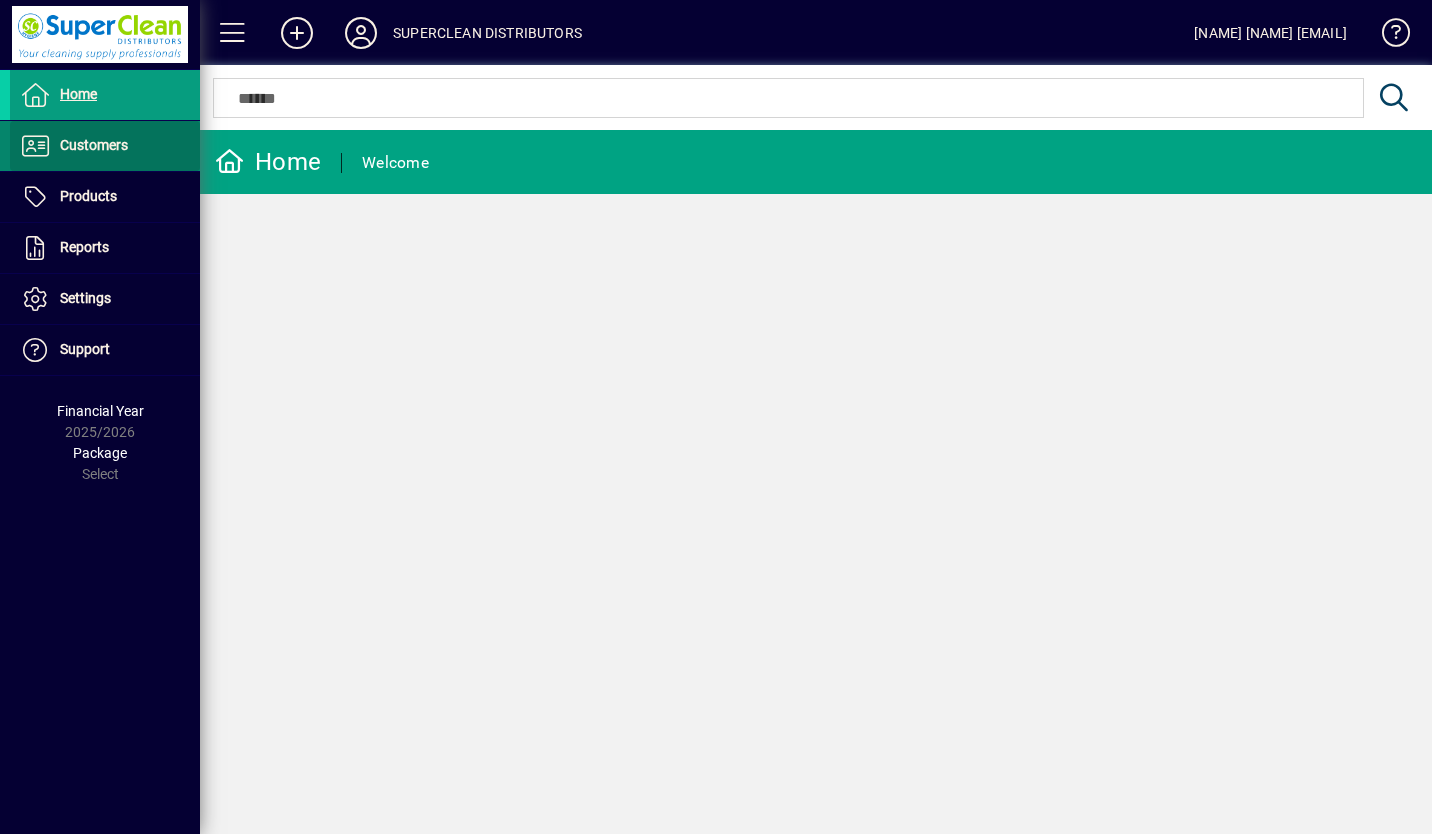 click on "Customers" at bounding box center (94, 145) 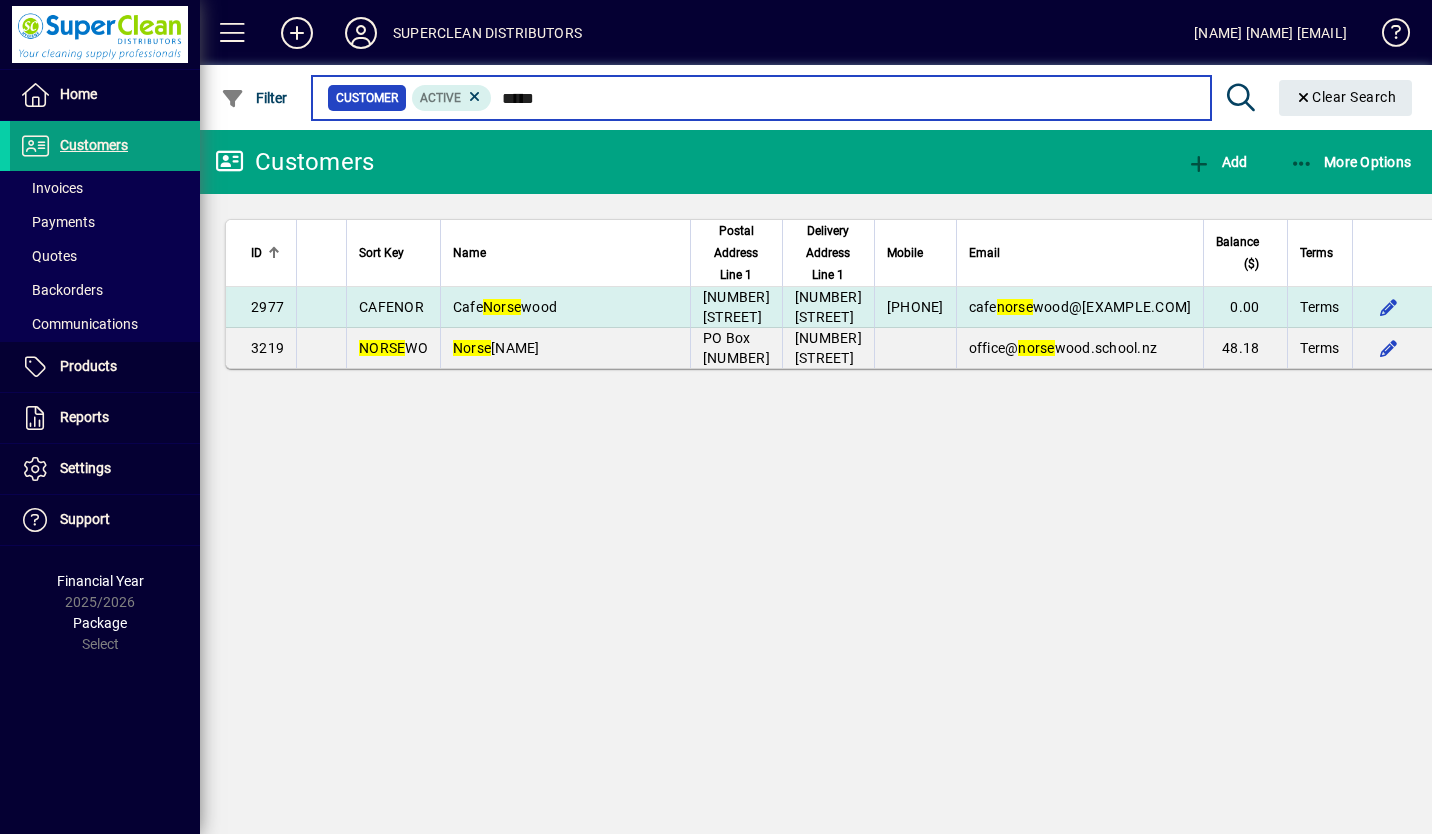 type on "*****" 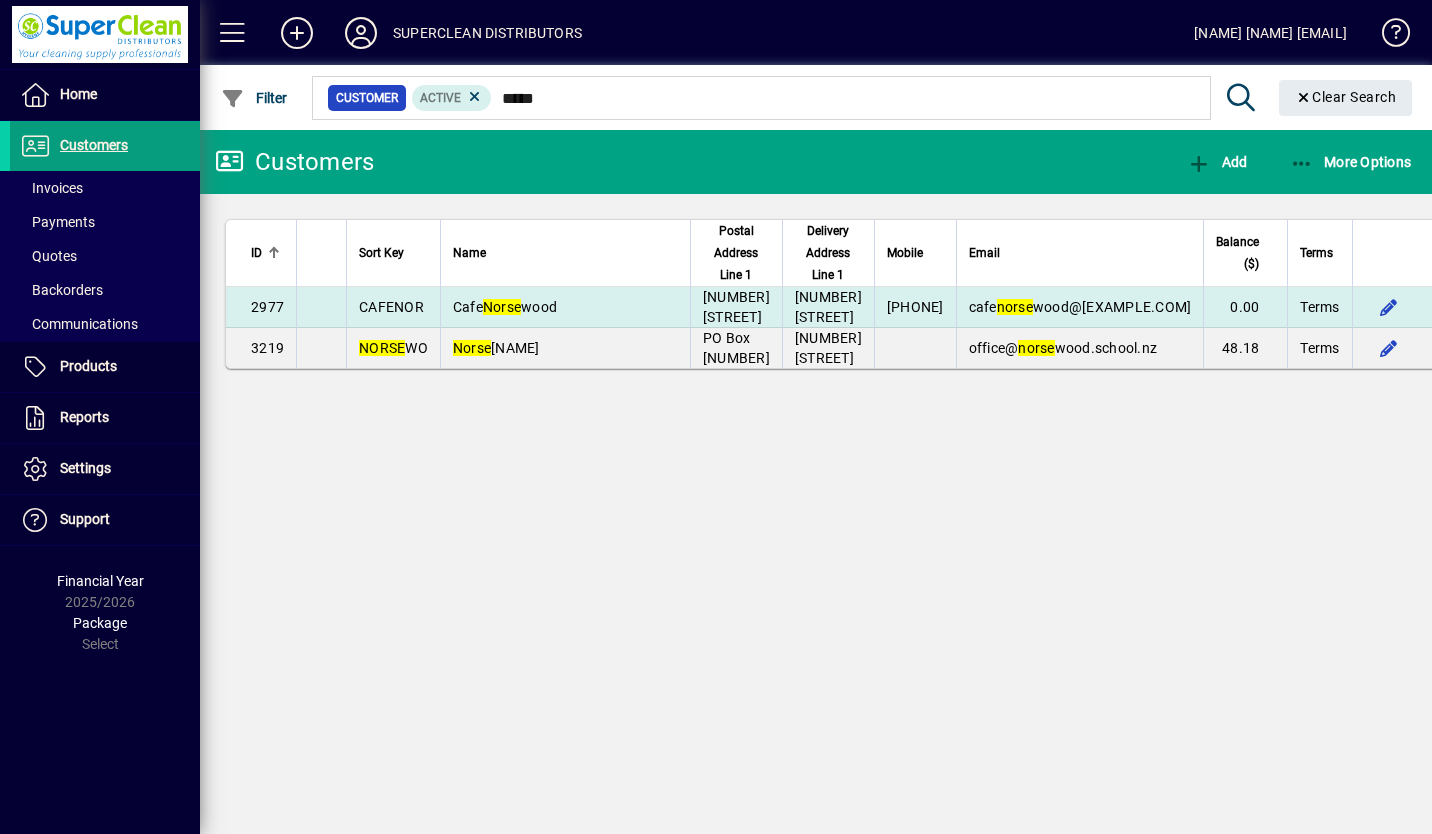 click on "Cafe  Norse wood" at bounding box center (565, 307) 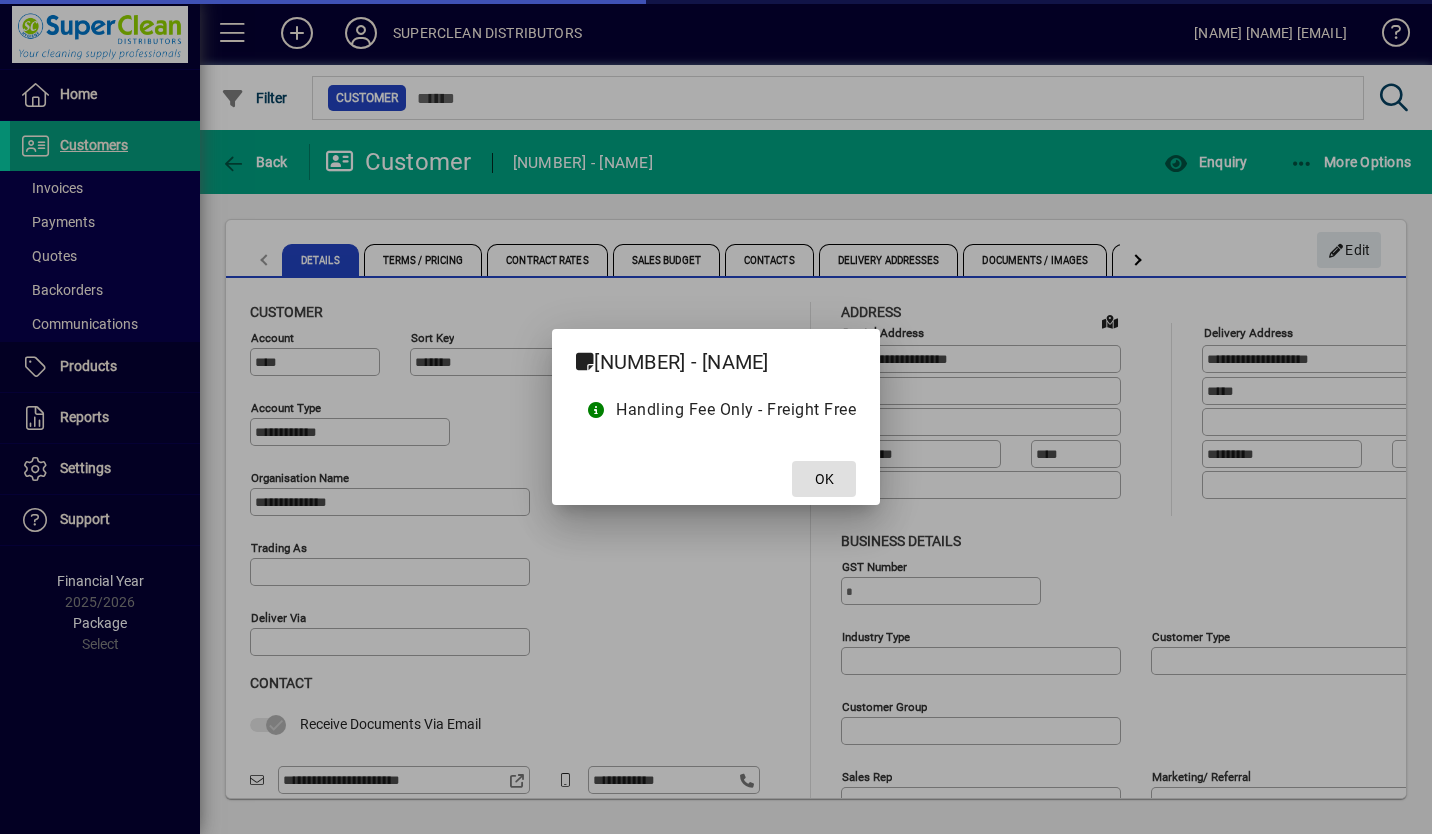 type on "**********" 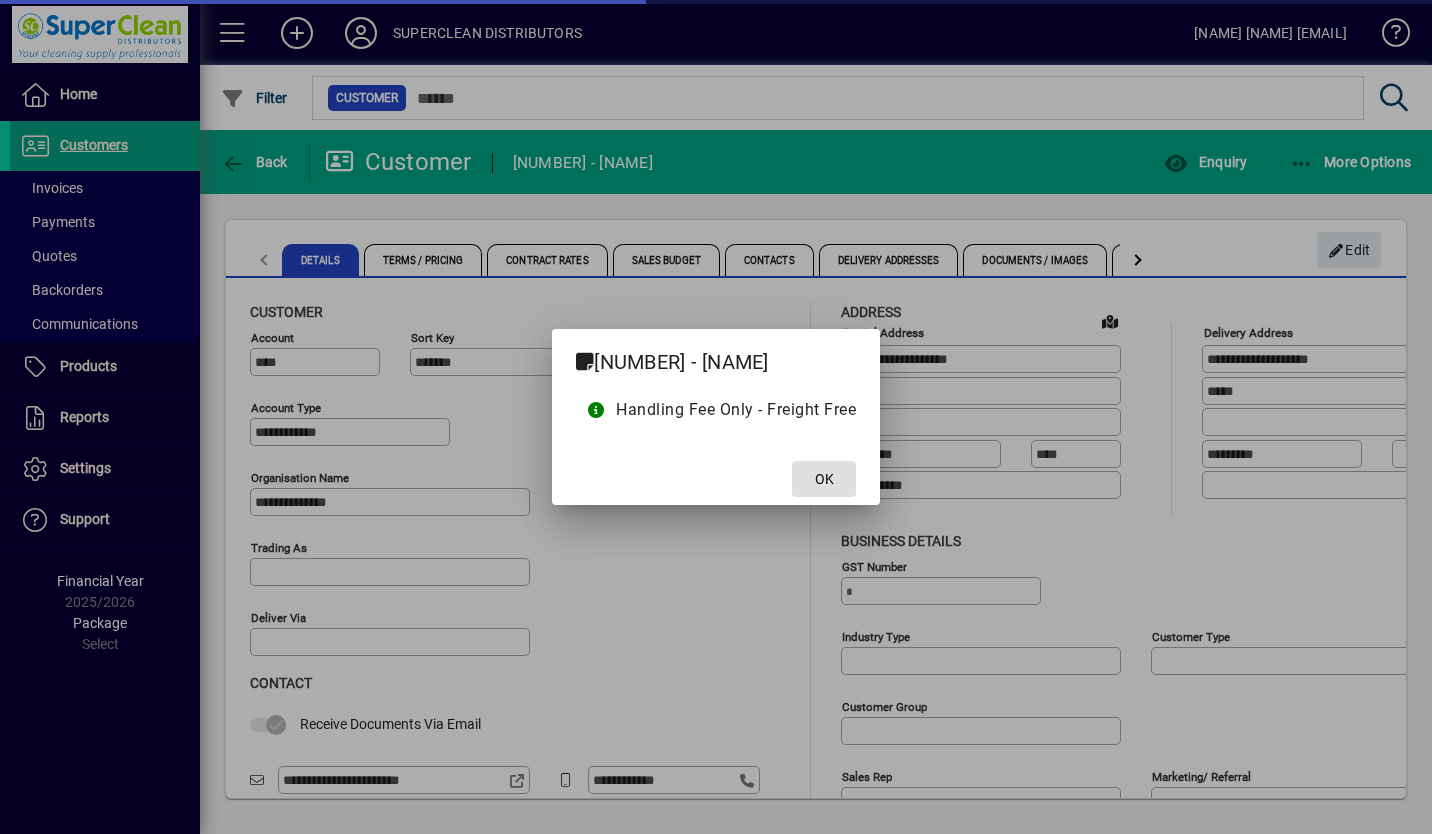 type on "**********" 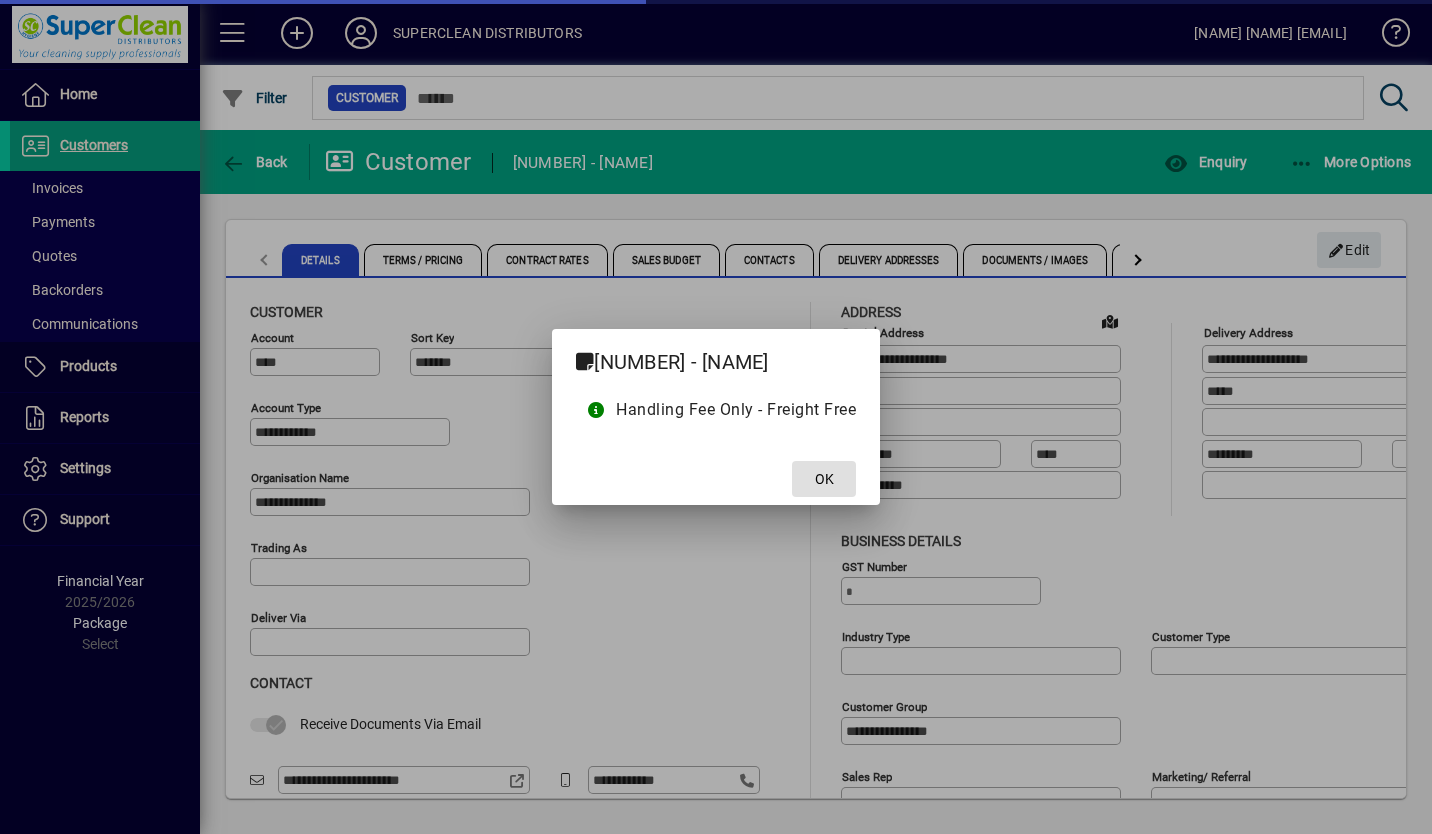 type on "**********" 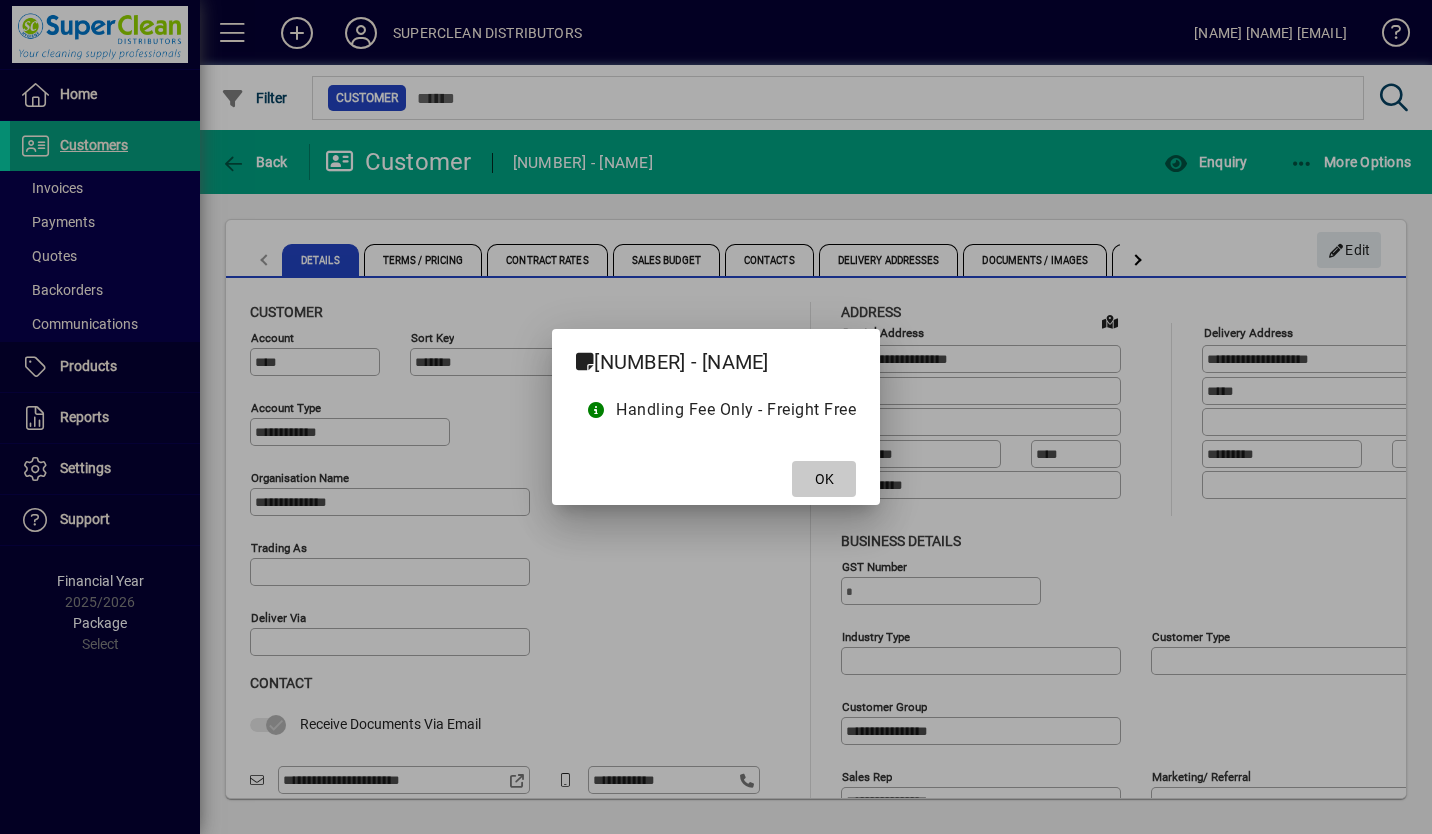 click 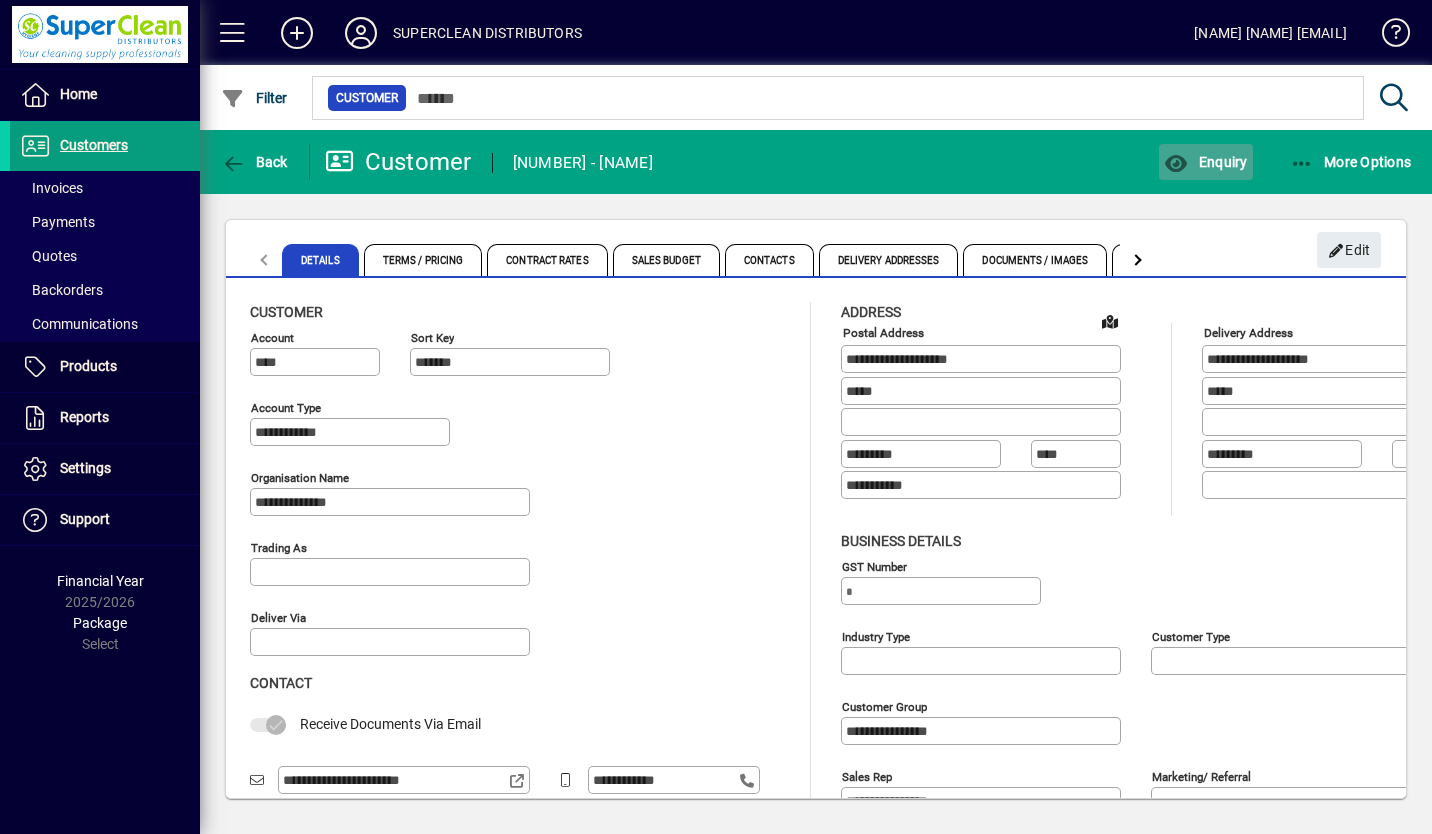 click on "Enquiry" 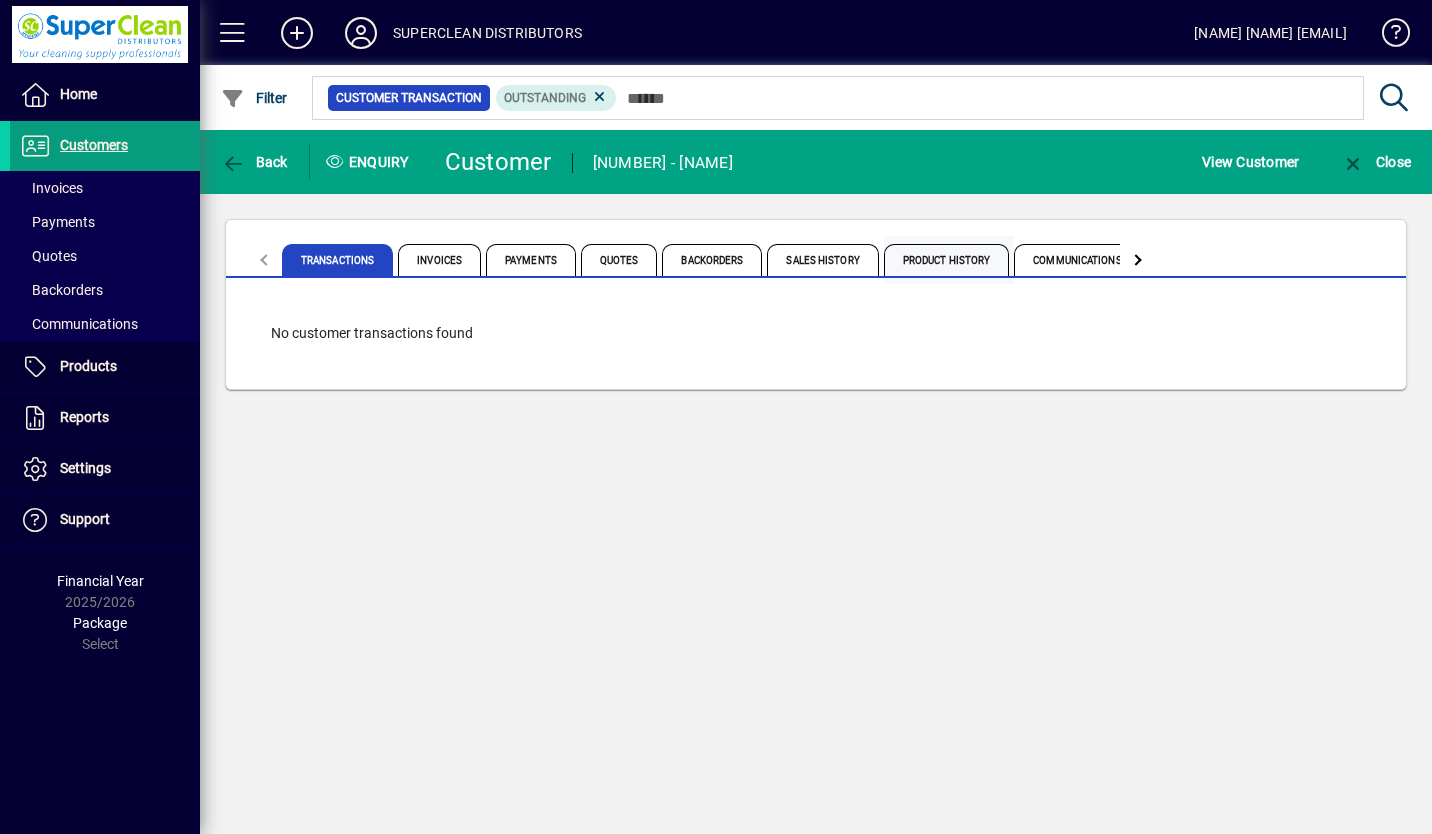 click on "Product History" at bounding box center [947, 260] 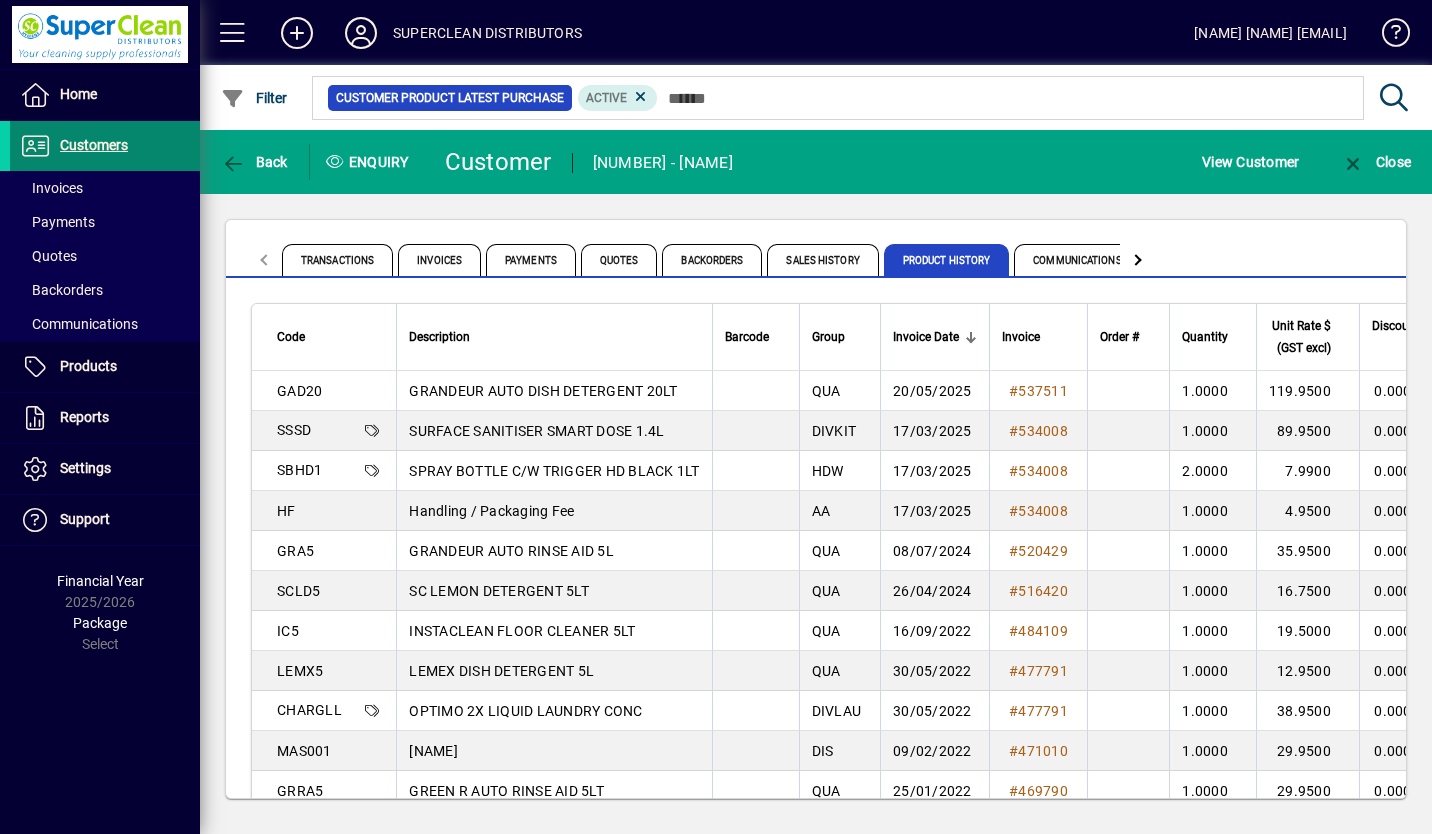 click on "Customers" at bounding box center (94, 145) 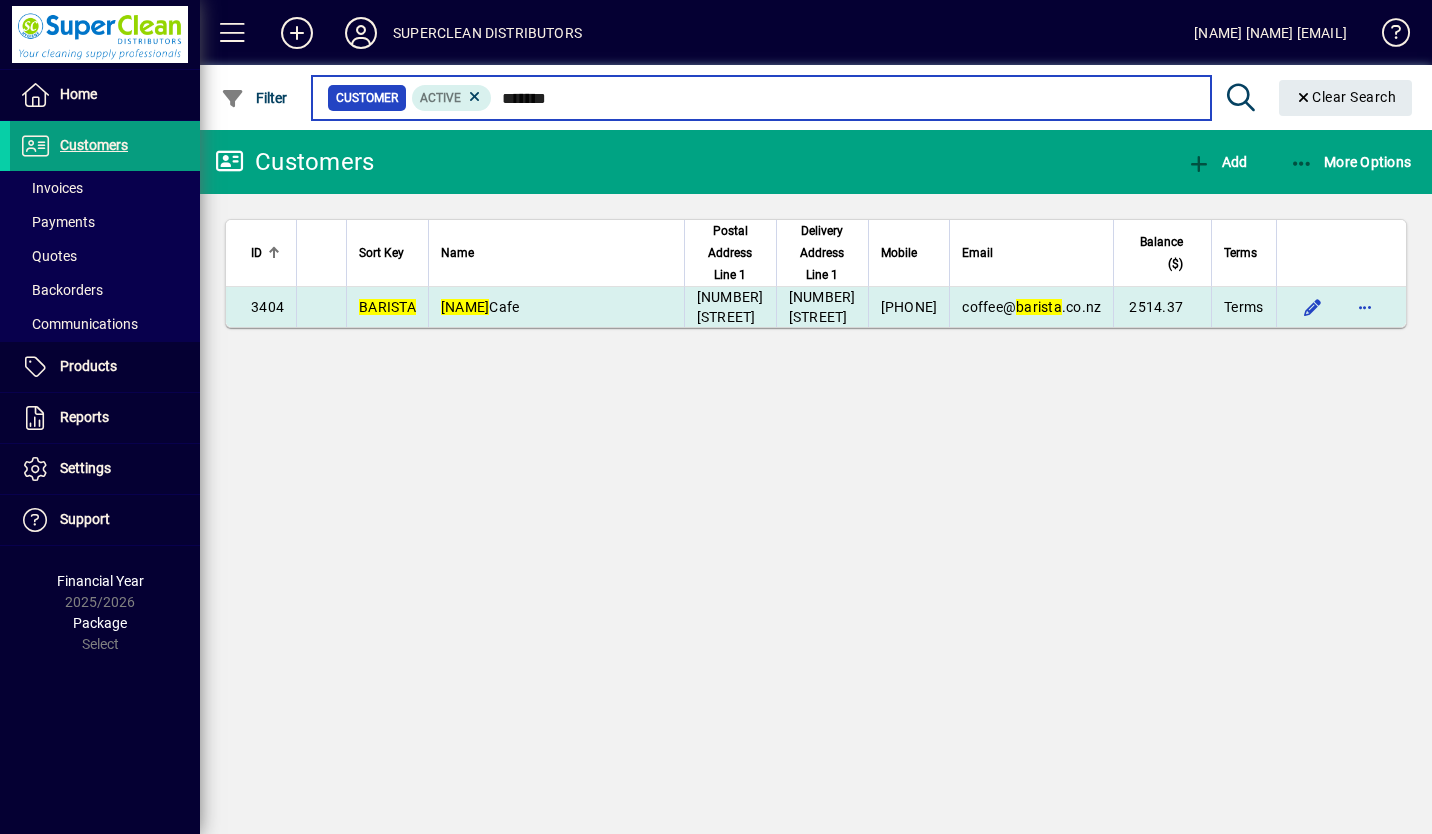 type on "*******" 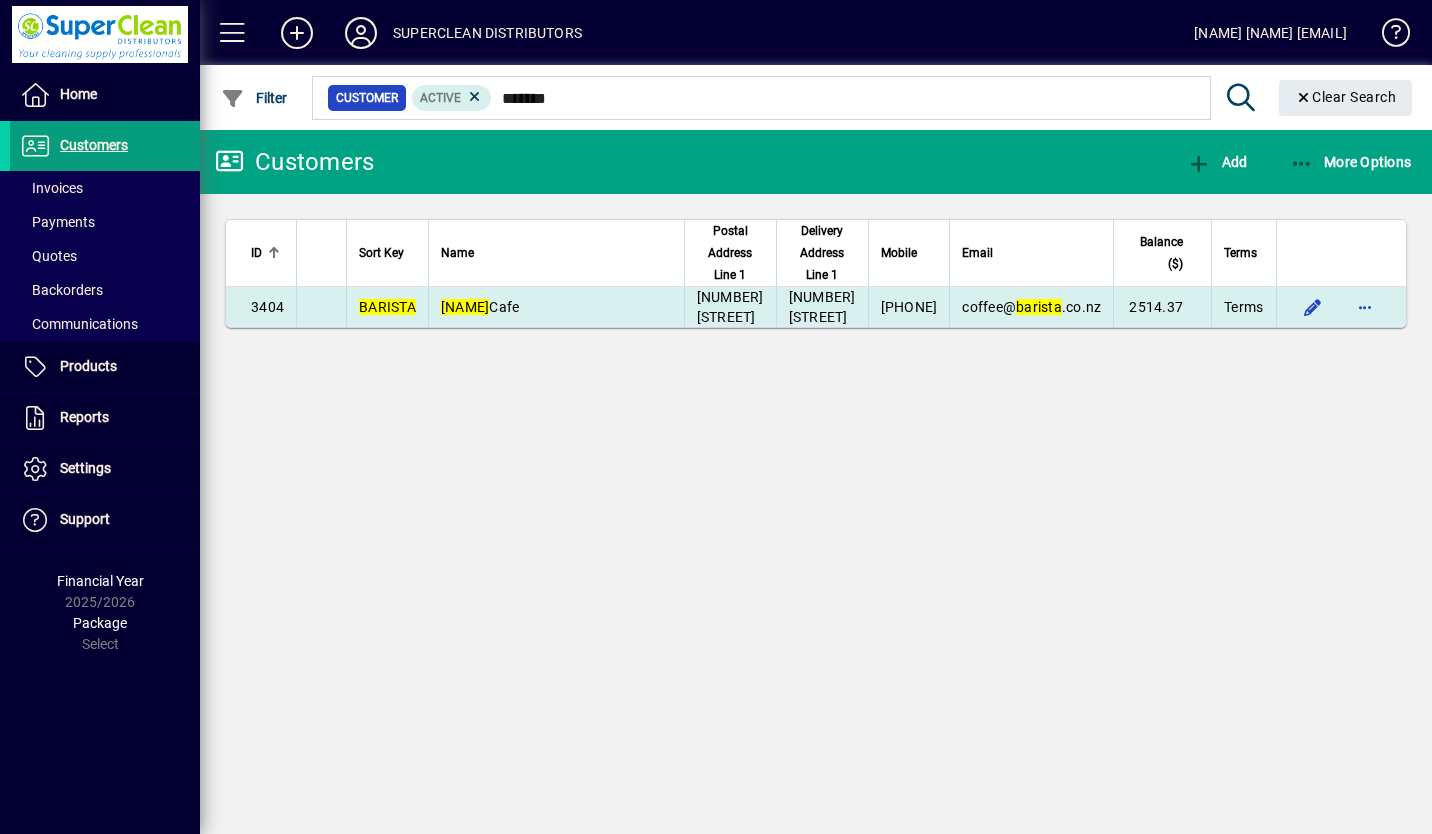 click on "Barista  Cafe" at bounding box center [480, 307] 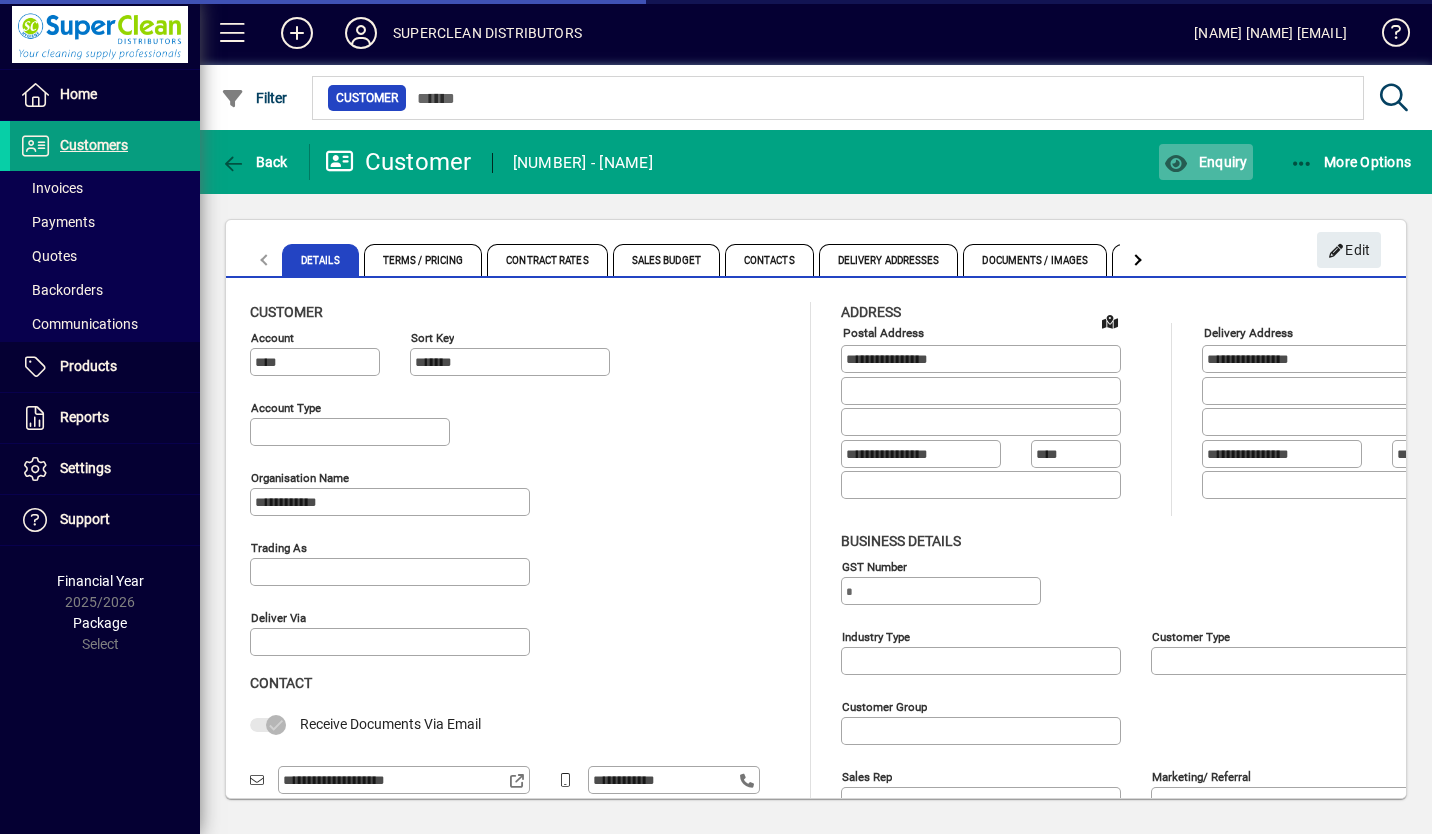 type on "**********" 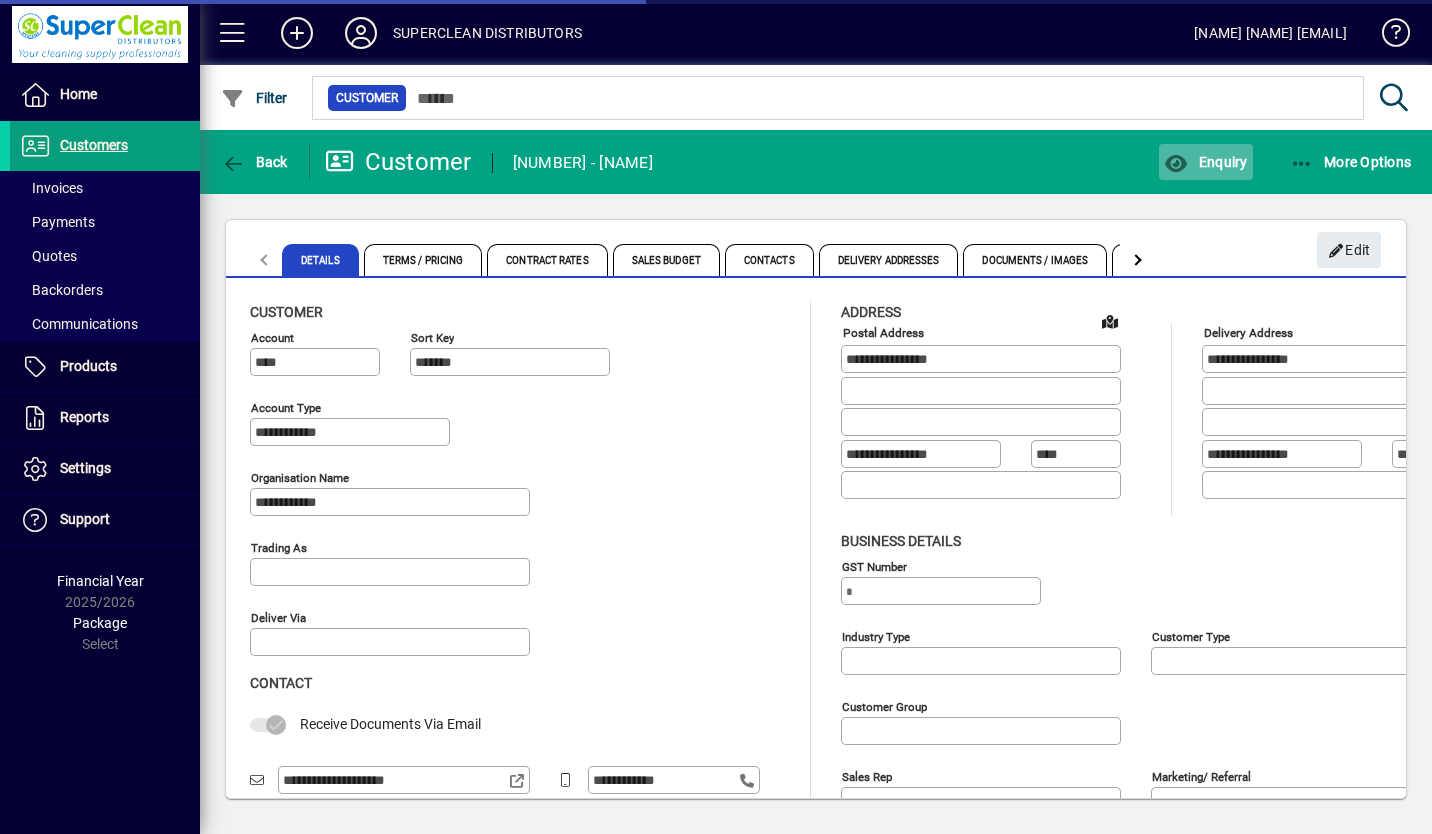 type on "**********" 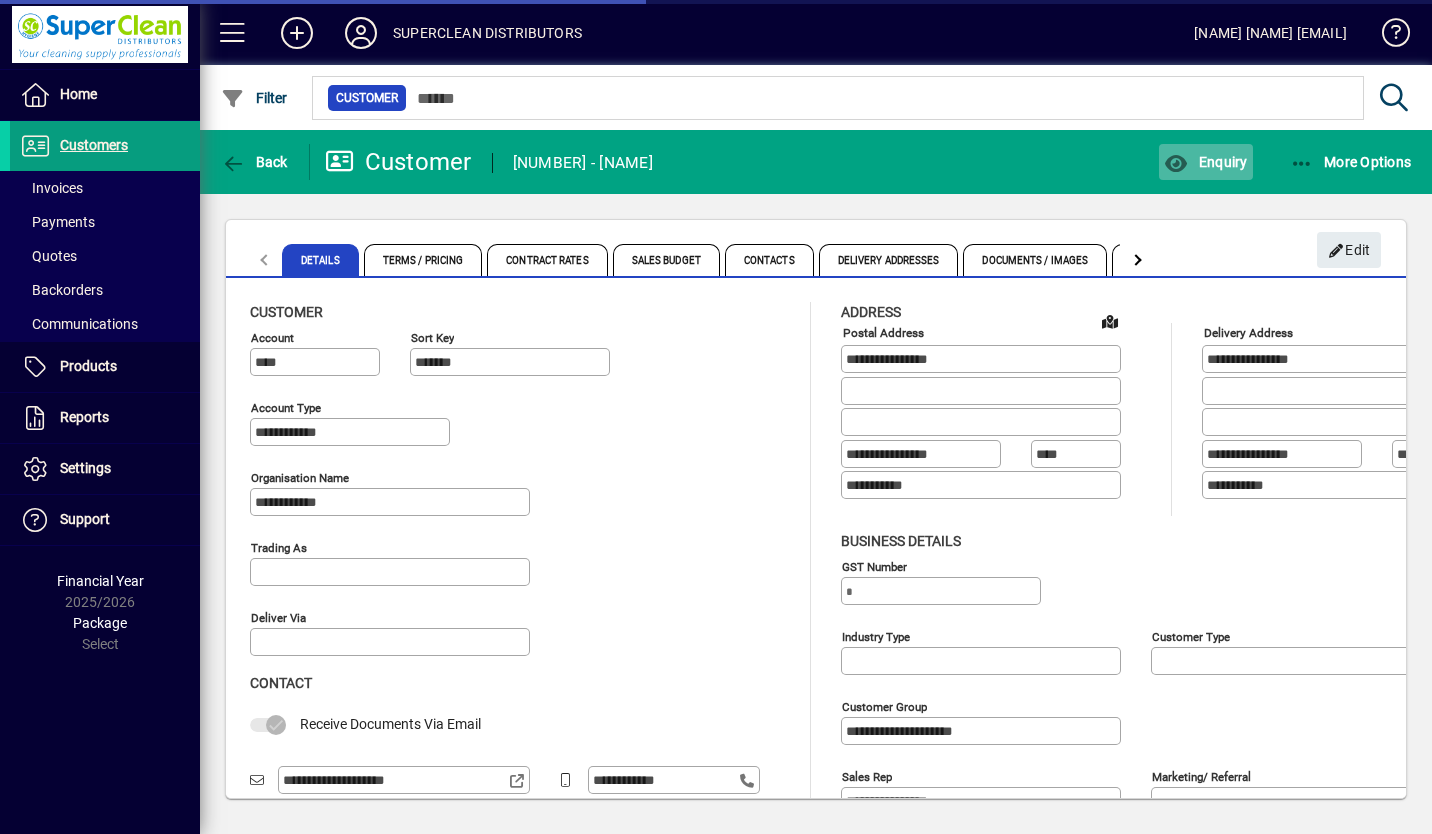 click on "Enquiry" 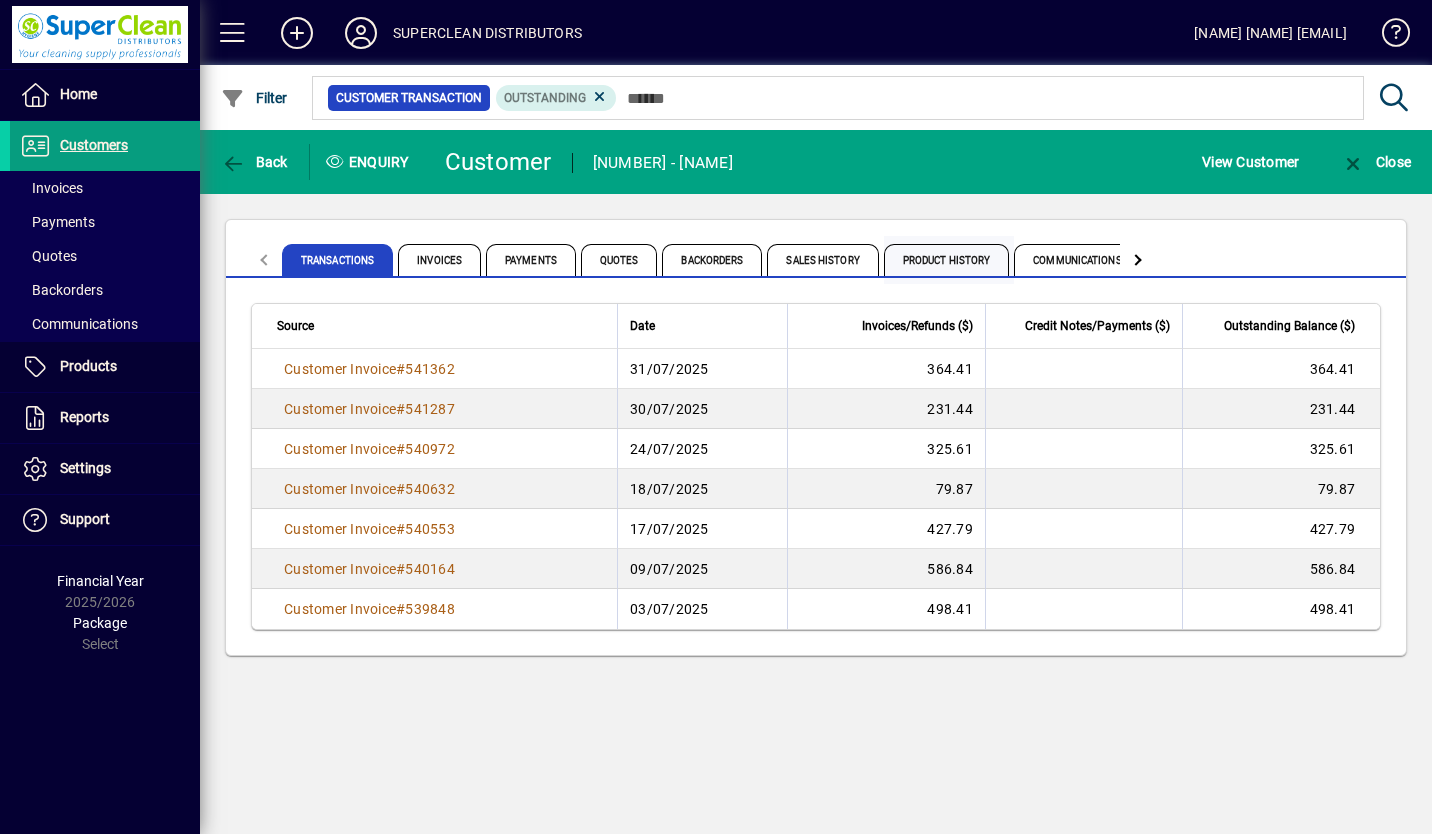 click on "Product History" at bounding box center (947, 260) 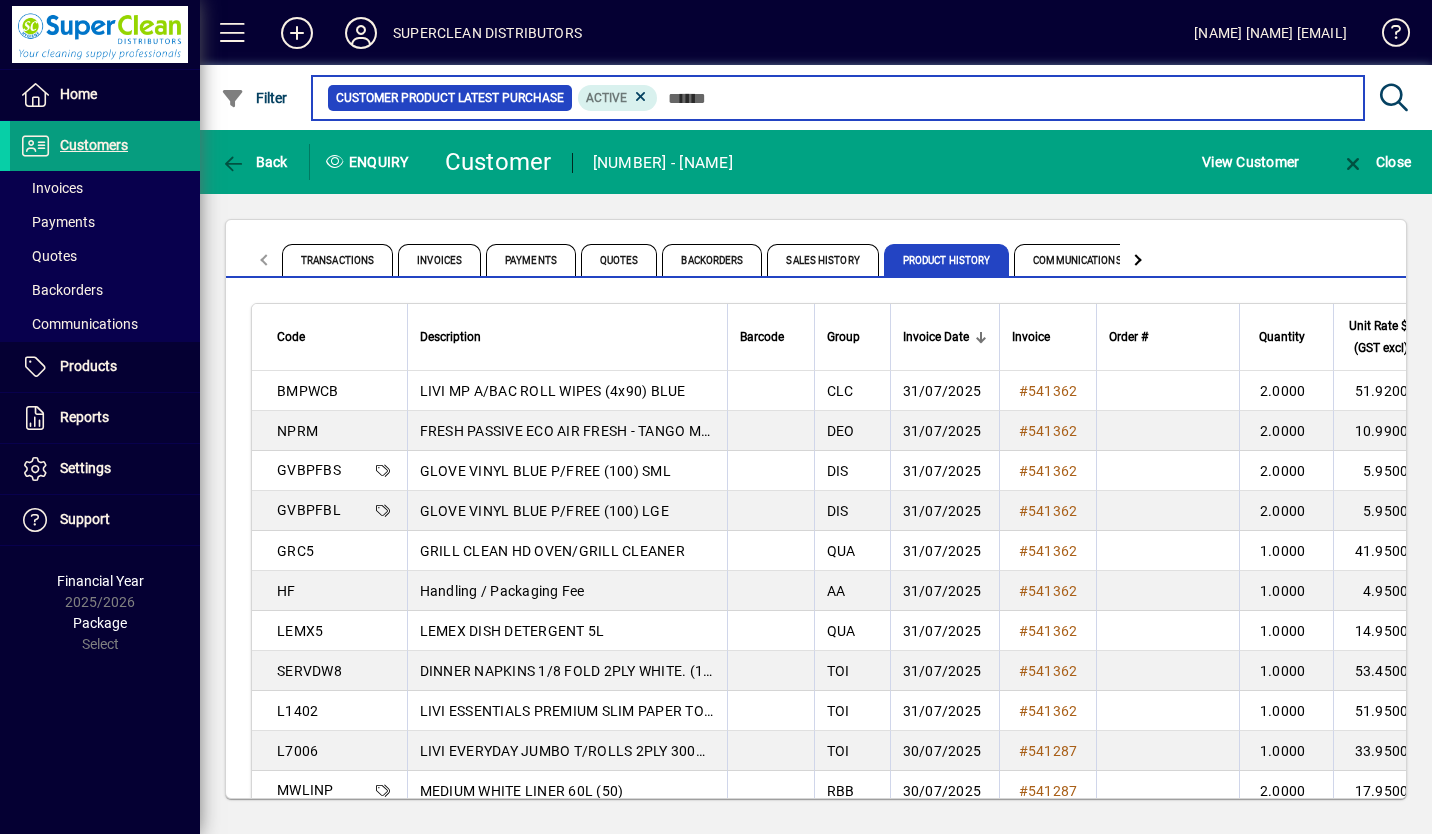 click at bounding box center [1003, 98] 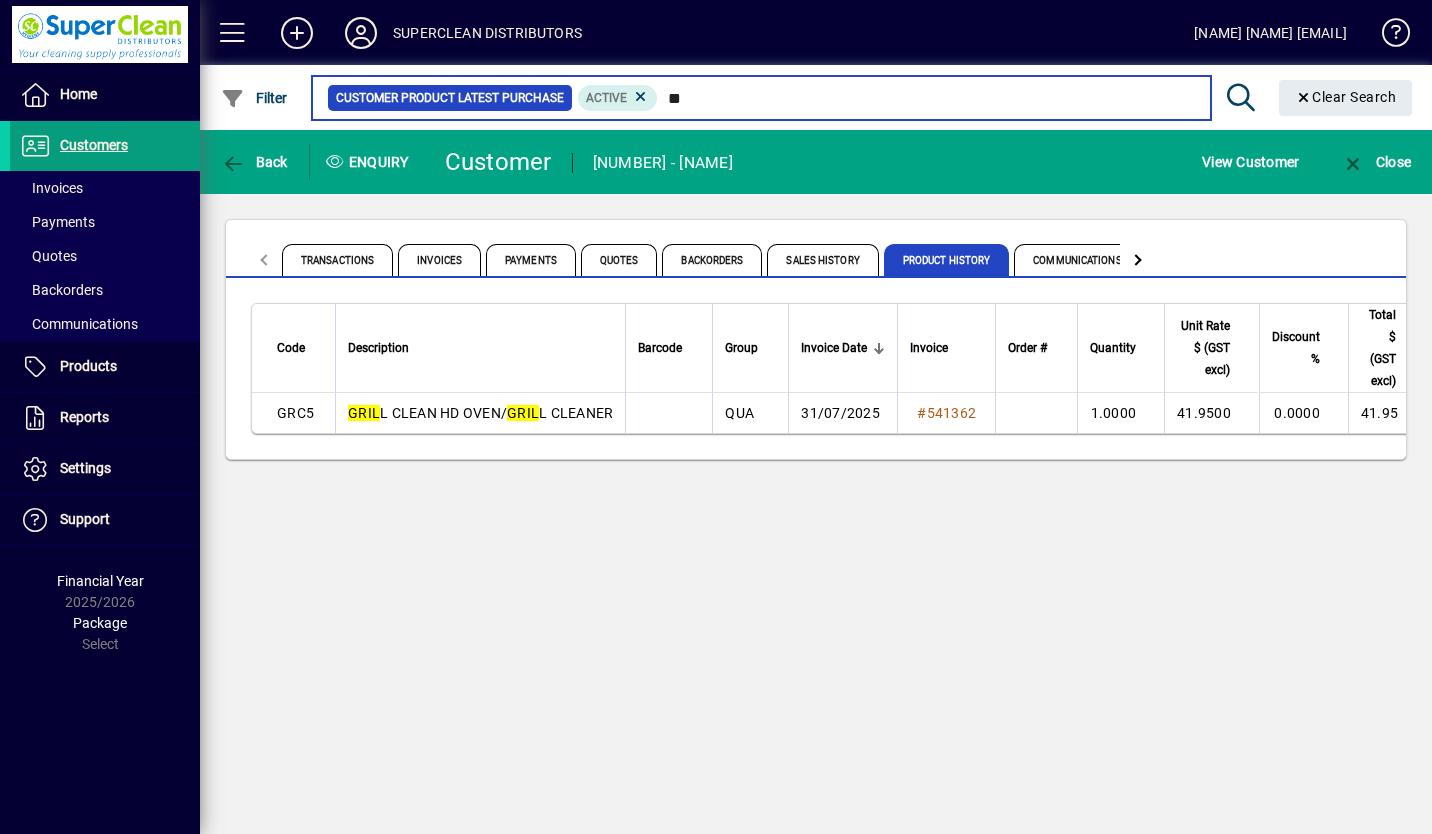 type on "*" 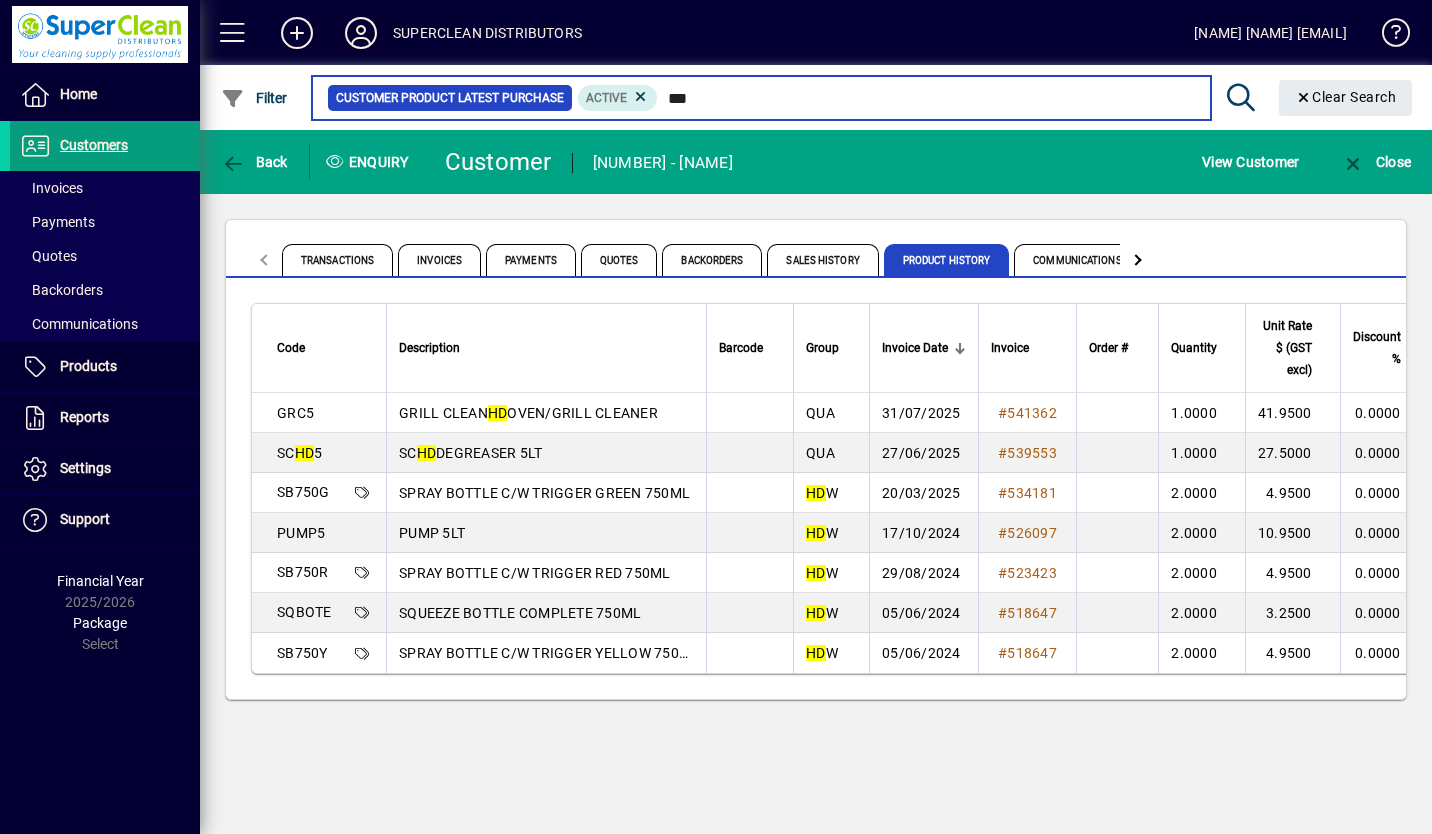 type on "**" 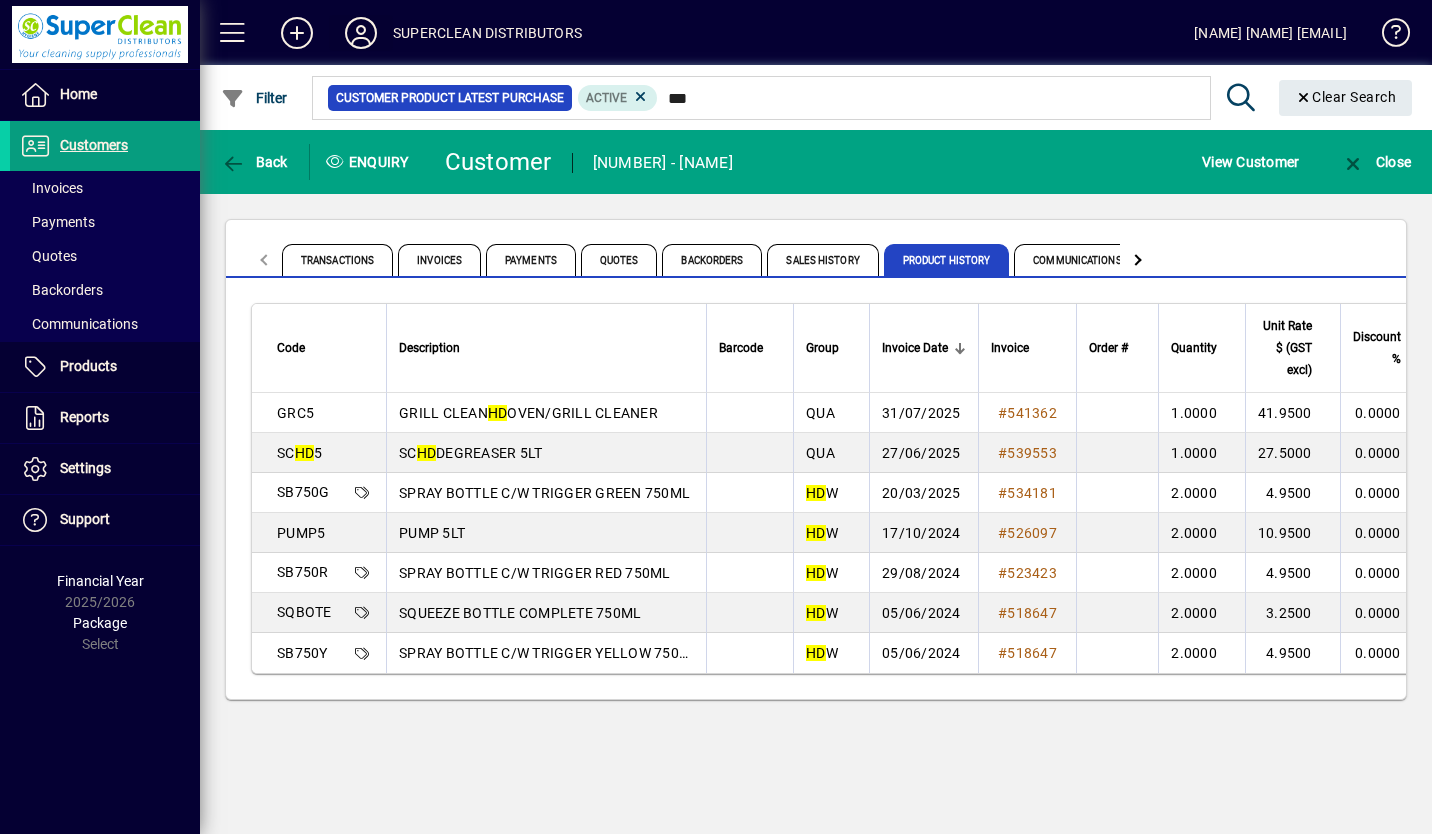click 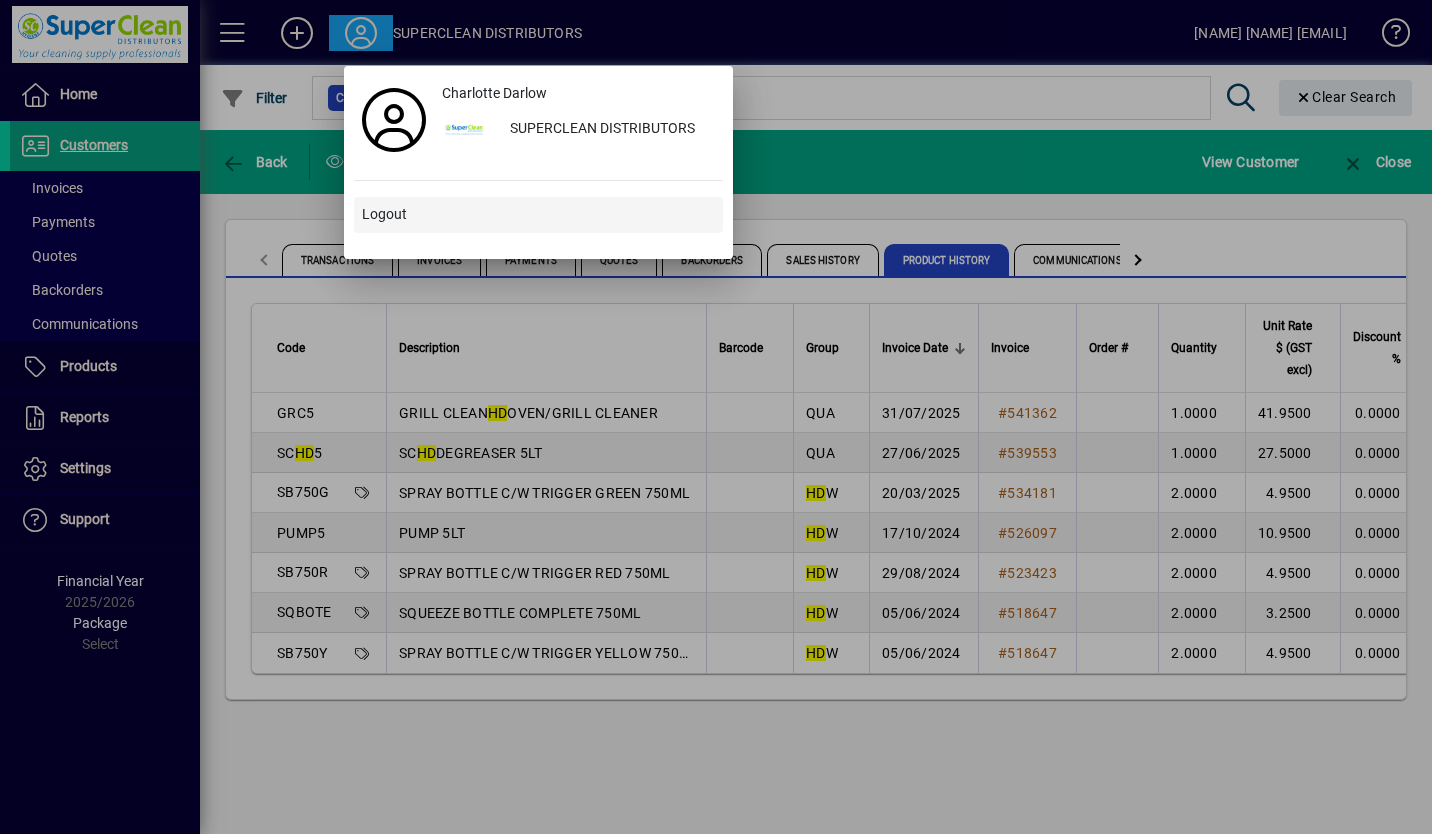 click on "Logout" at bounding box center [384, 214] 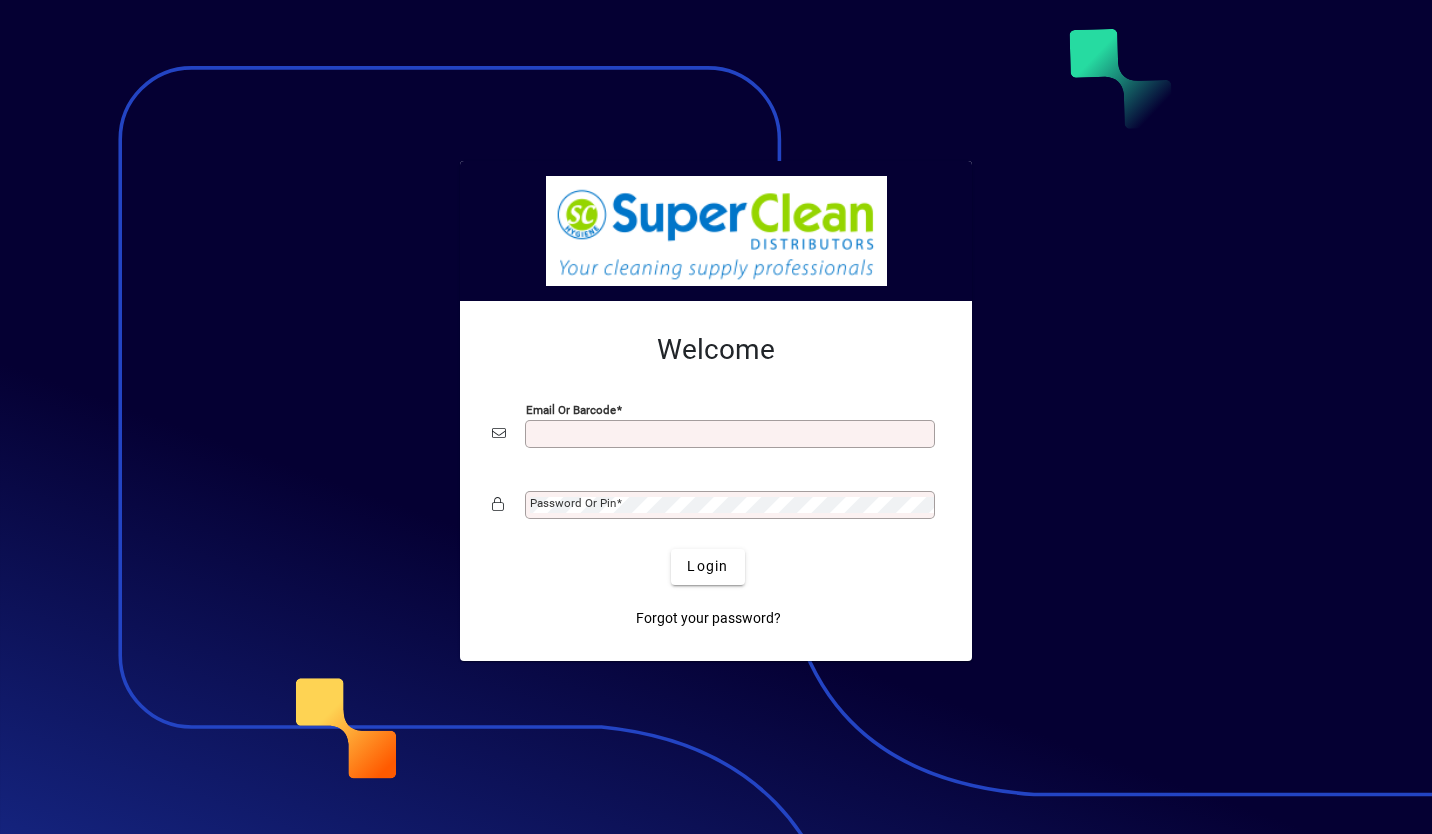 scroll, scrollTop: 0, scrollLeft: 0, axis: both 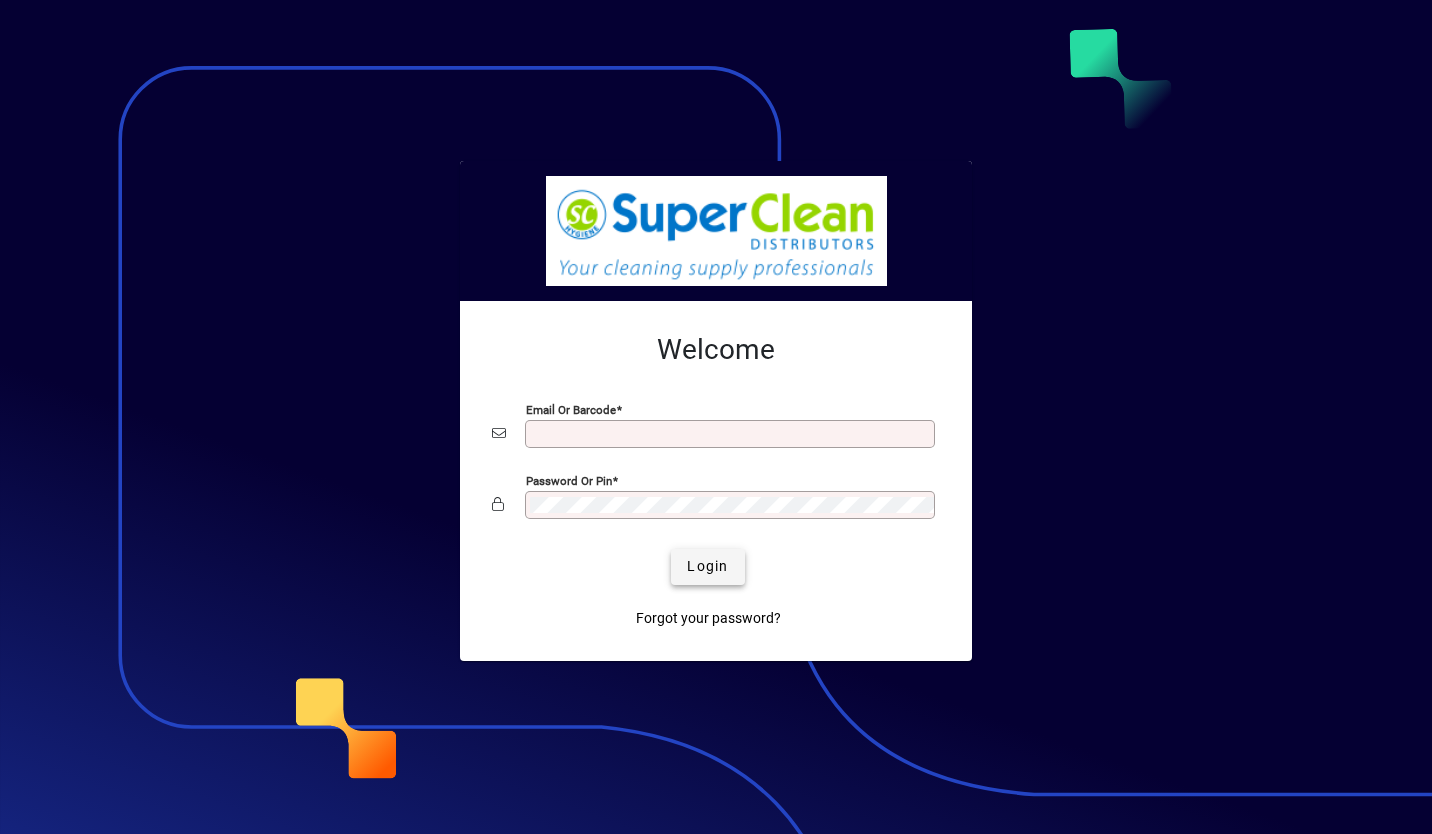 type on "**********" 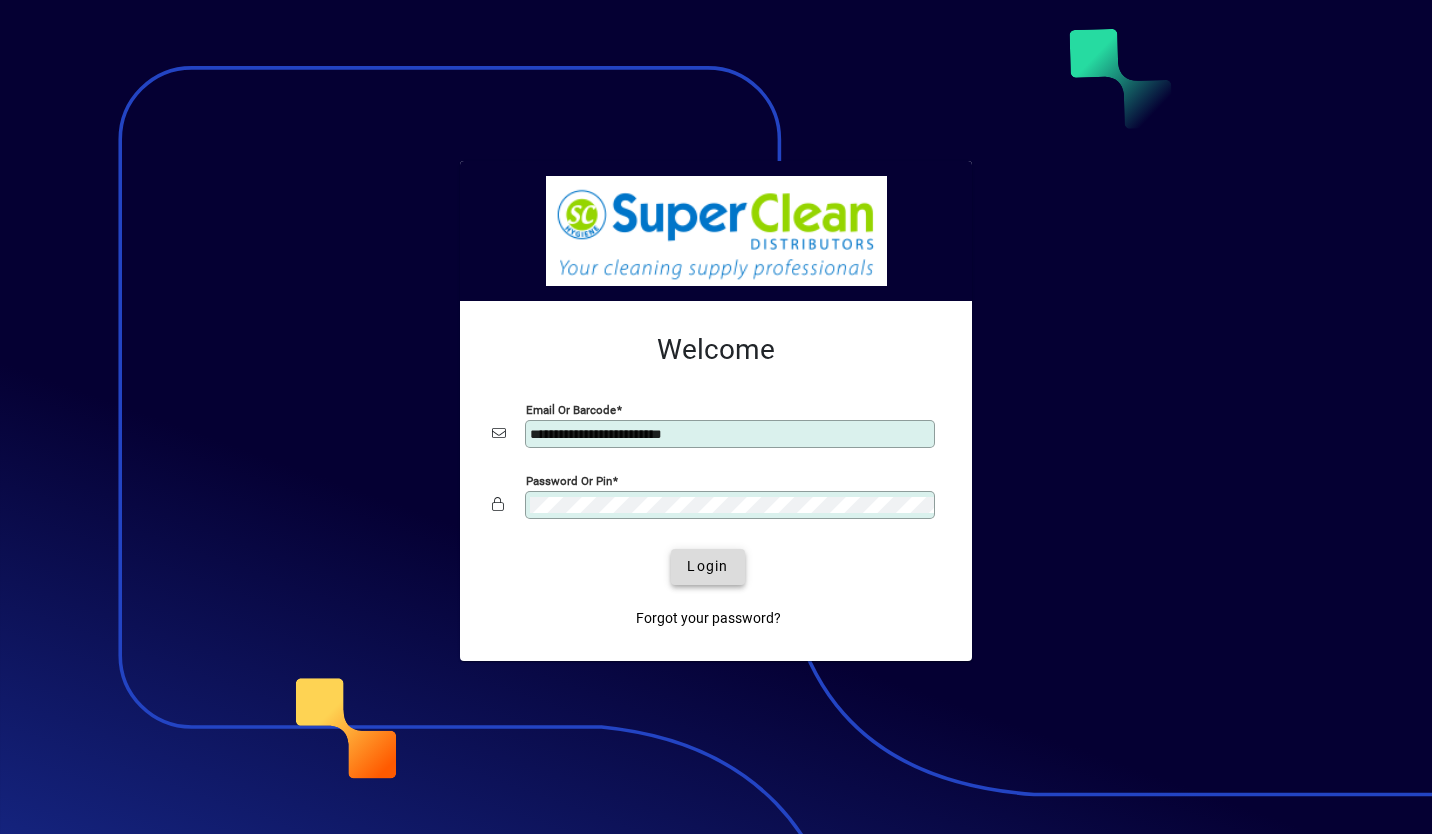 click 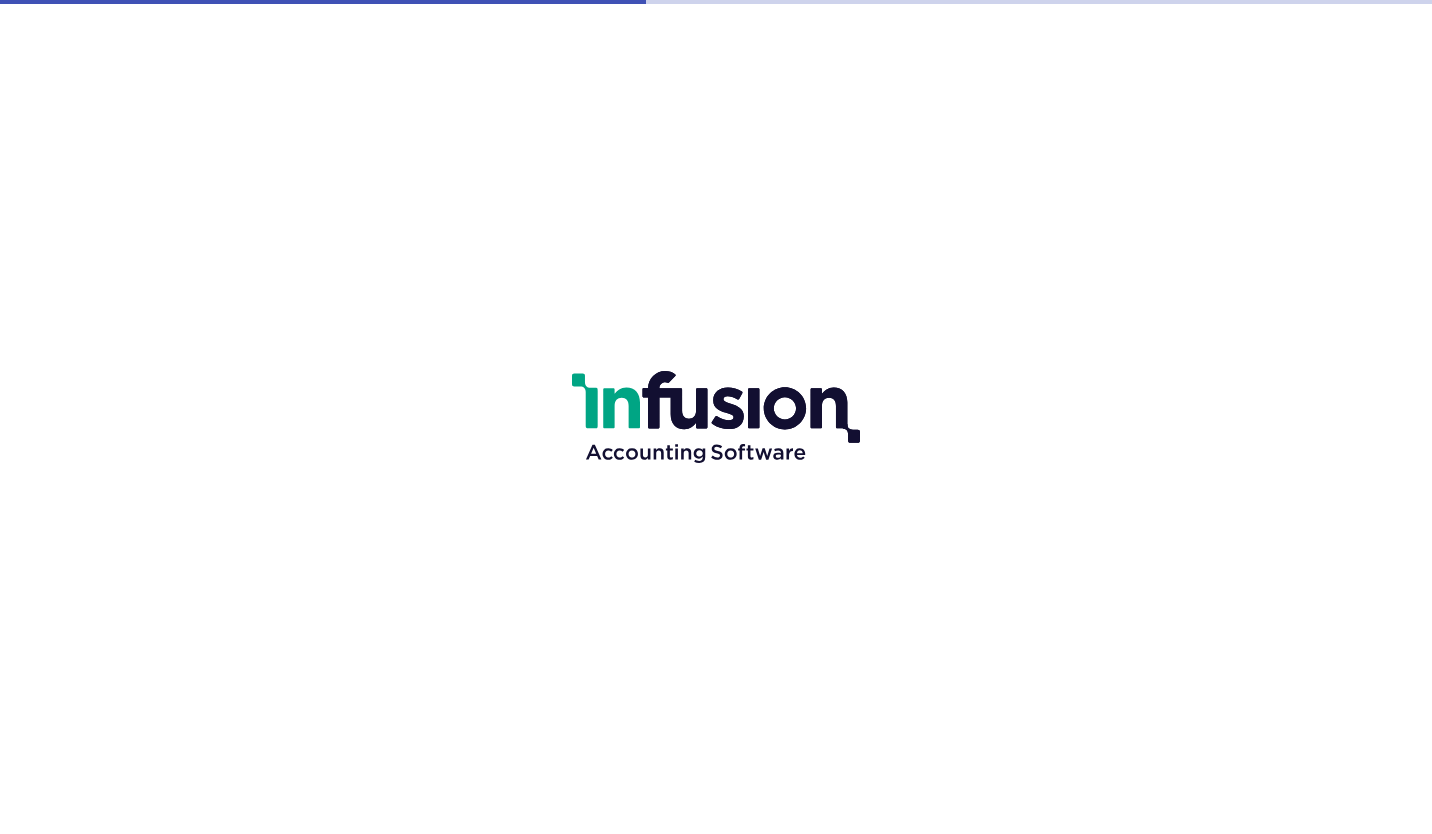 scroll, scrollTop: 0, scrollLeft: 0, axis: both 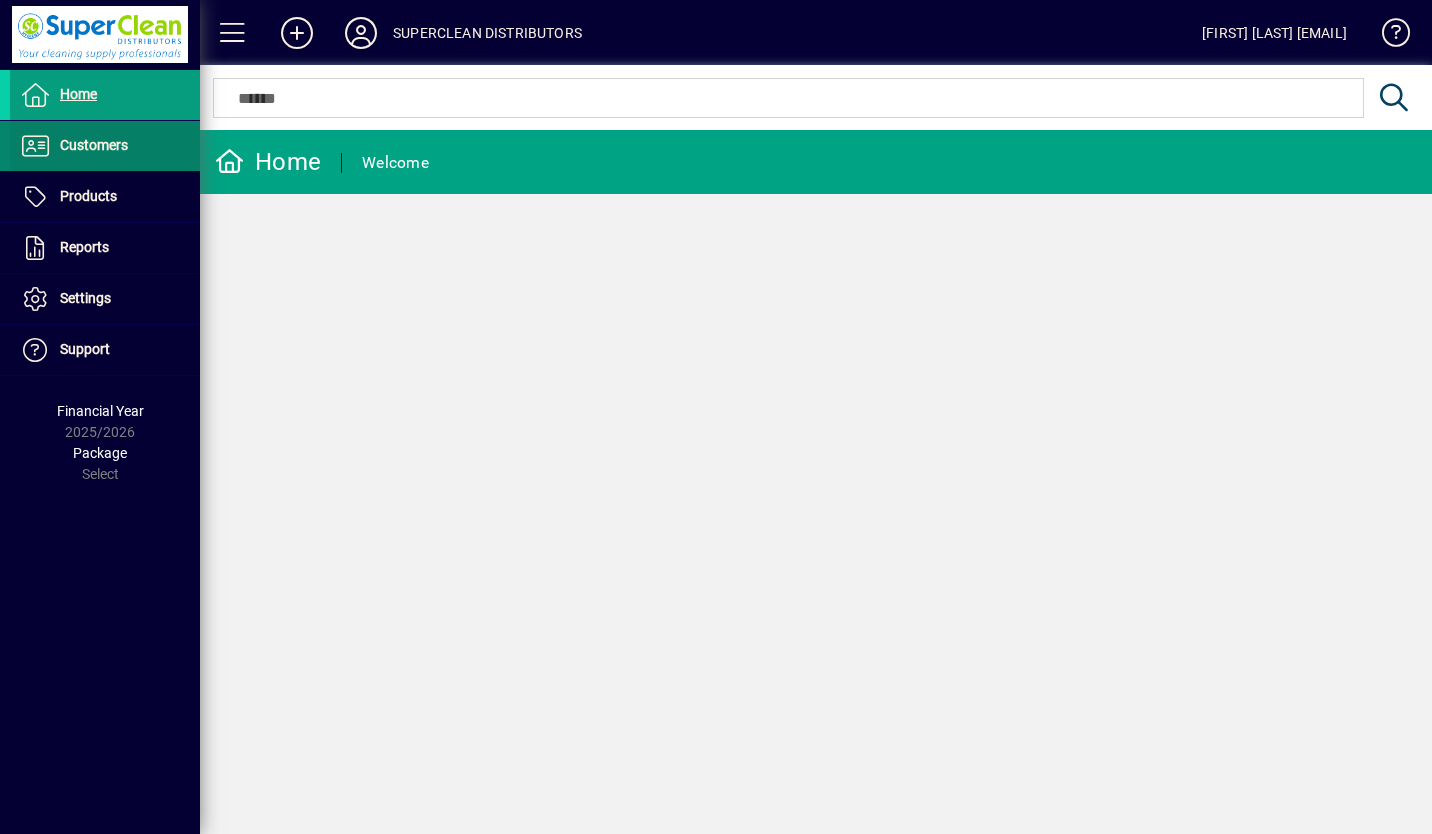 click on "Customers" at bounding box center (94, 145) 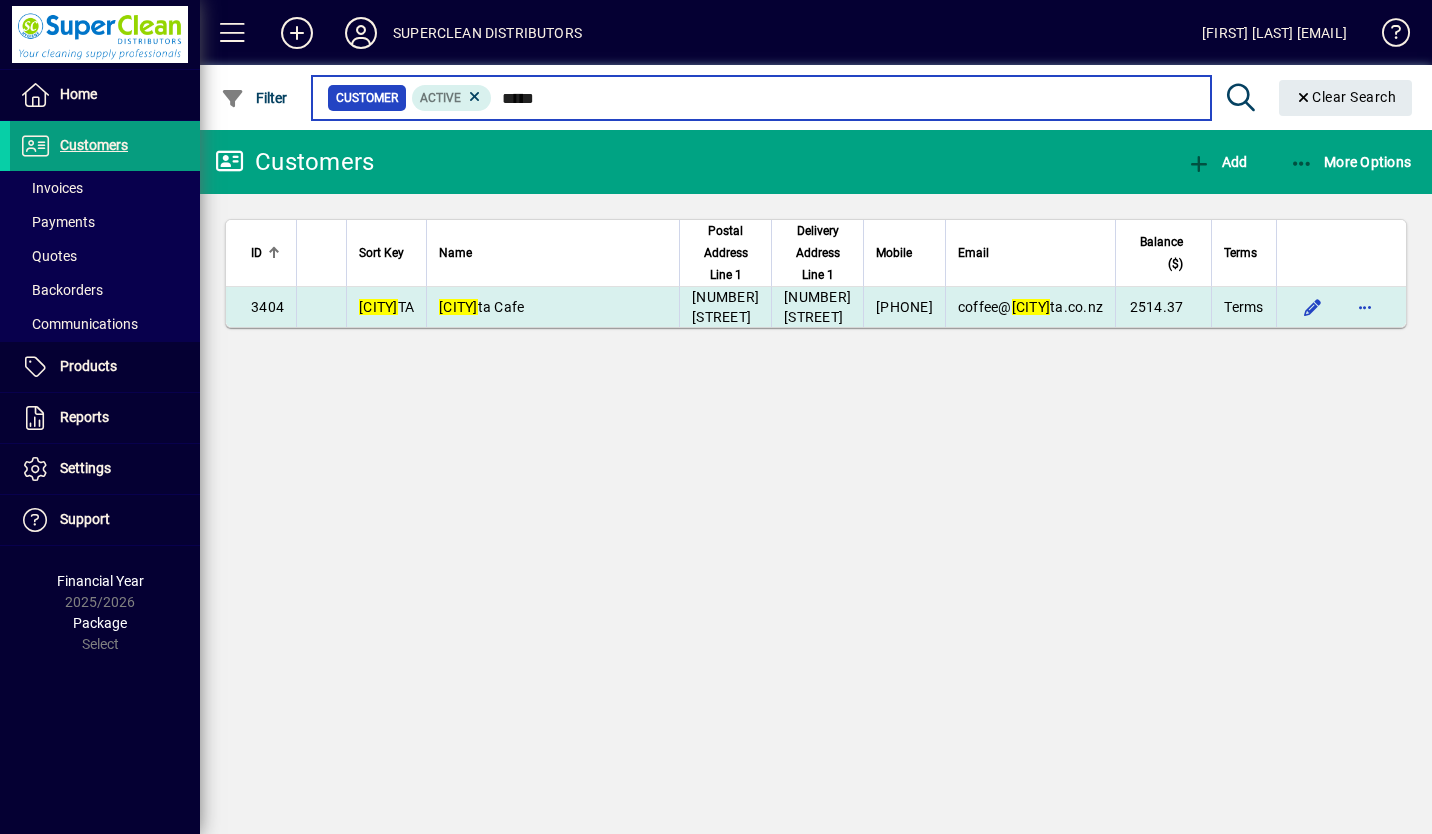 type on "*****" 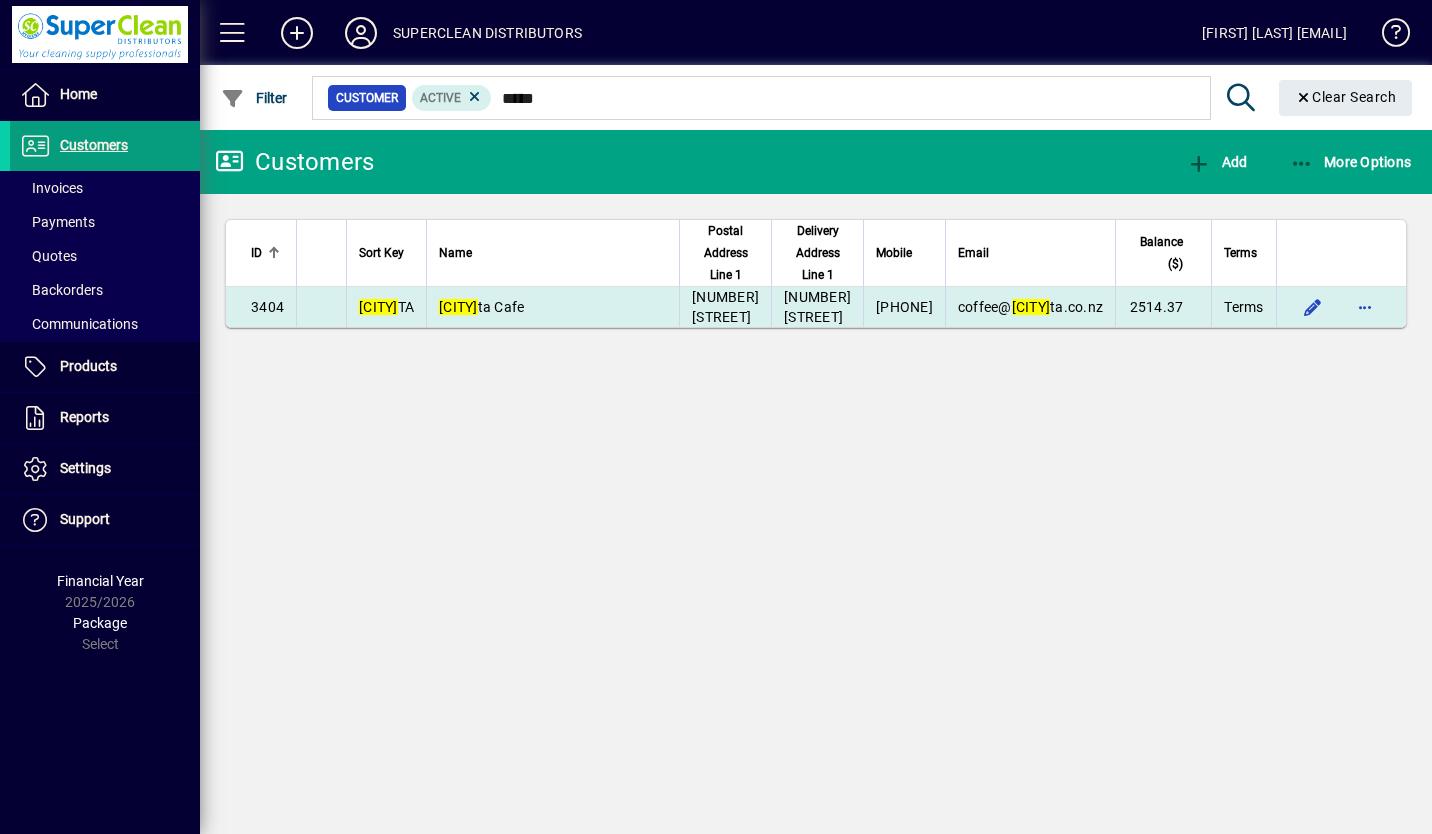 click on "Baris ta Cafe" at bounding box center (481, 307) 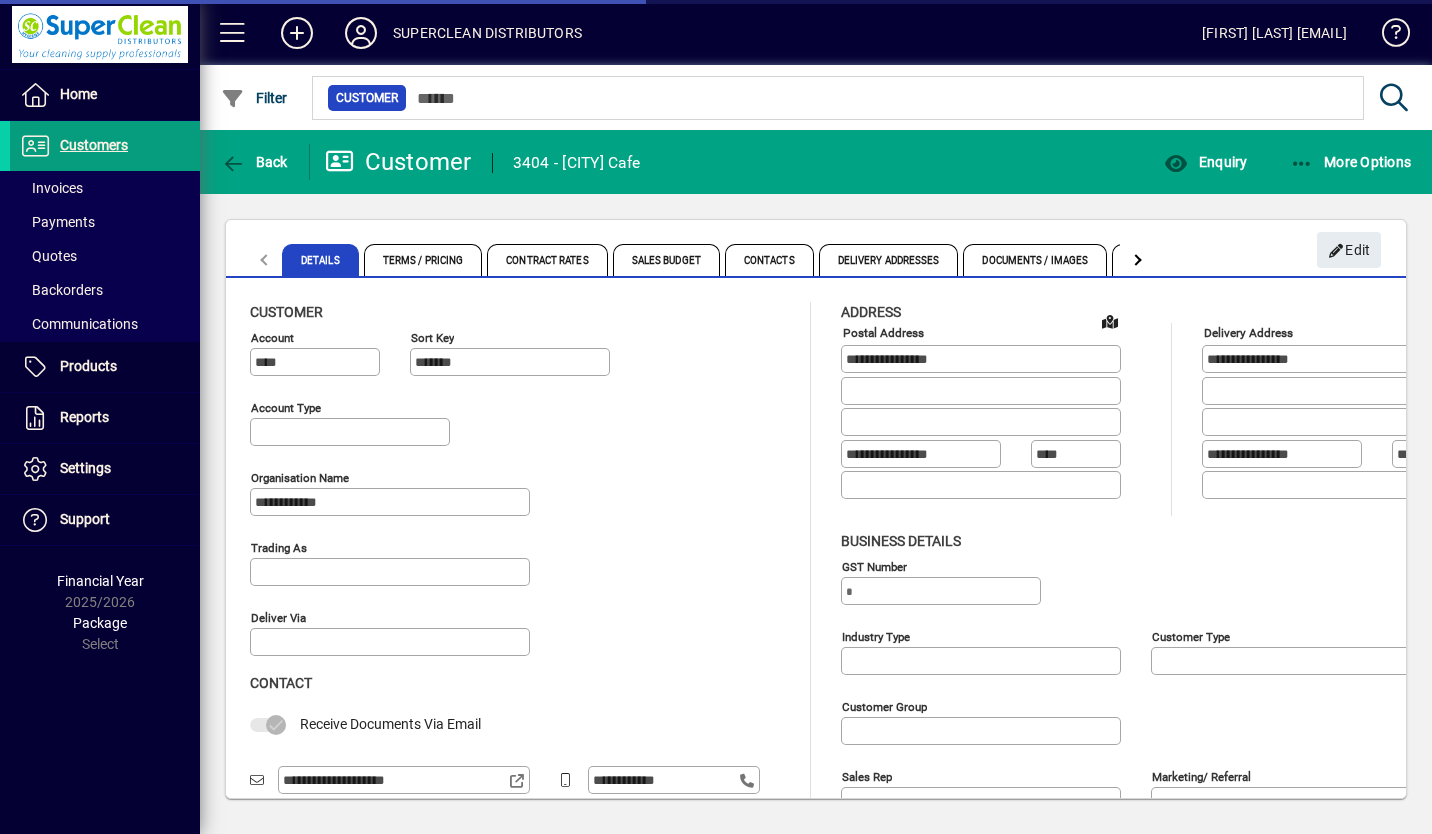 type on "**********" 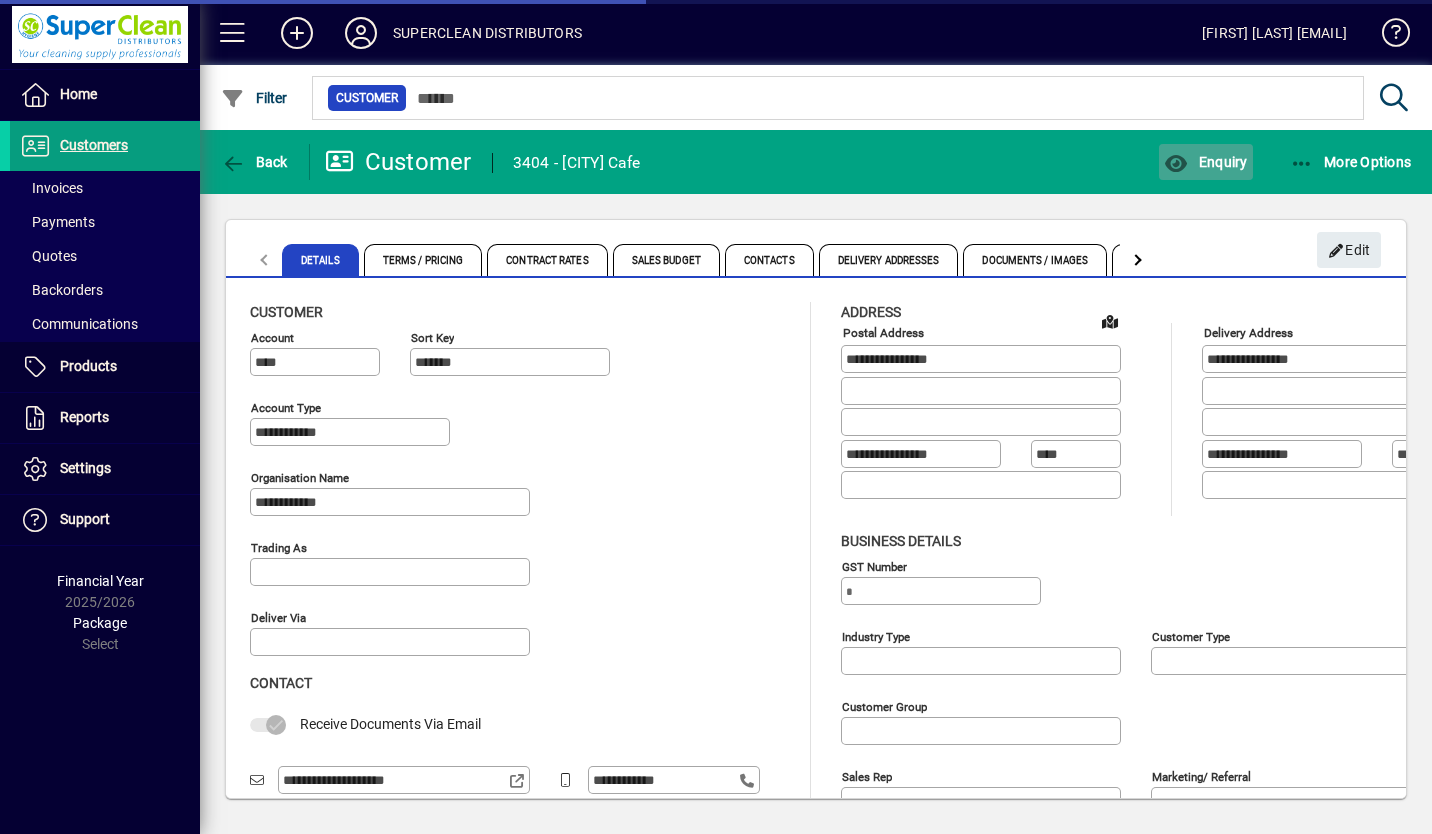 click 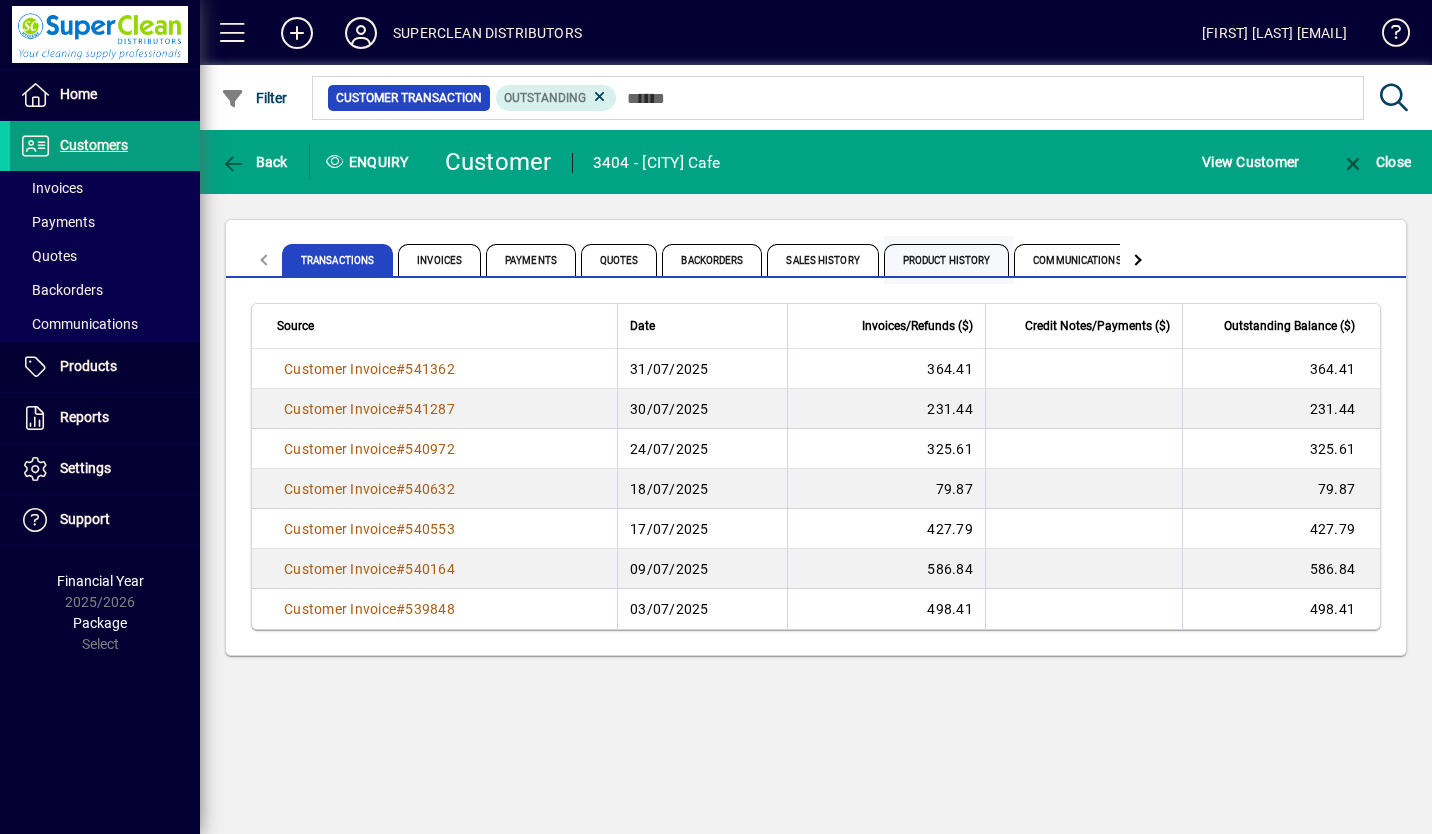 click on "Product History" at bounding box center (947, 260) 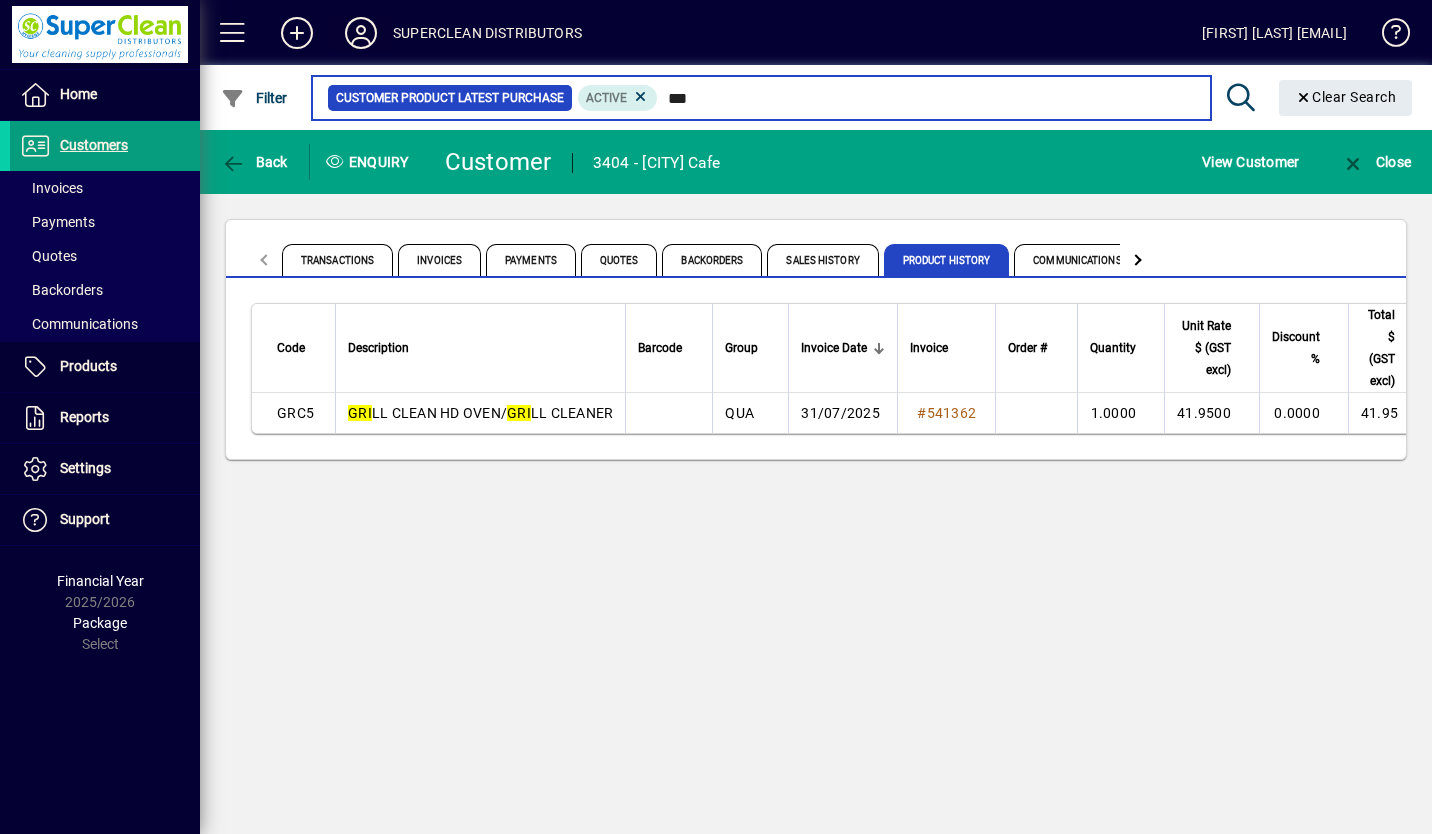 type on "***" 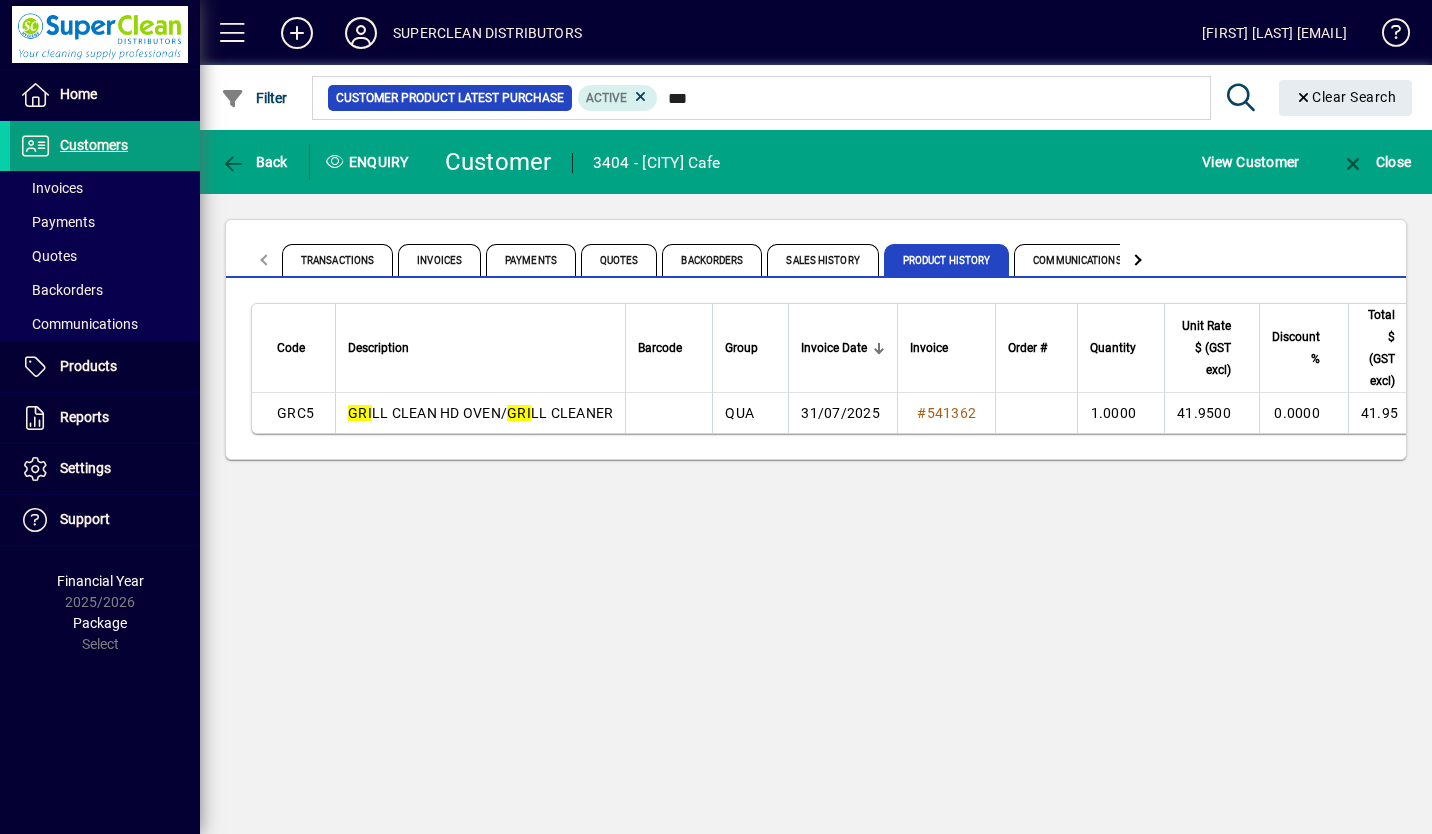 click 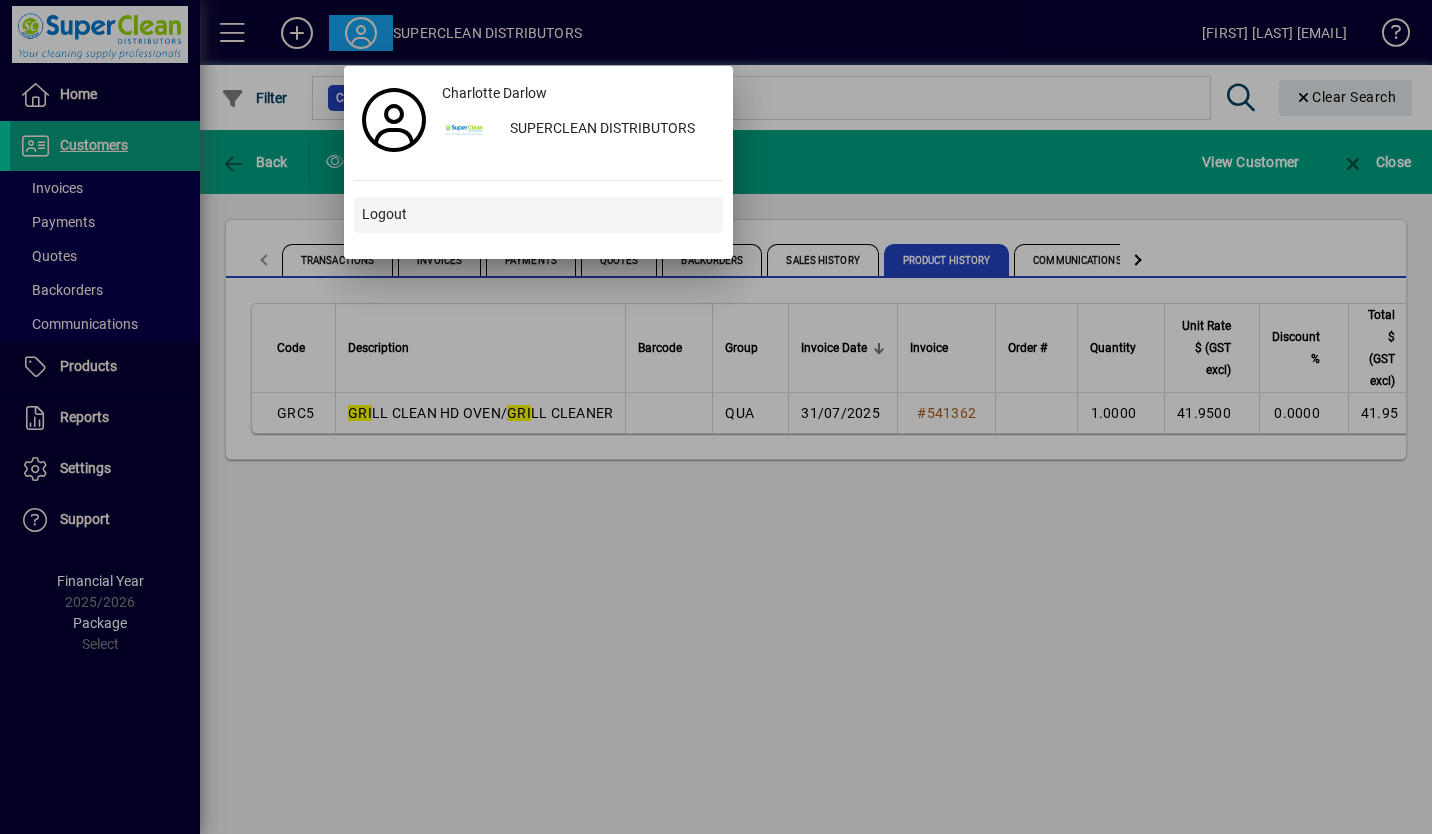 click on "Logout" at bounding box center (384, 214) 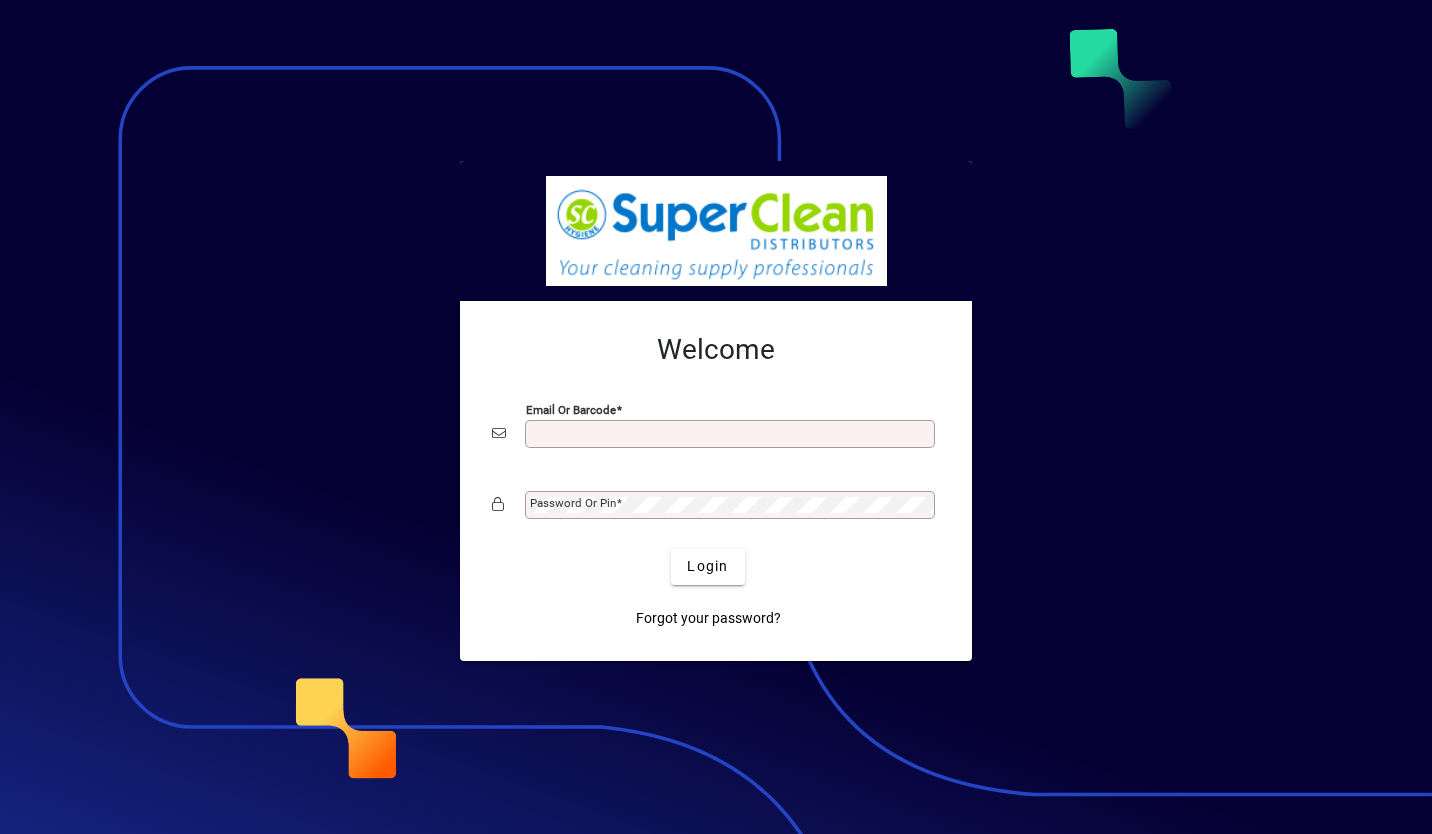 scroll, scrollTop: 0, scrollLeft: 0, axis: both 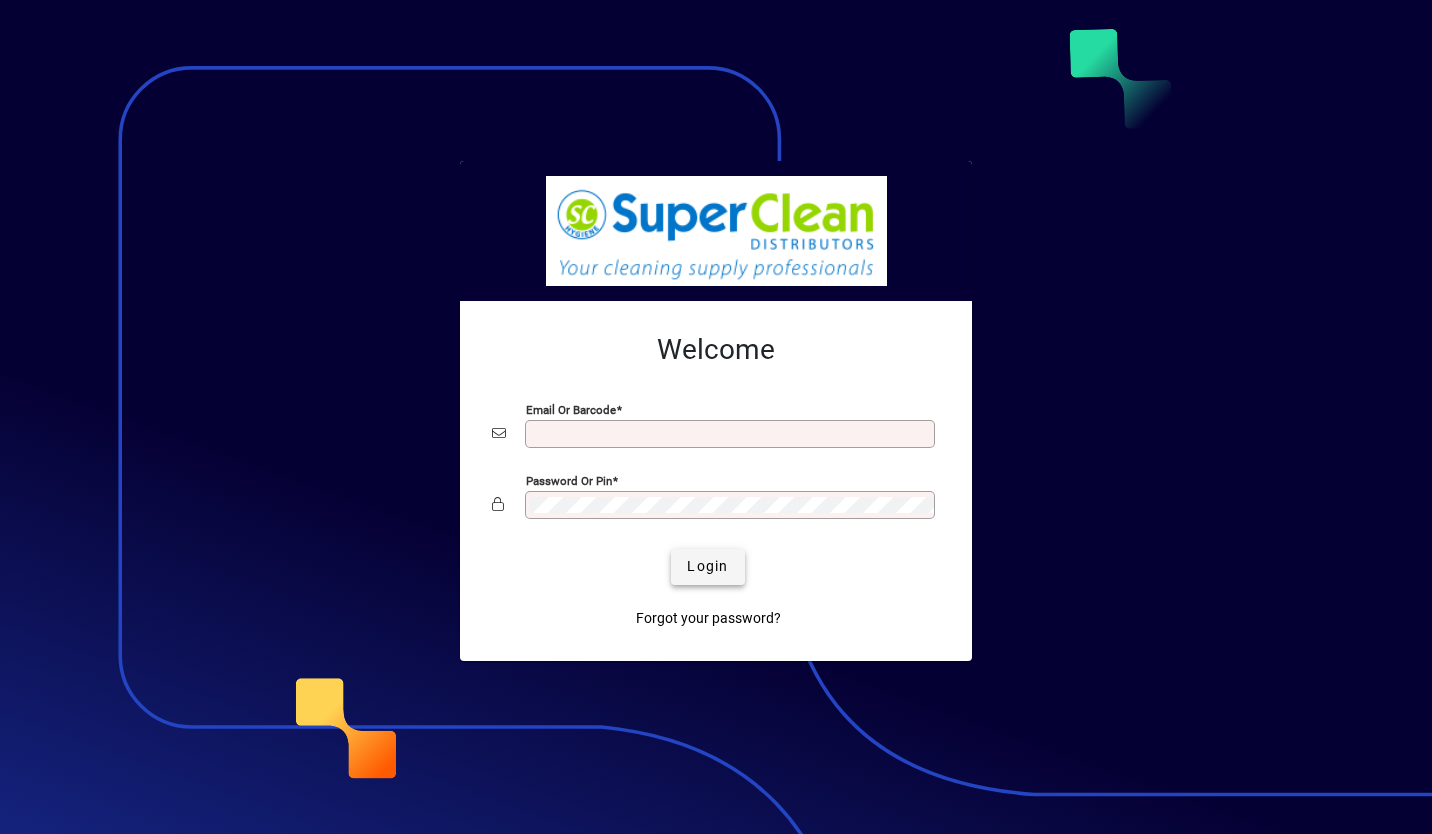 type on "**********" 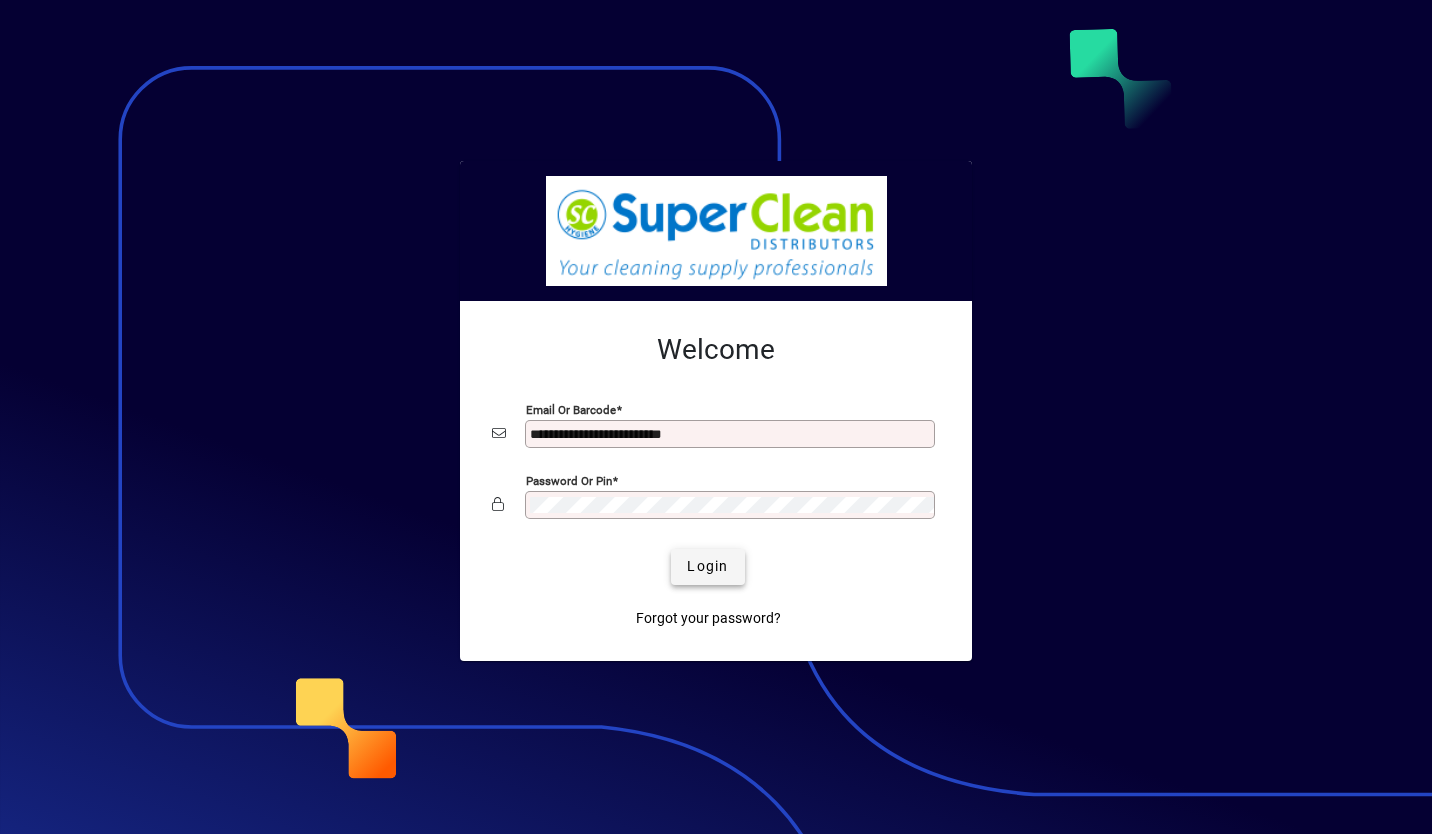 click on "Login" 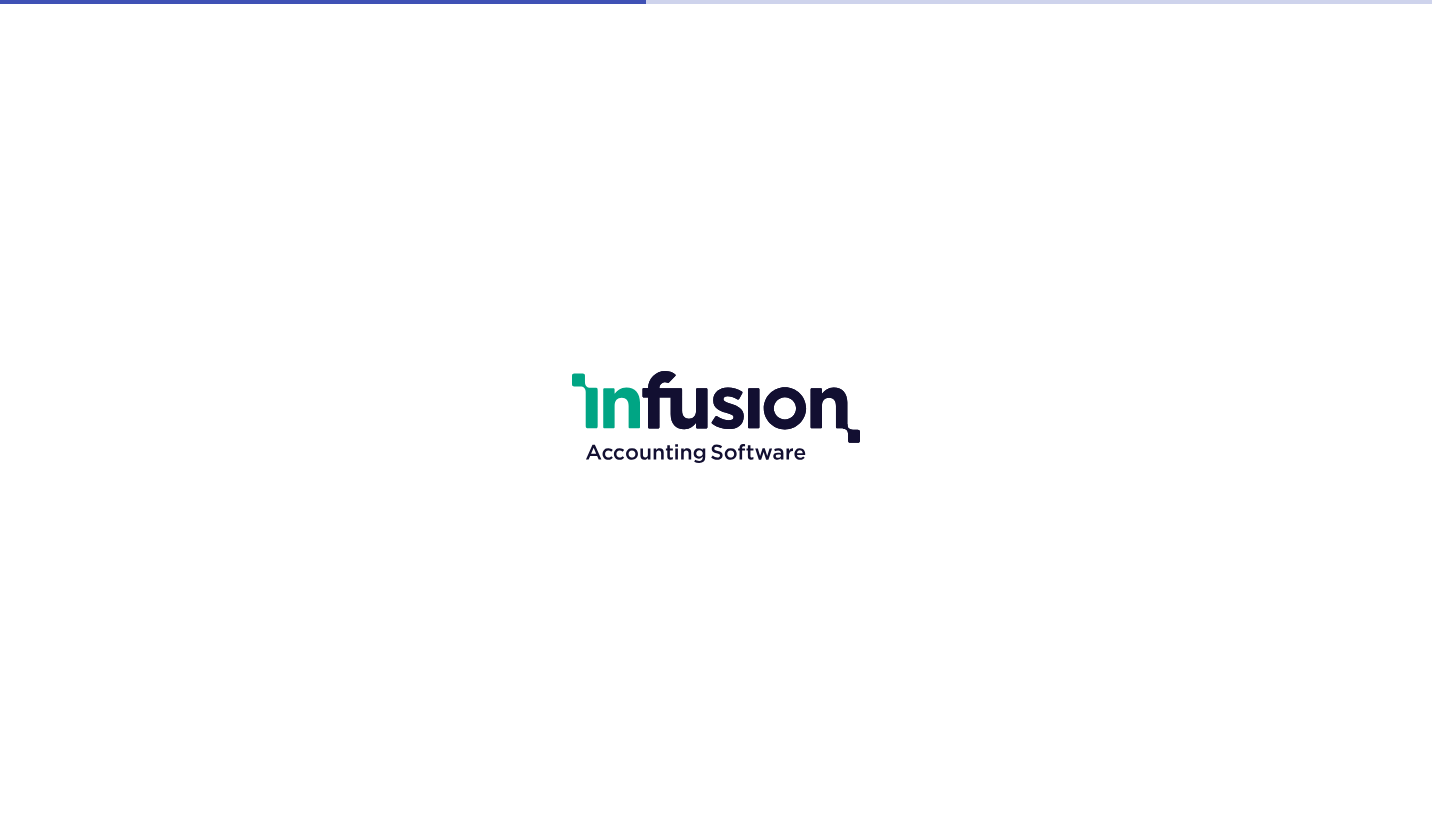 scroll, scrollTop: 0, scrollLeft: 0, axis: both 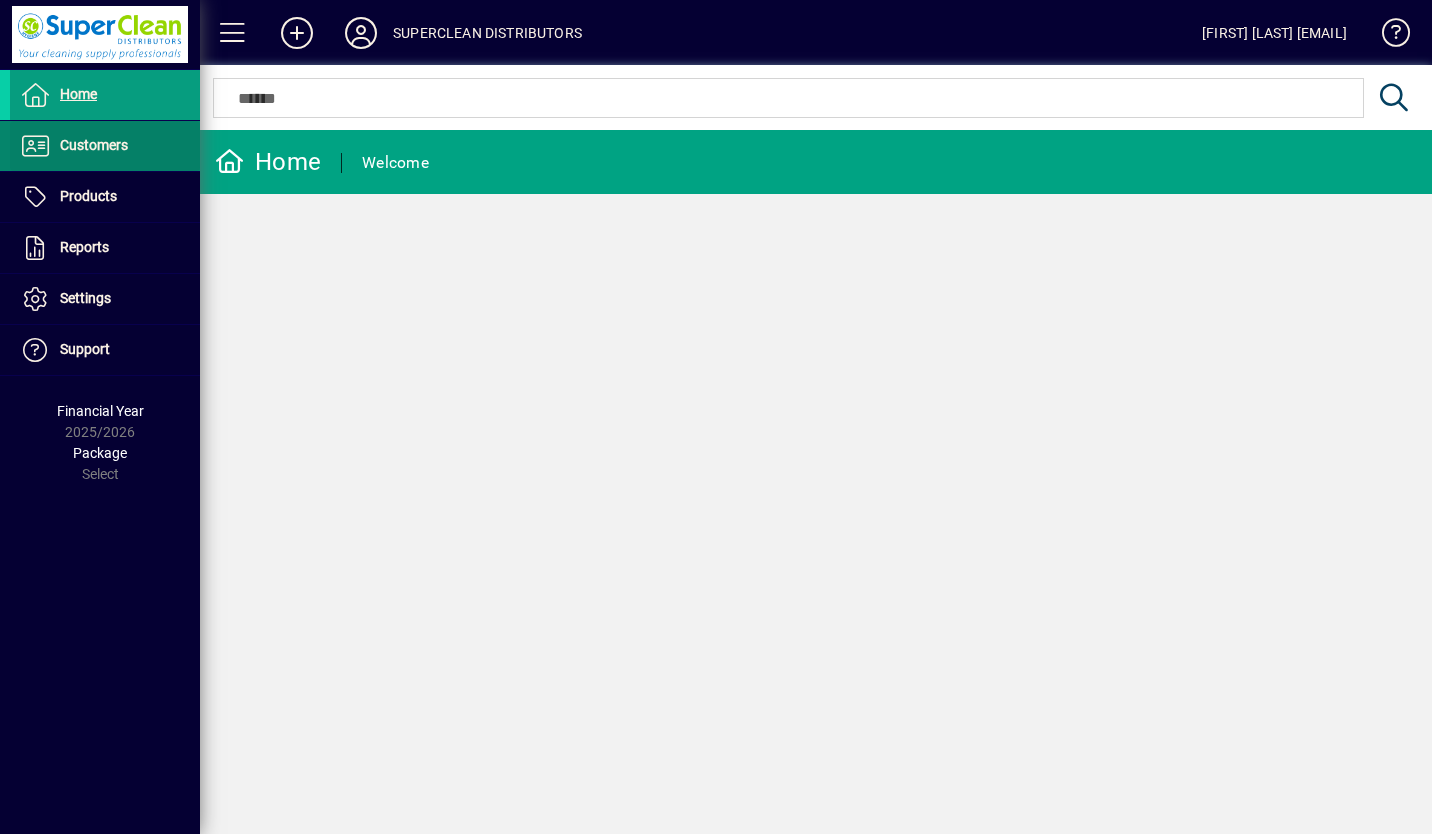 click on "Customers" at bounding box center (94, 145) 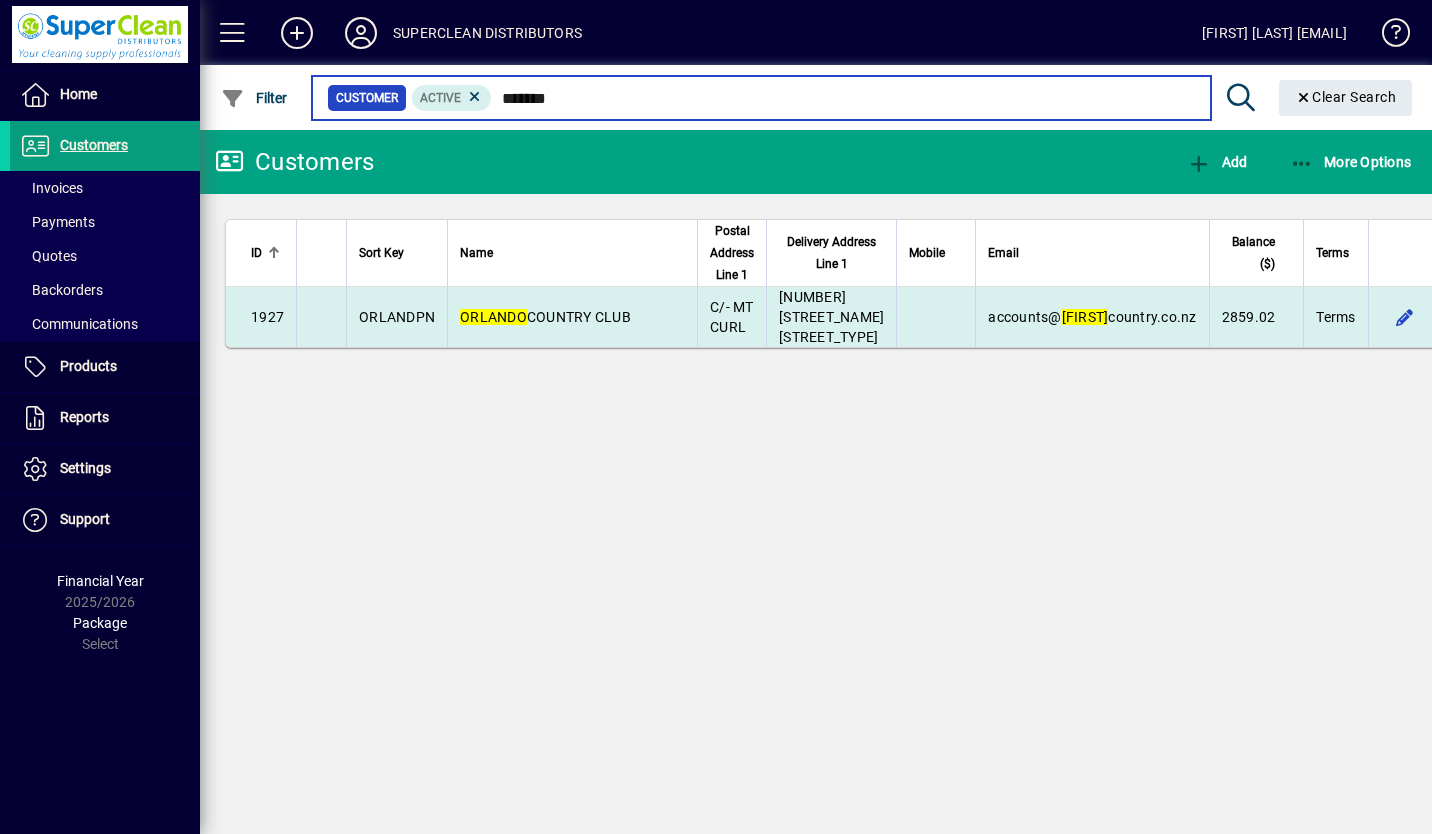 type on "*******" 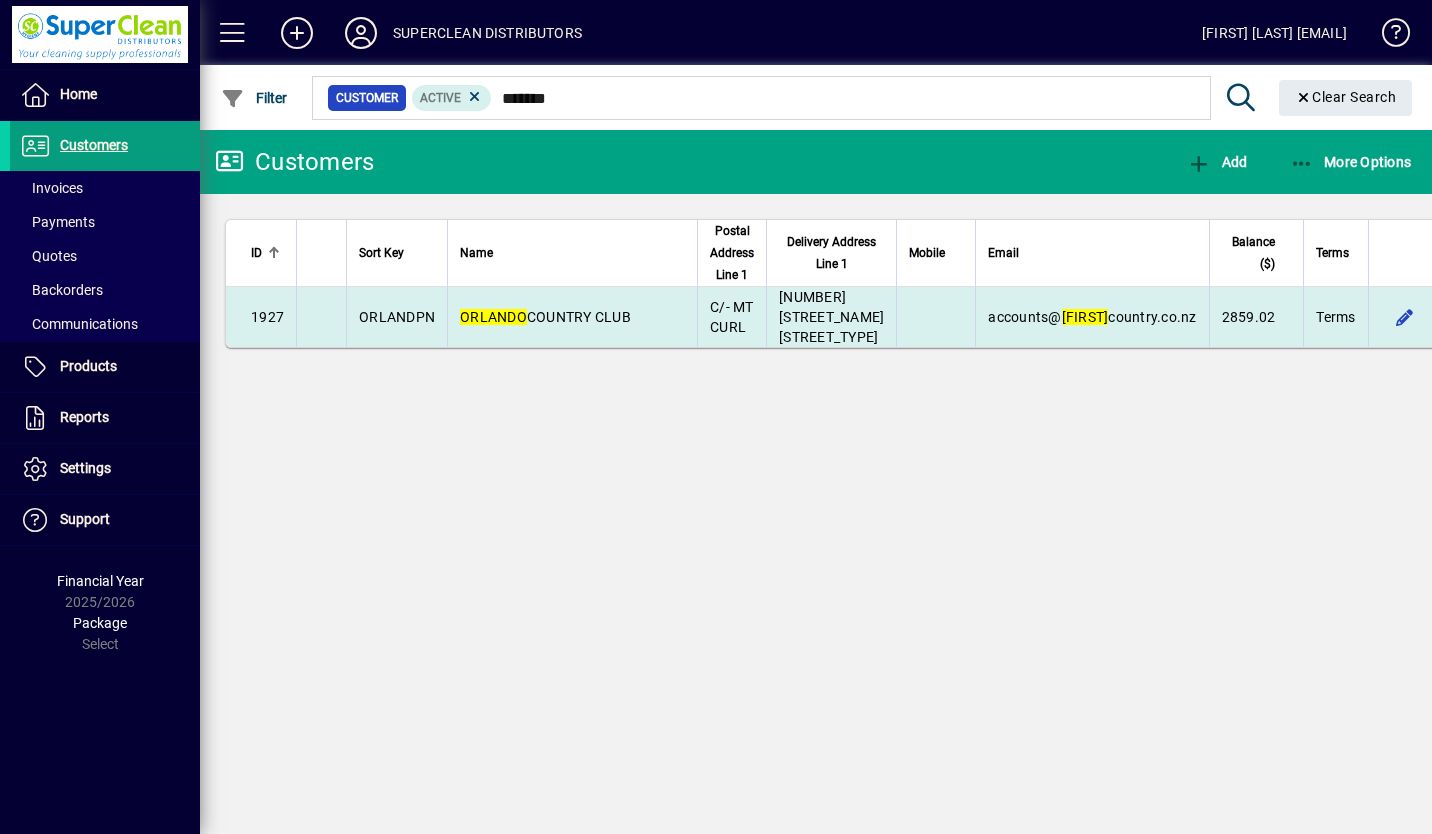 click on "[CITY] COUNTRY CLUB" at bounding box center [545, 317] 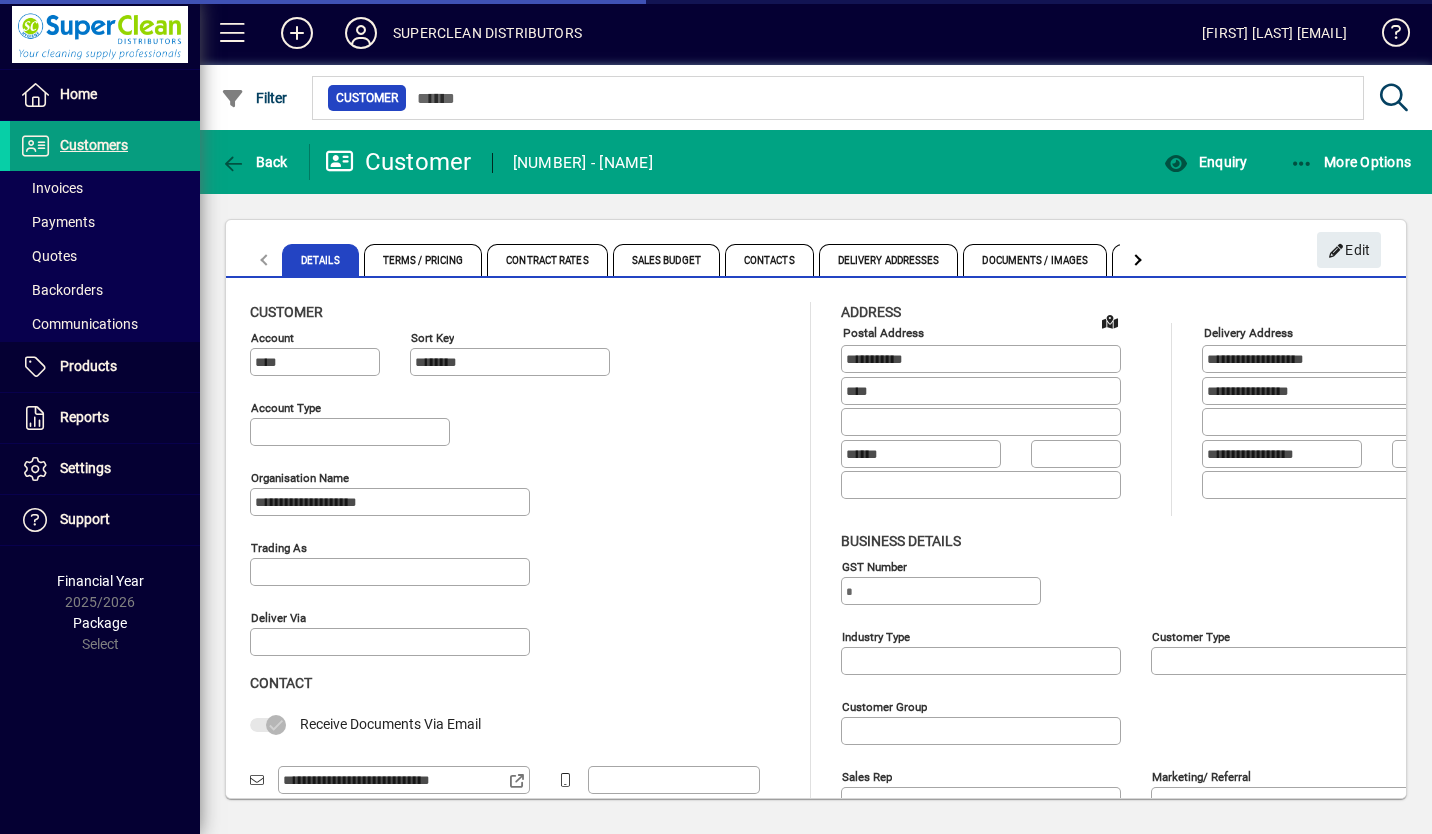 type on "**********" 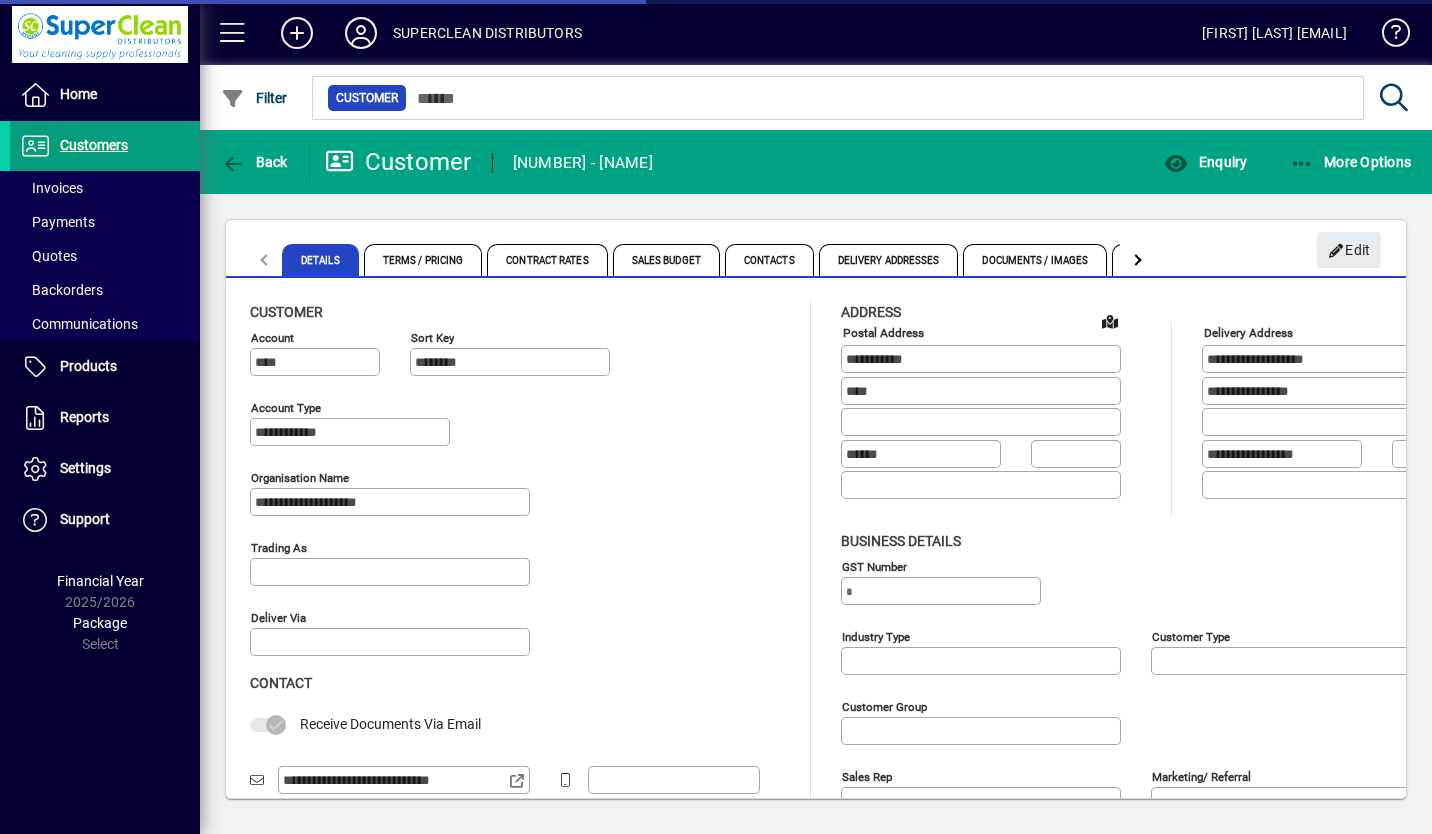 type on "**********" 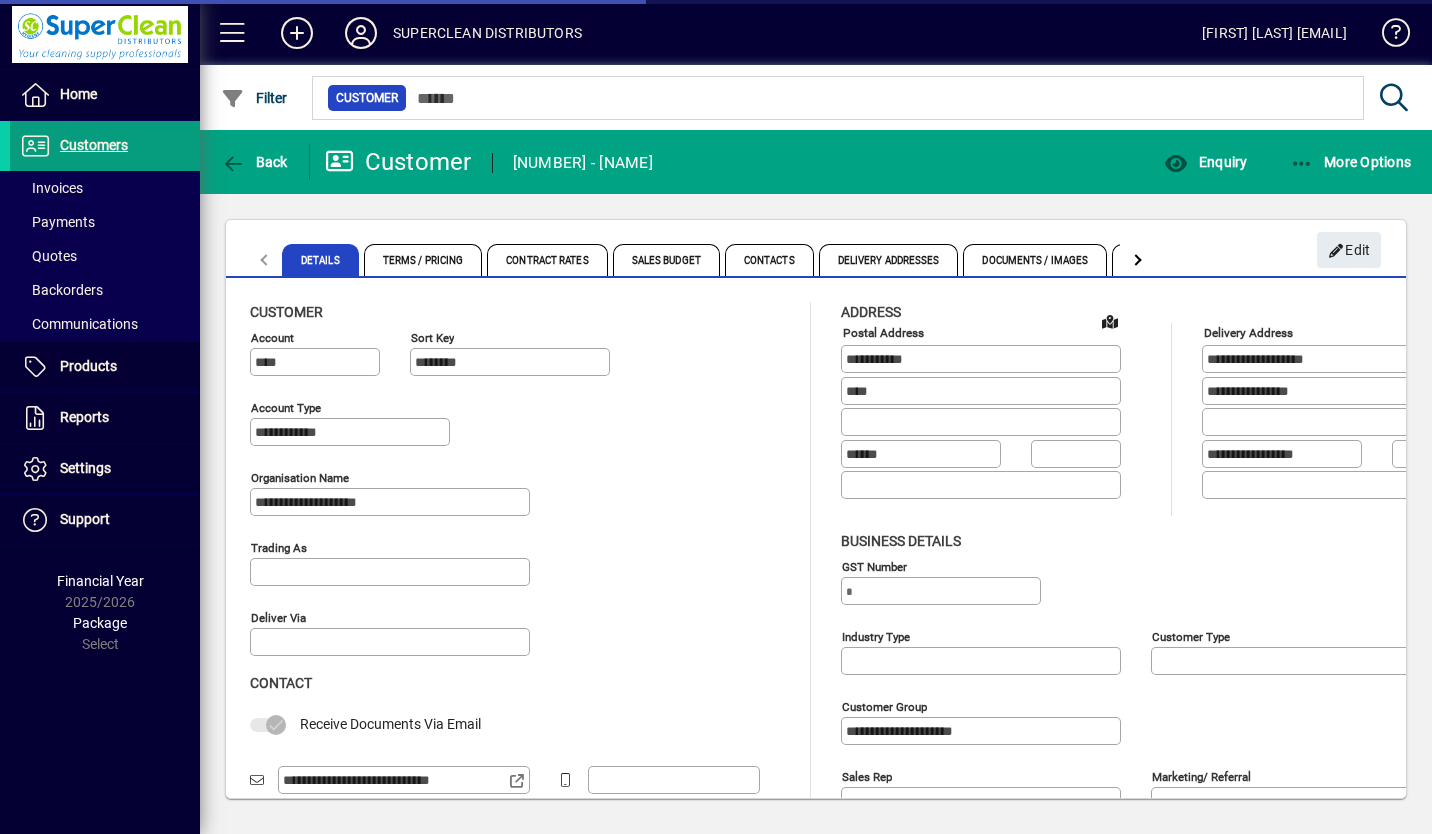 type on "**********" 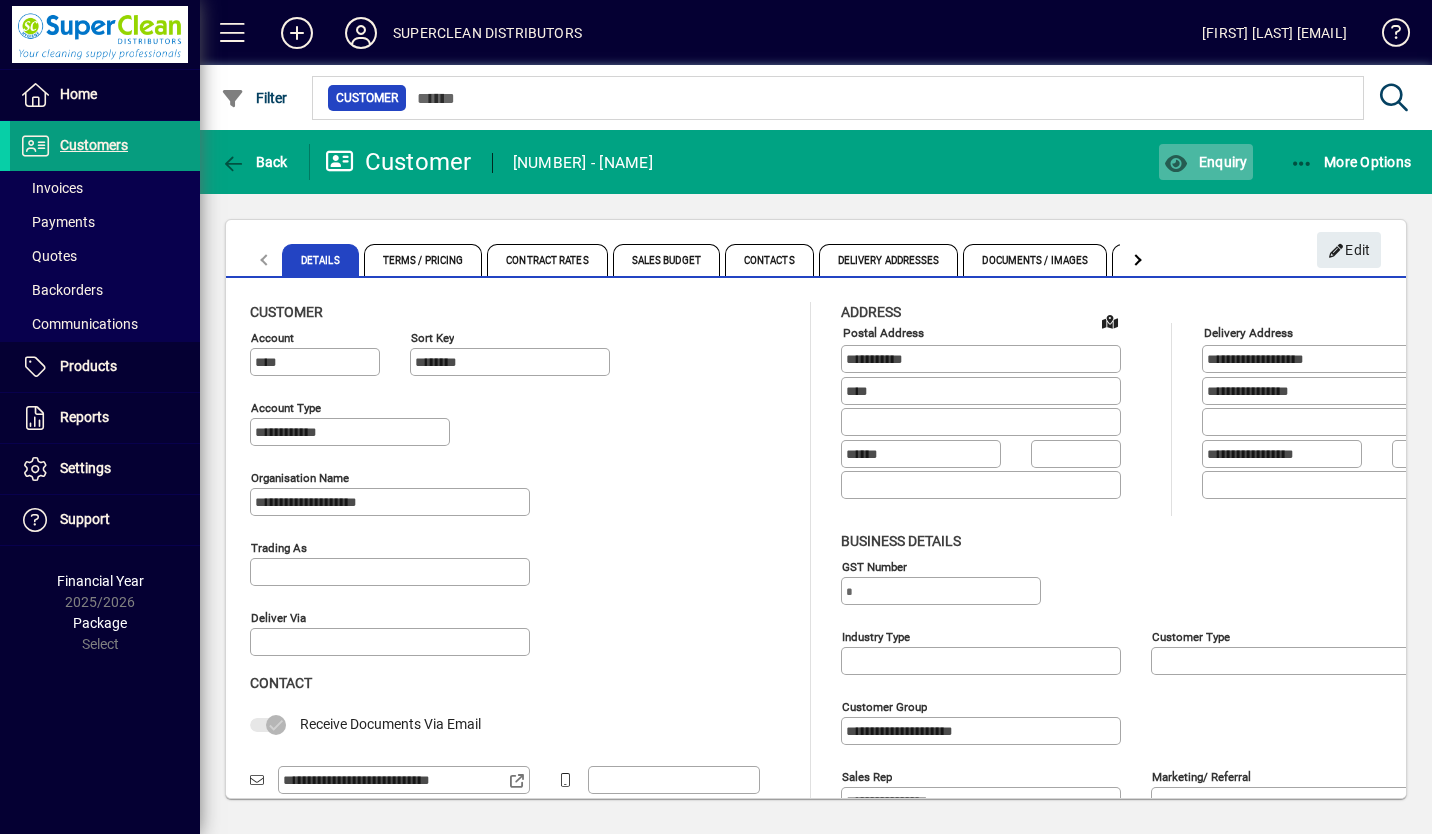 click on "Enquiry" 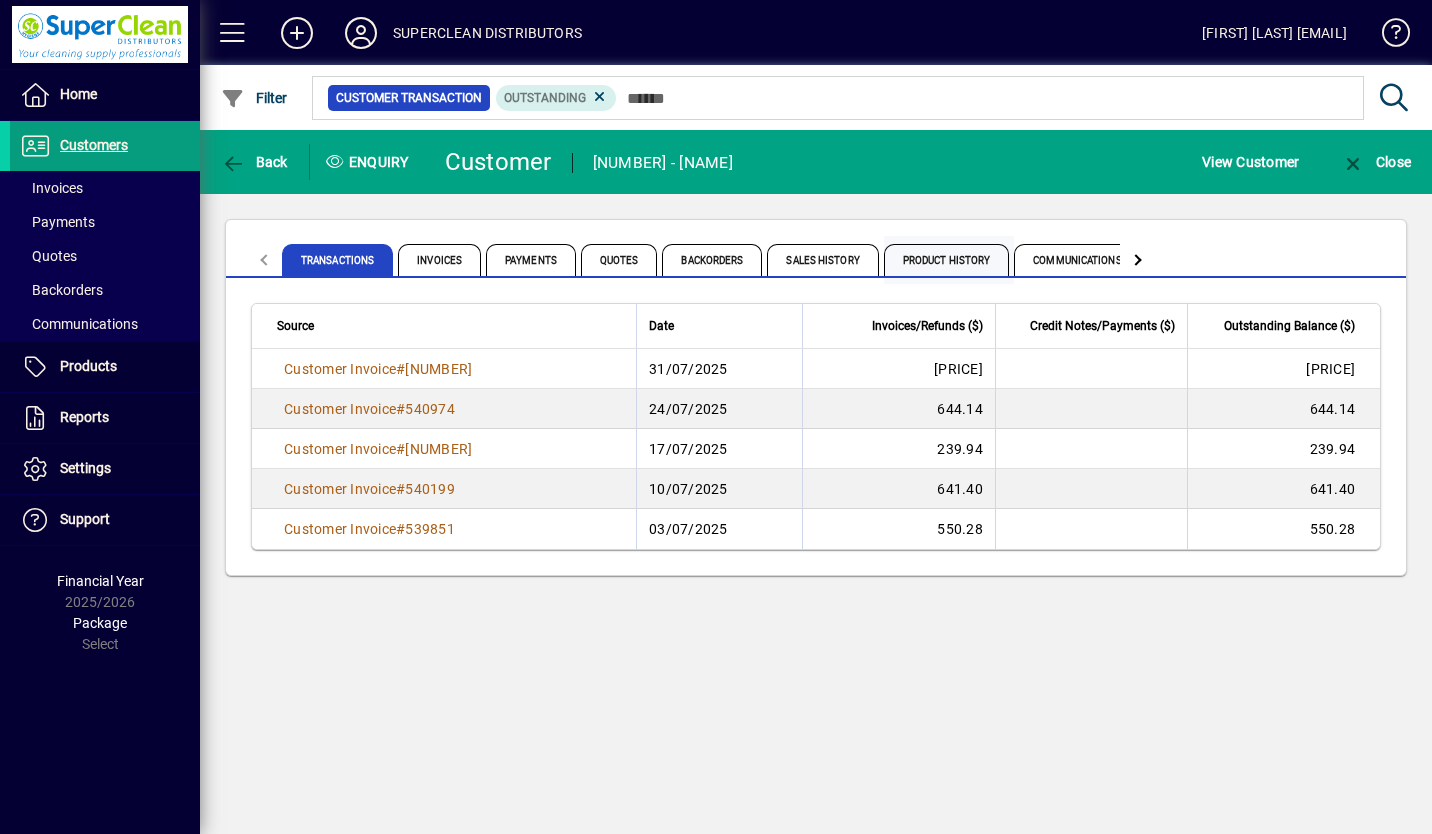 click on "Product History" at bounding box center [947, 260] 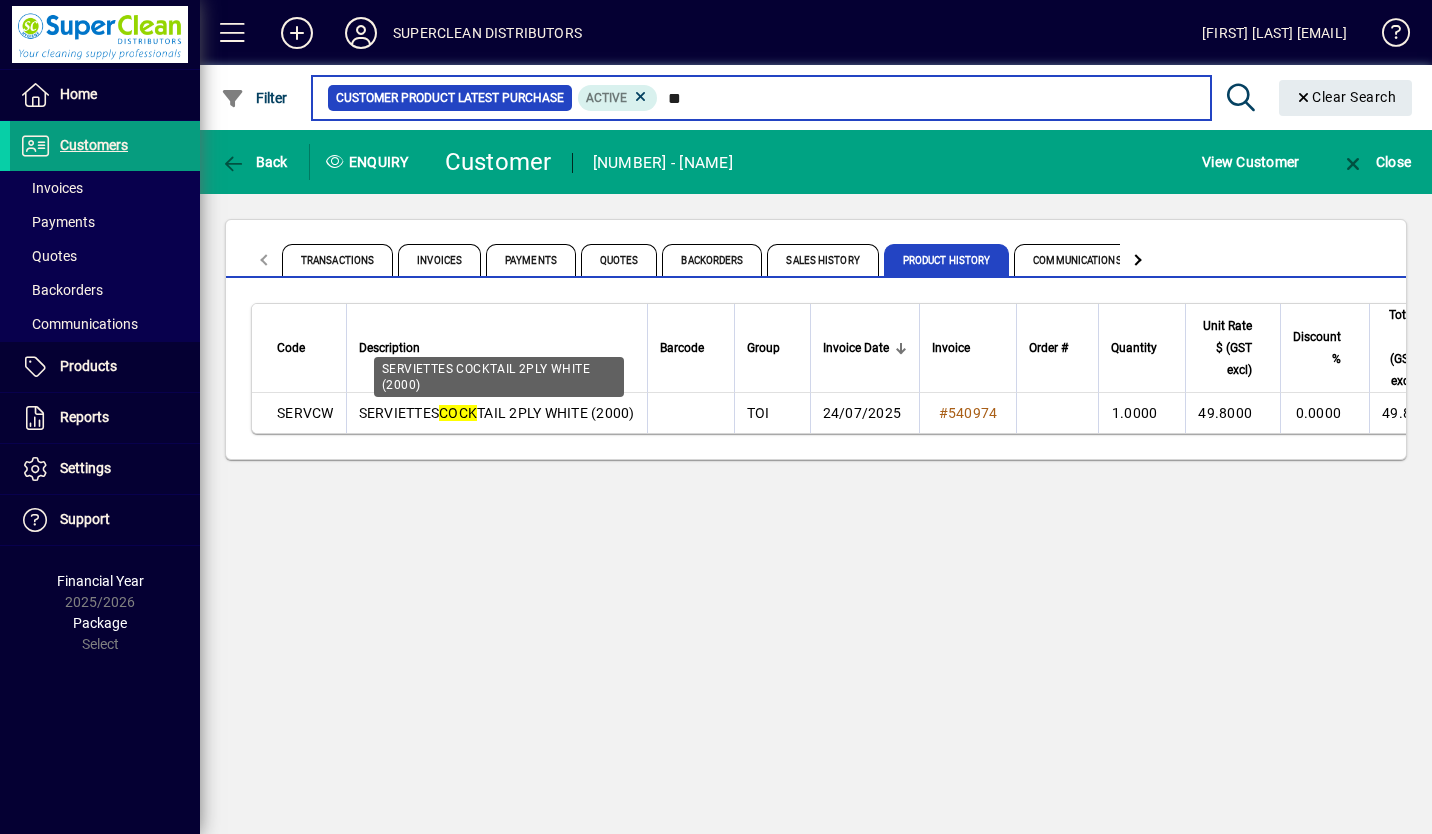type on "*" 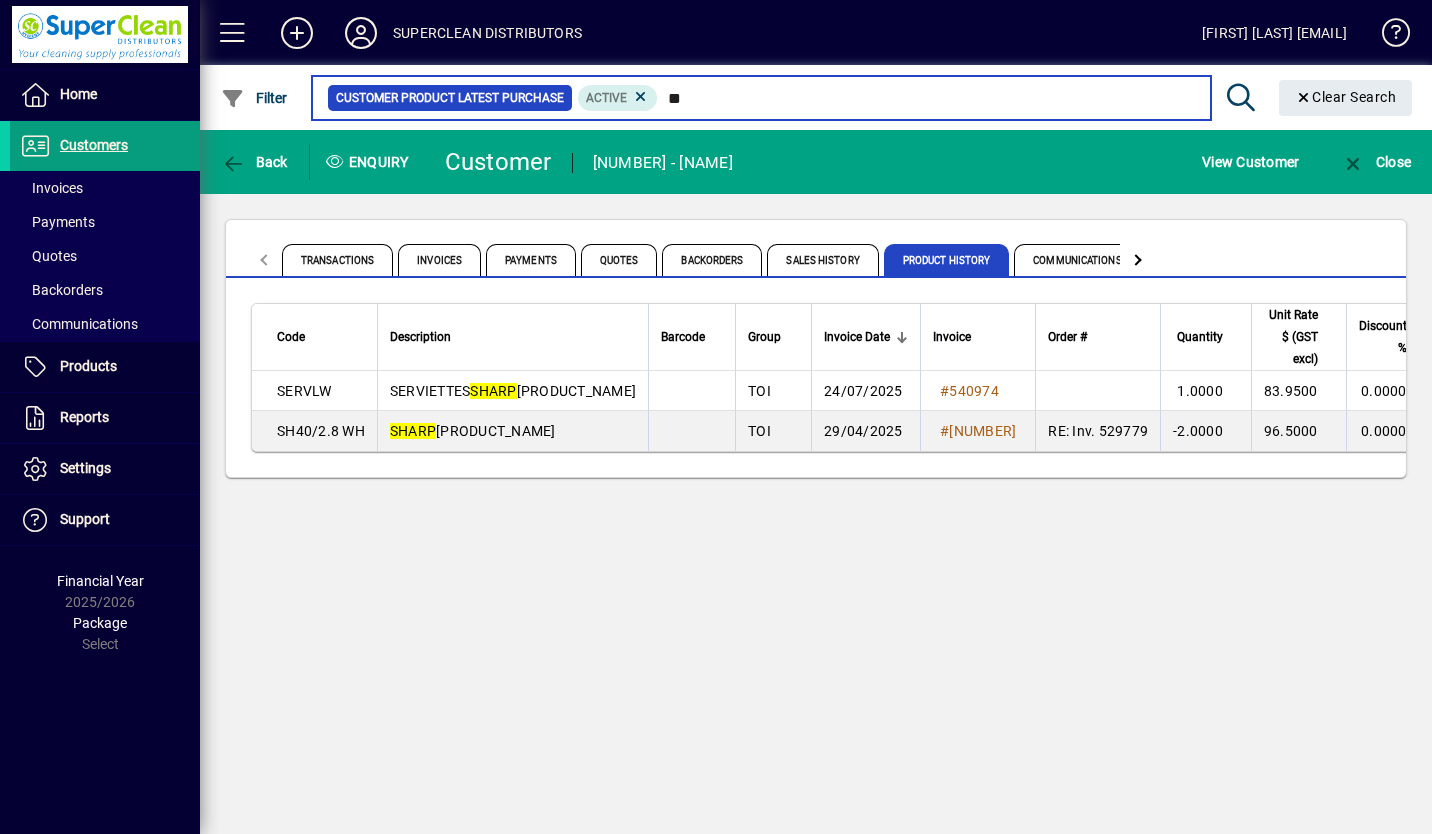 type on "*" 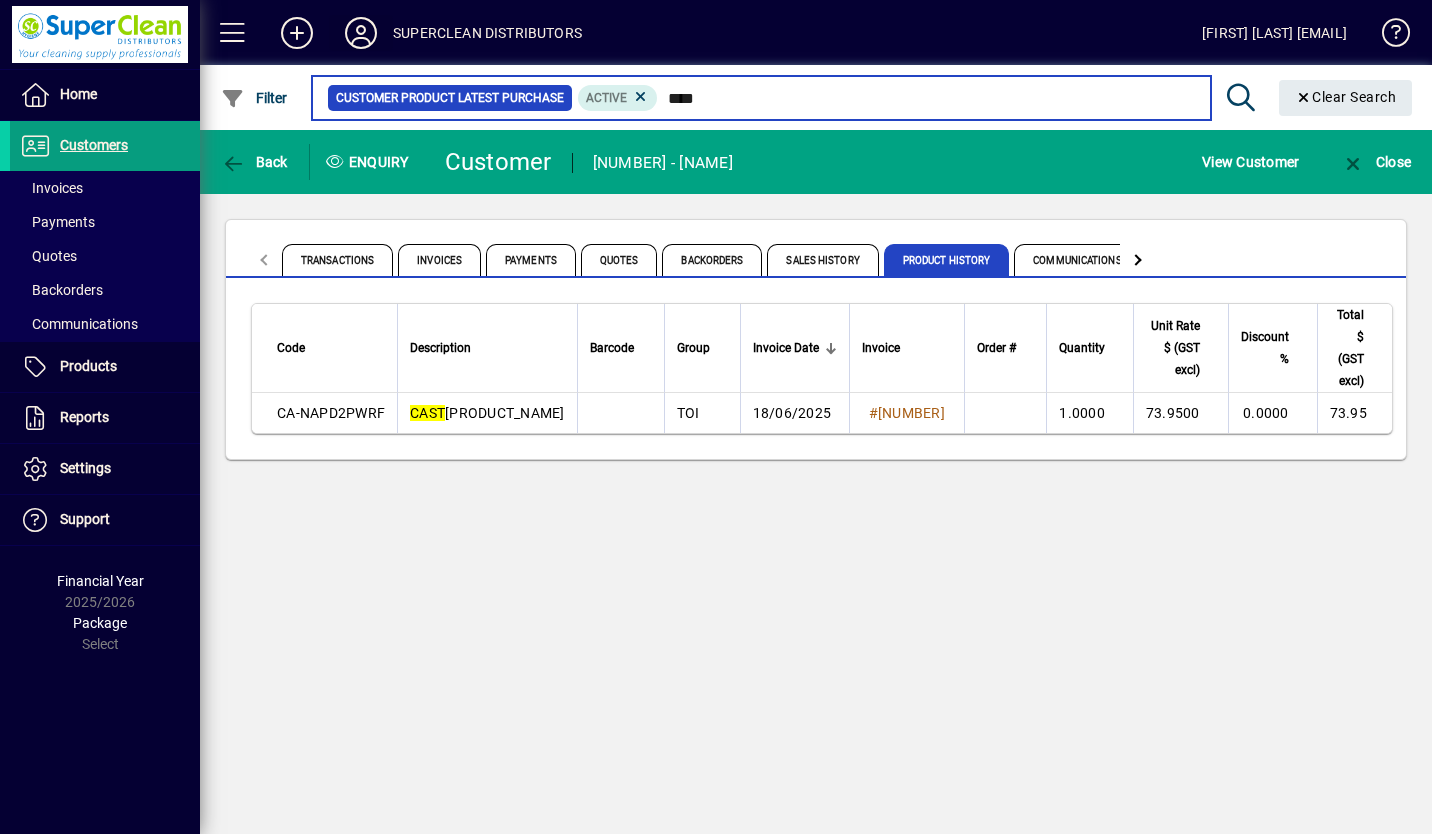 type on "****" 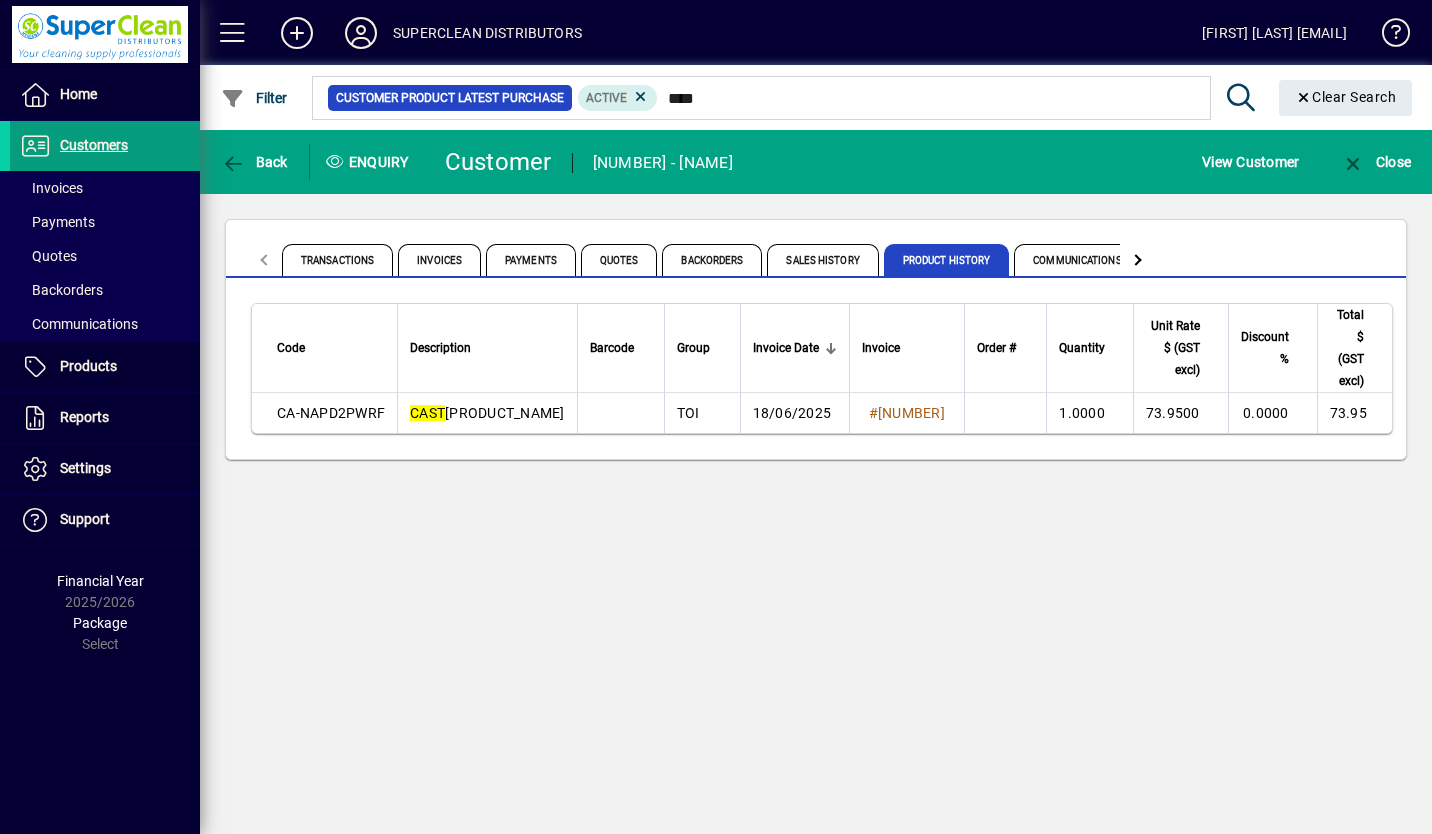 click 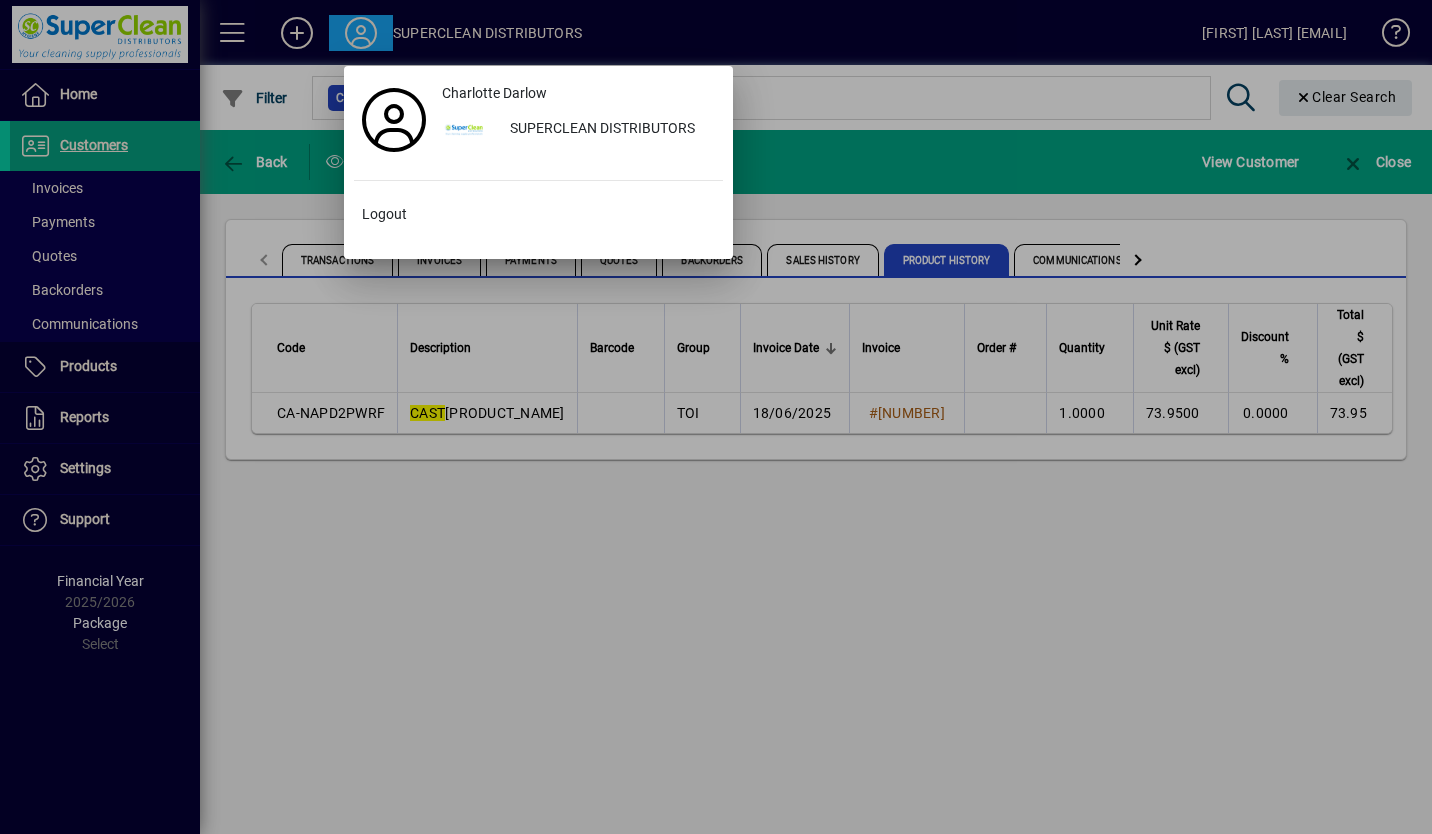 click at bounding box center [716, 417] 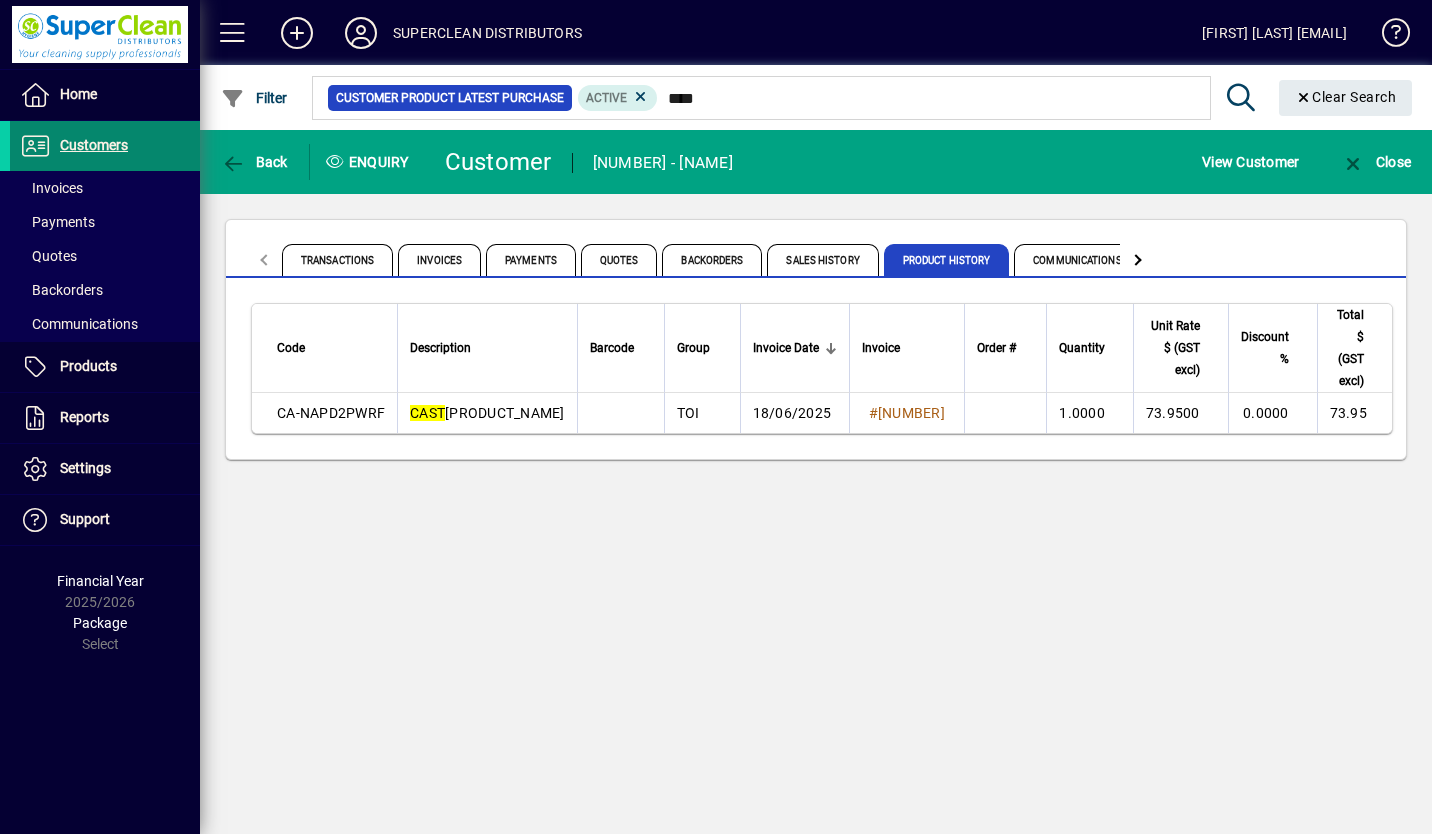 click on "Customers" at bounding box center (94, 145) 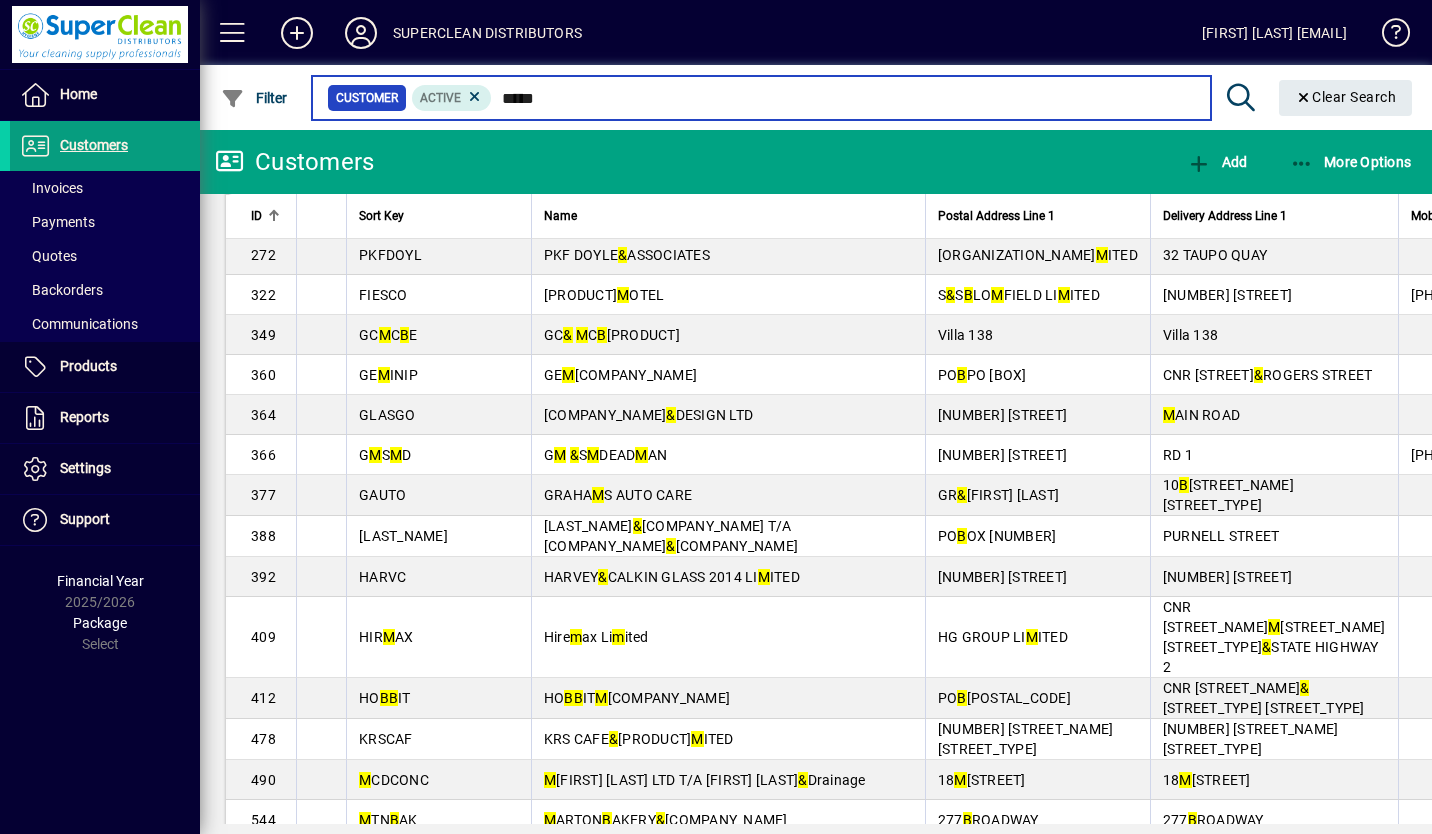 scroll, scrollTop: 492, scrollLeft: 0, axis: vertical 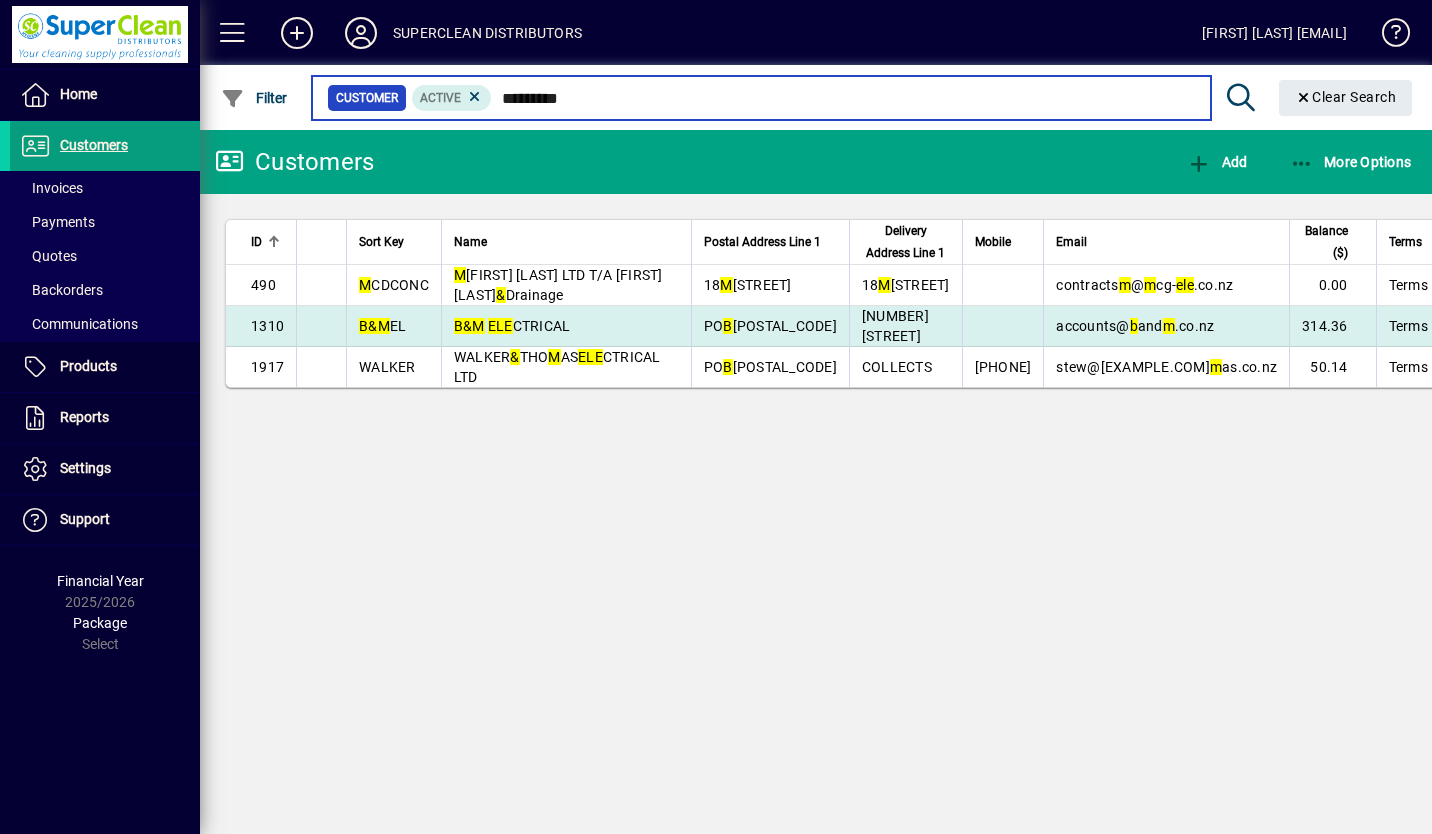 type on "*********" 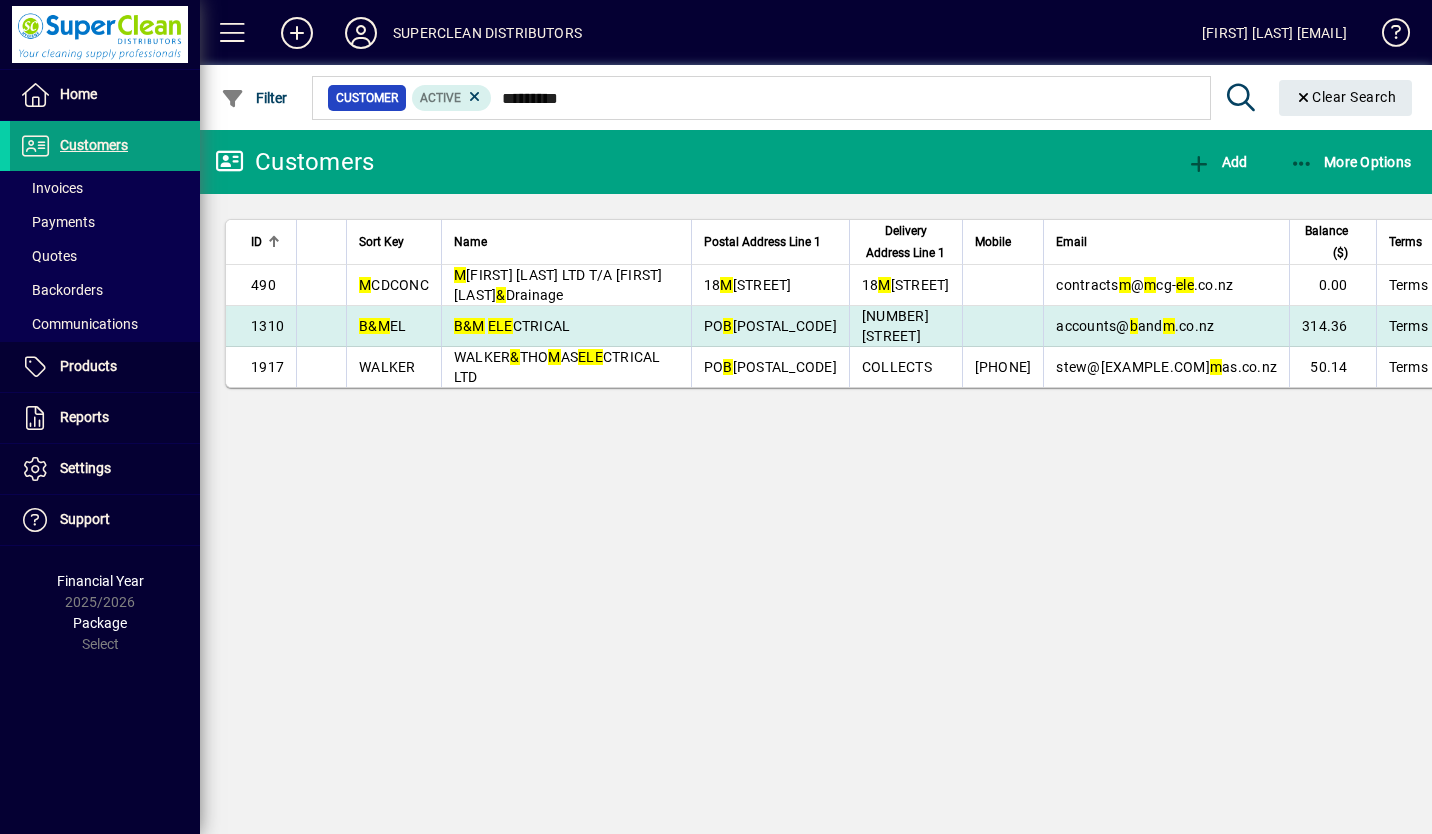 click on "B & M   ELE CTRICAL" at bounding box center (566, 326) 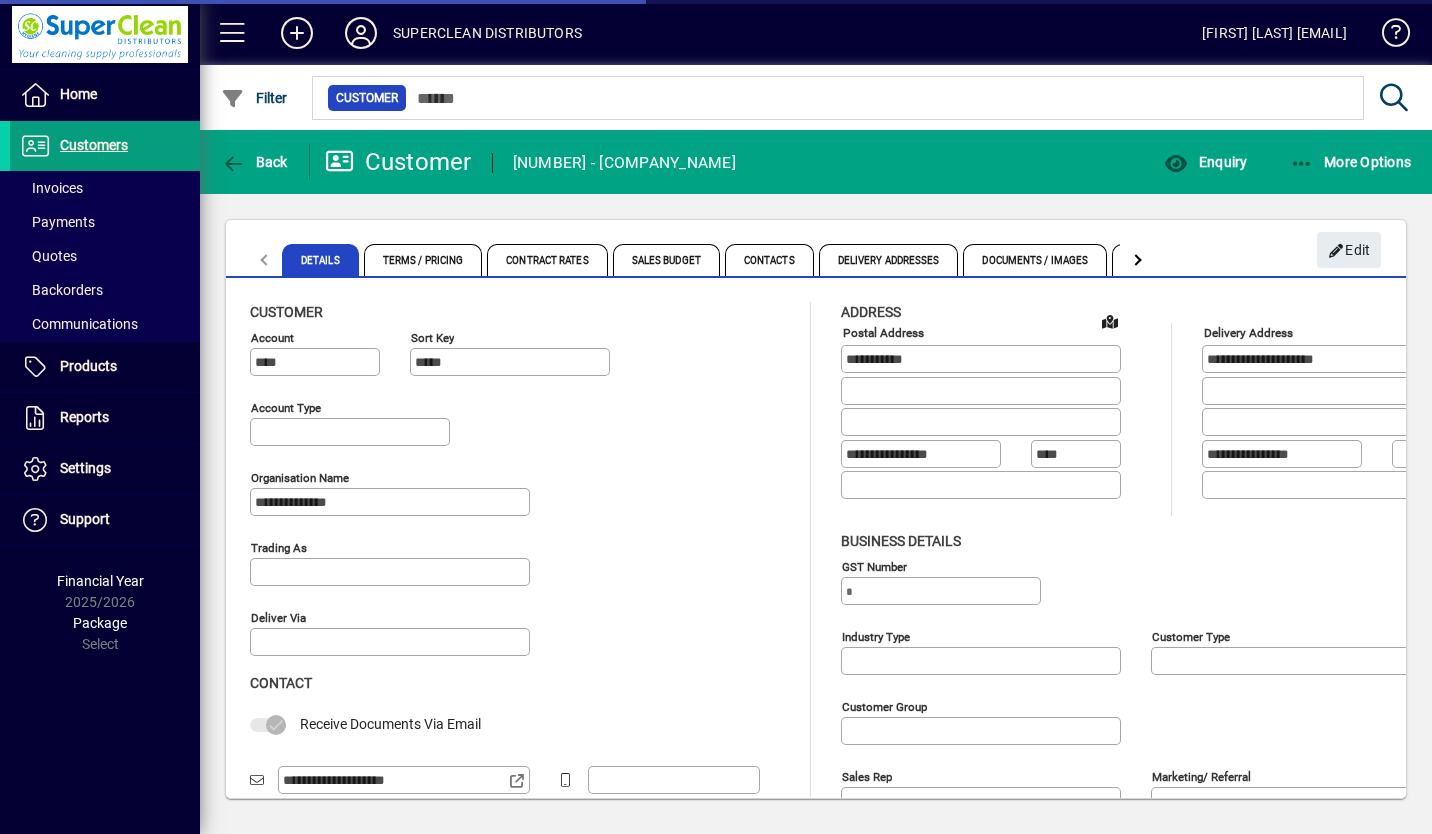type on "**********" 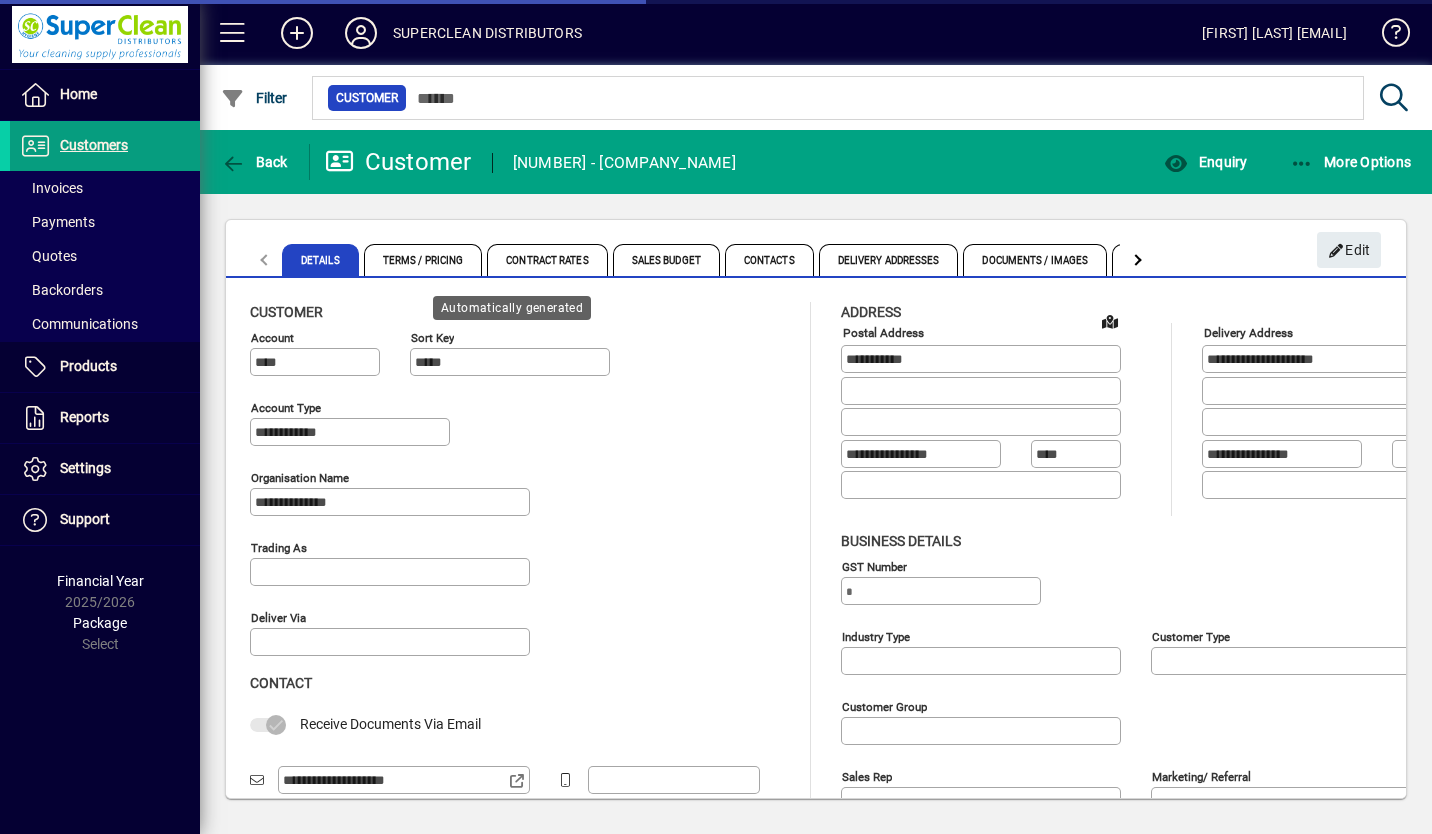 type on "**********" 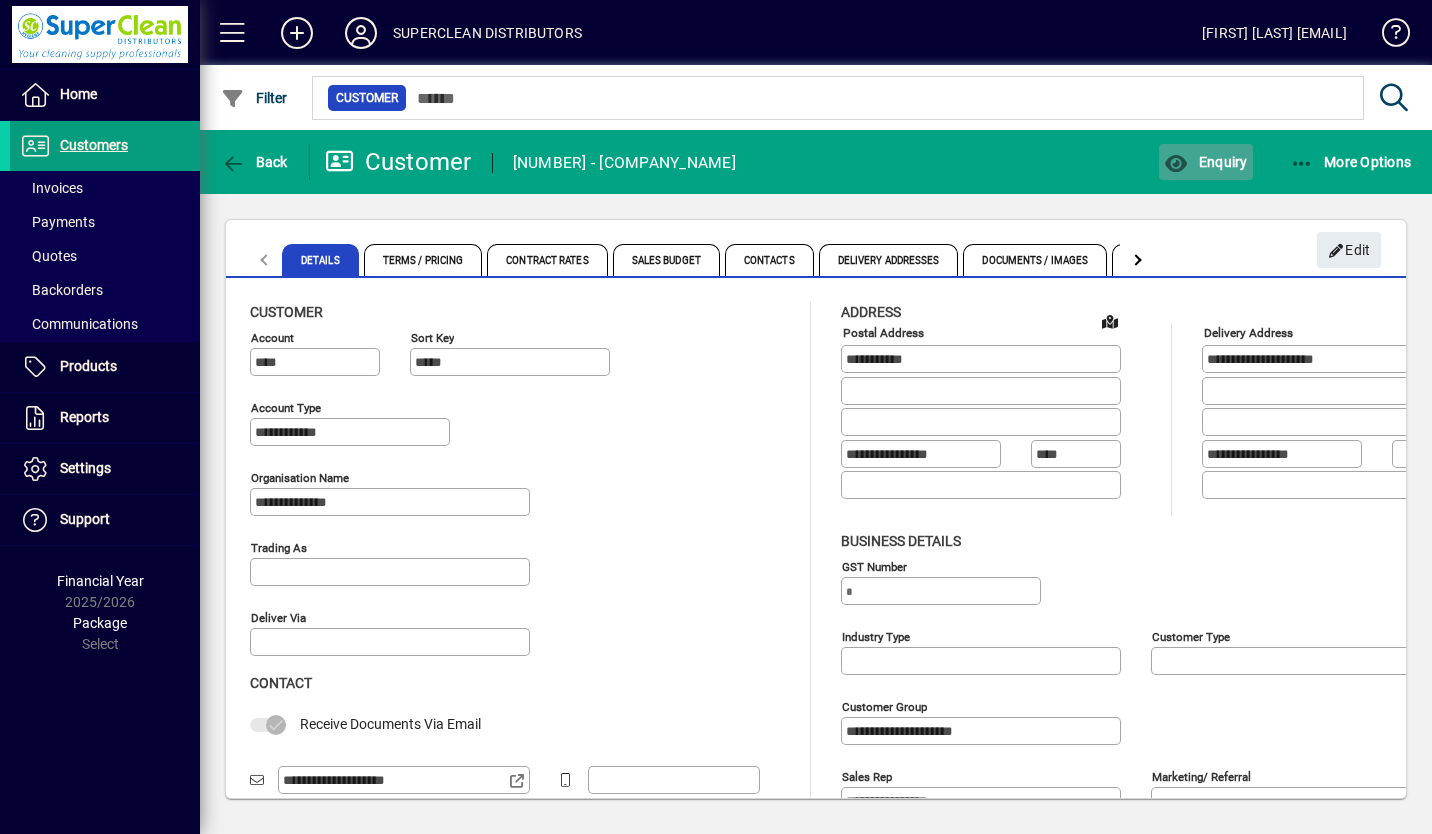 click on "Enquiry" 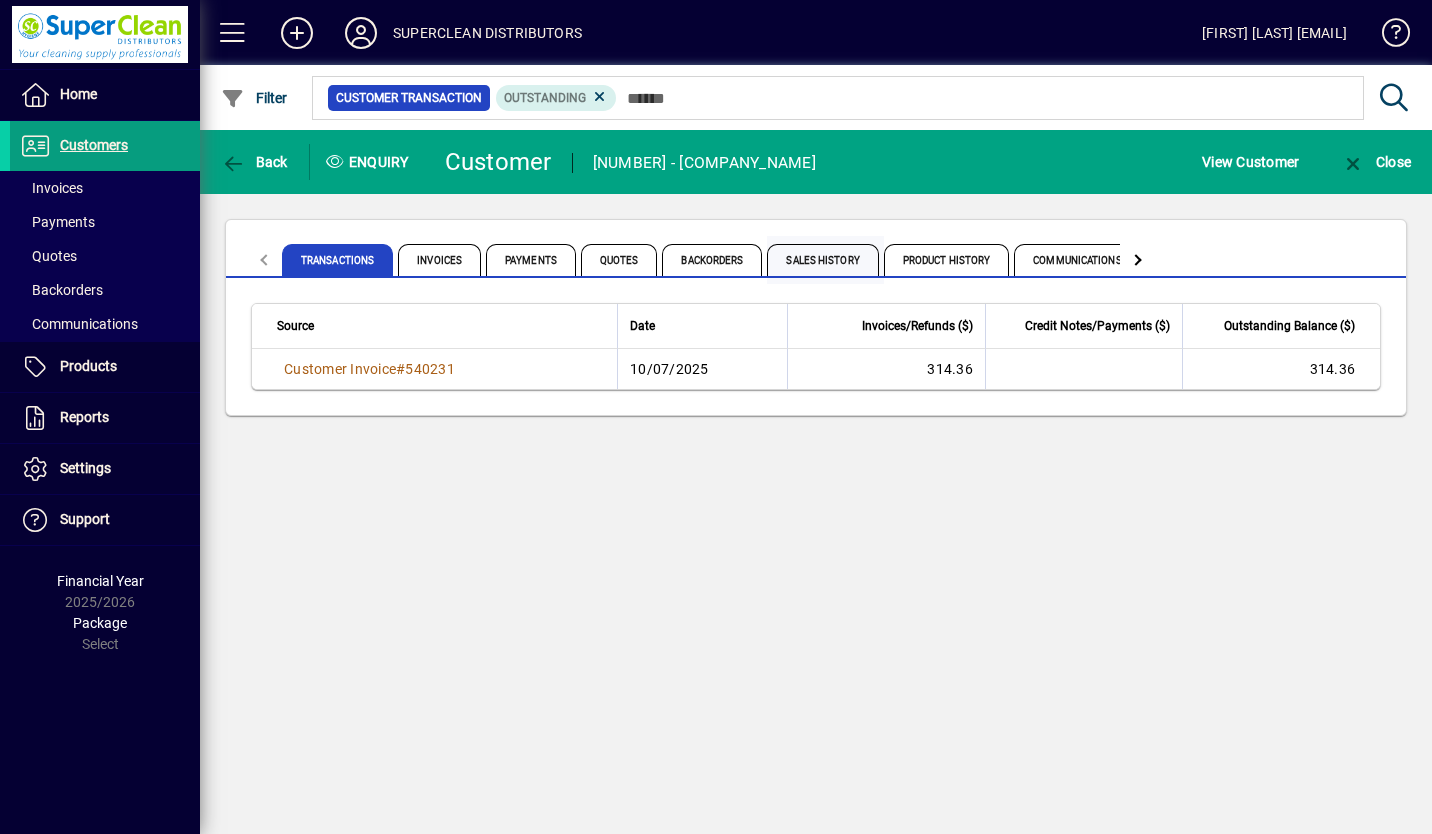click on "Sales History" at bounding box center (822, 260) 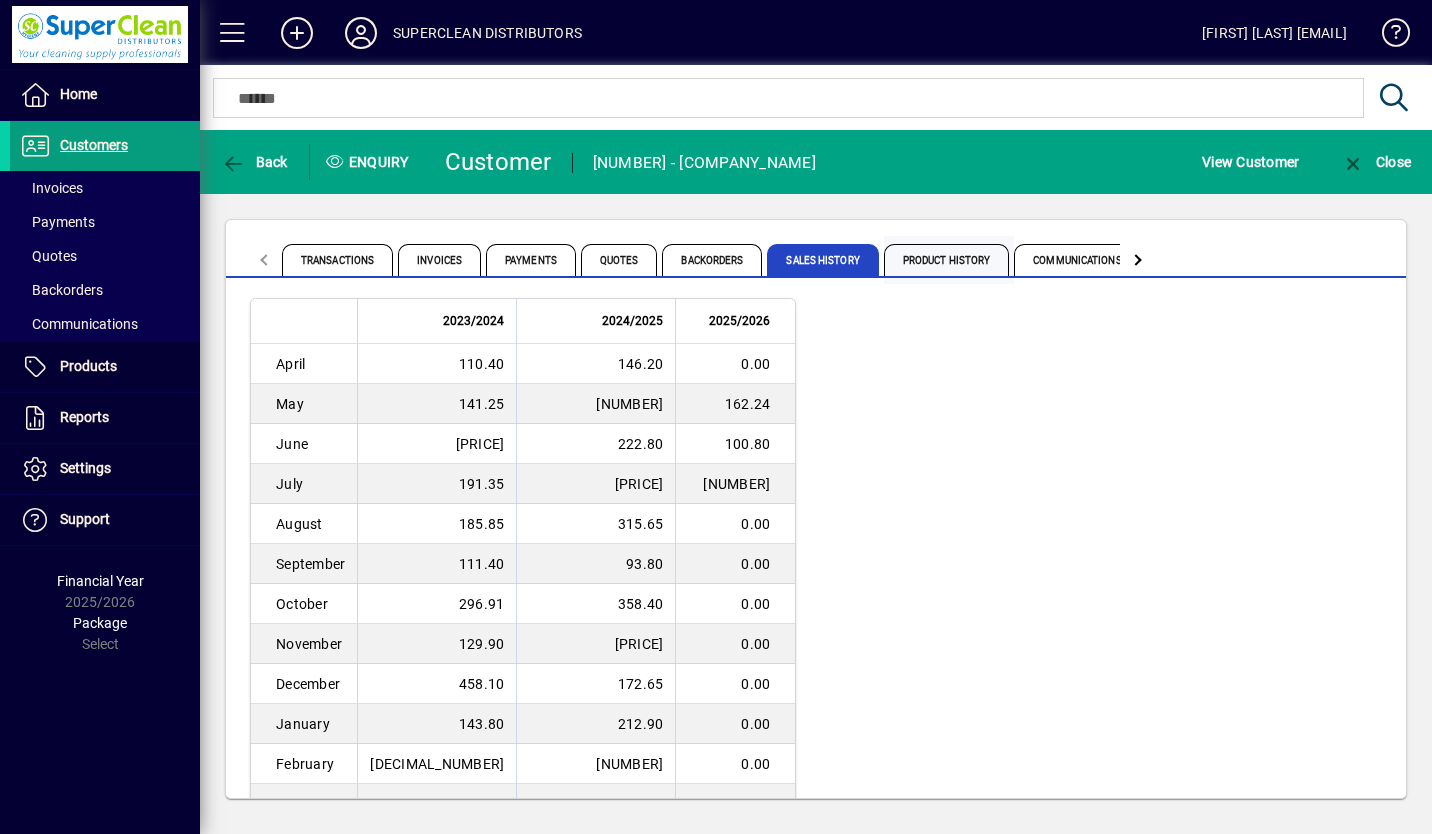 click on "Product History" at bounding box center [947, 260] 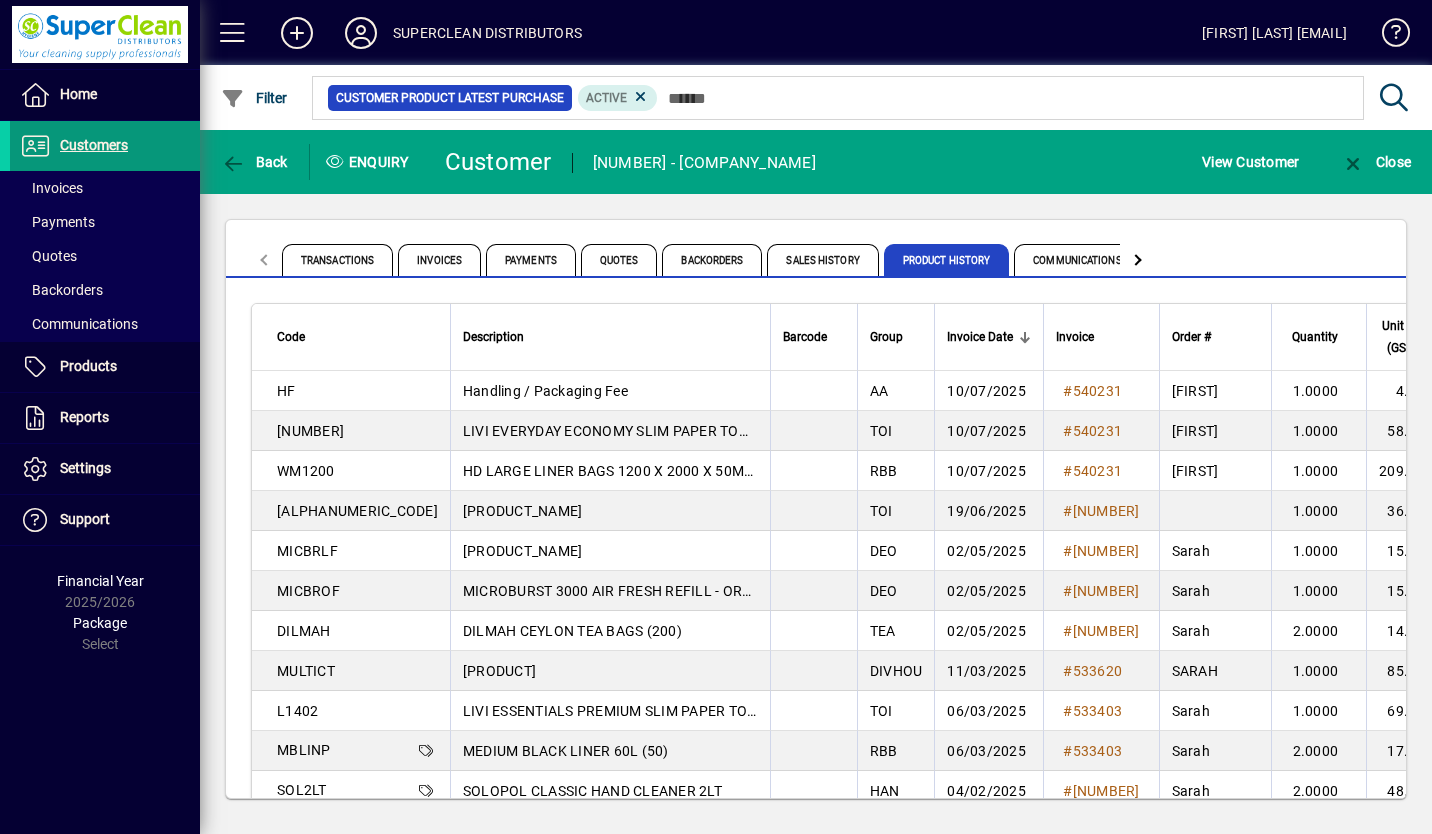 click on "Customers" at bounding box center (69, 146) 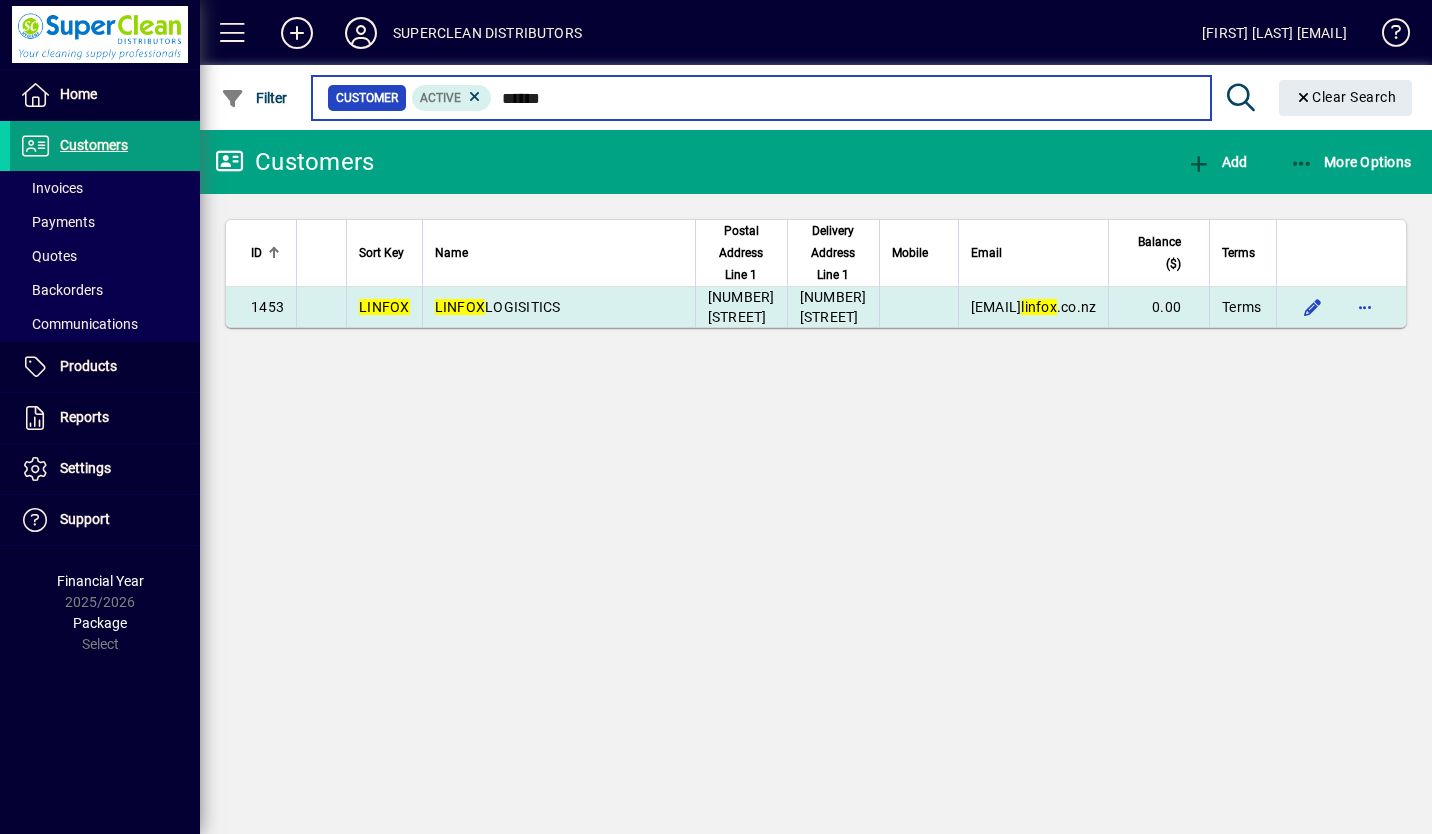 type on "******" 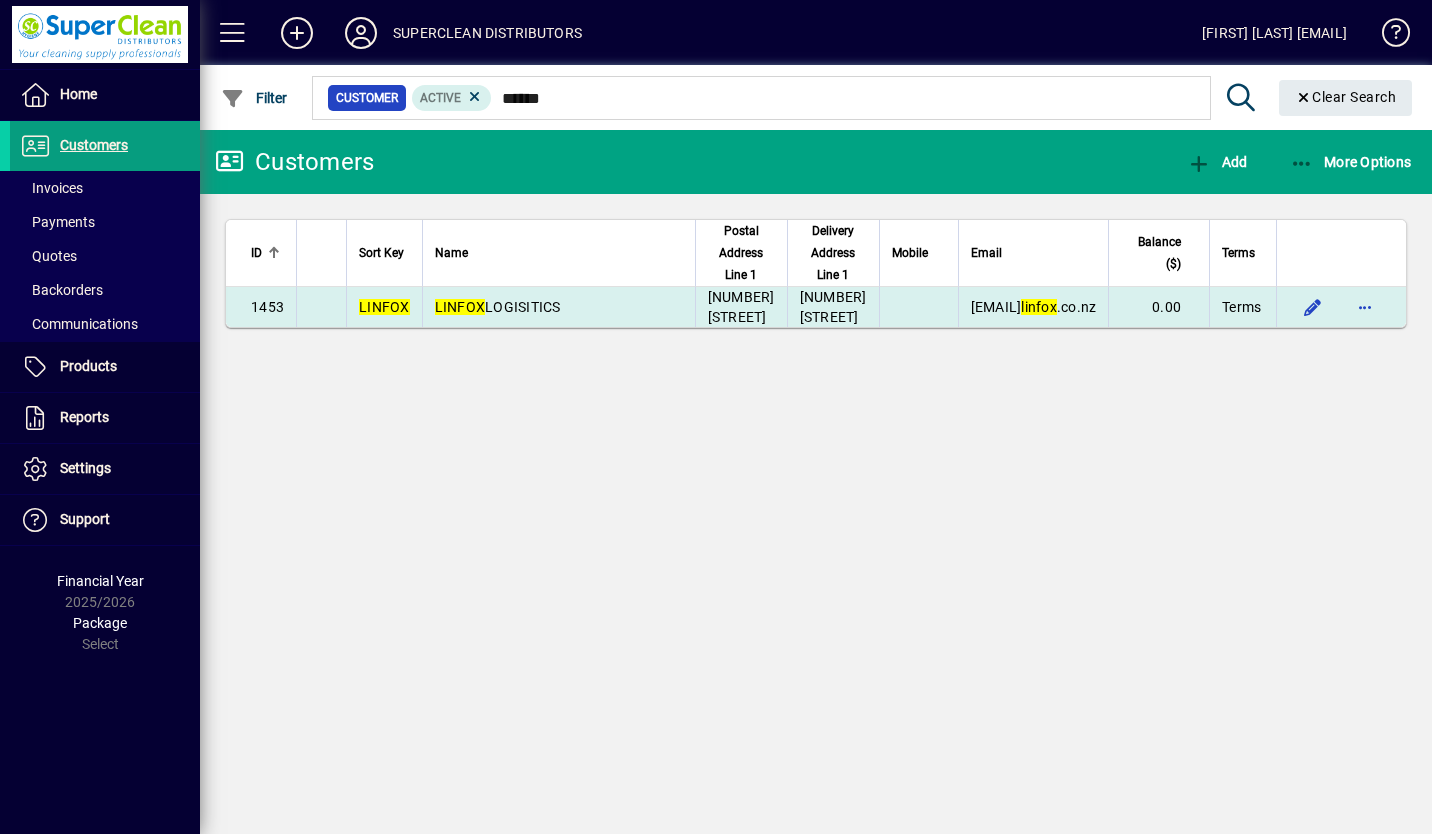 click on "LINFOX" at bounding box center (384, 307) 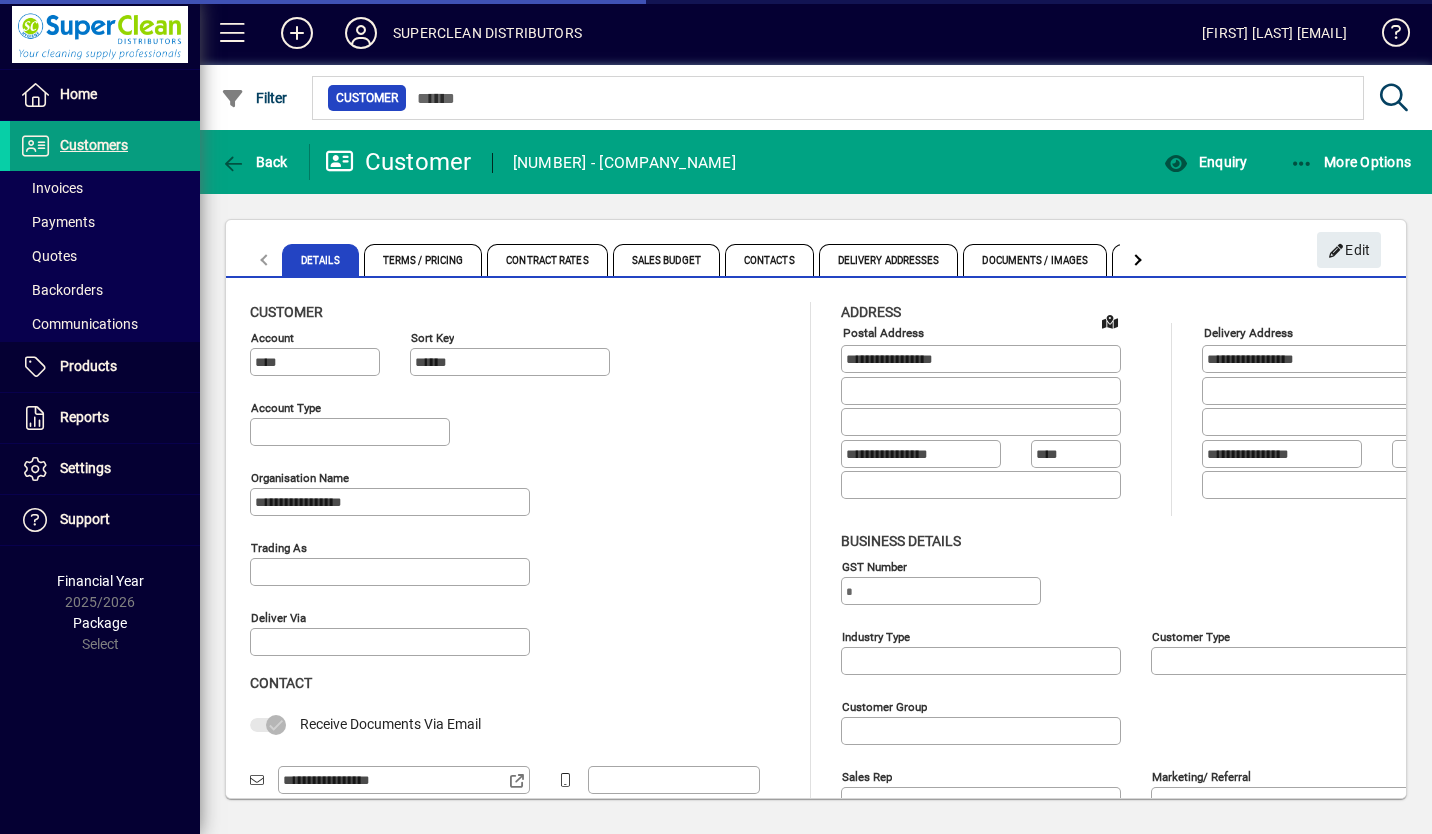 type on "**********" 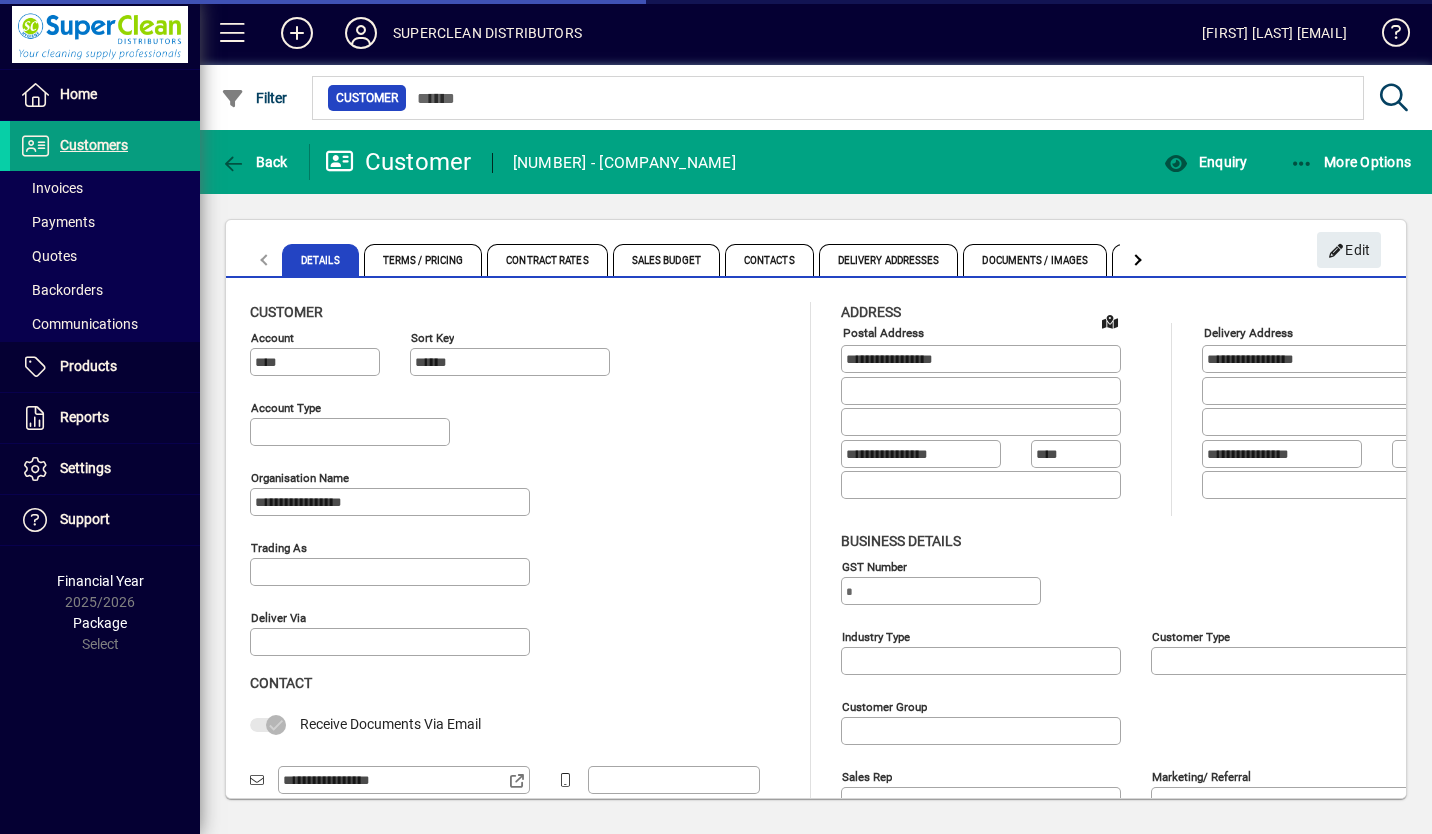 type on "**********" 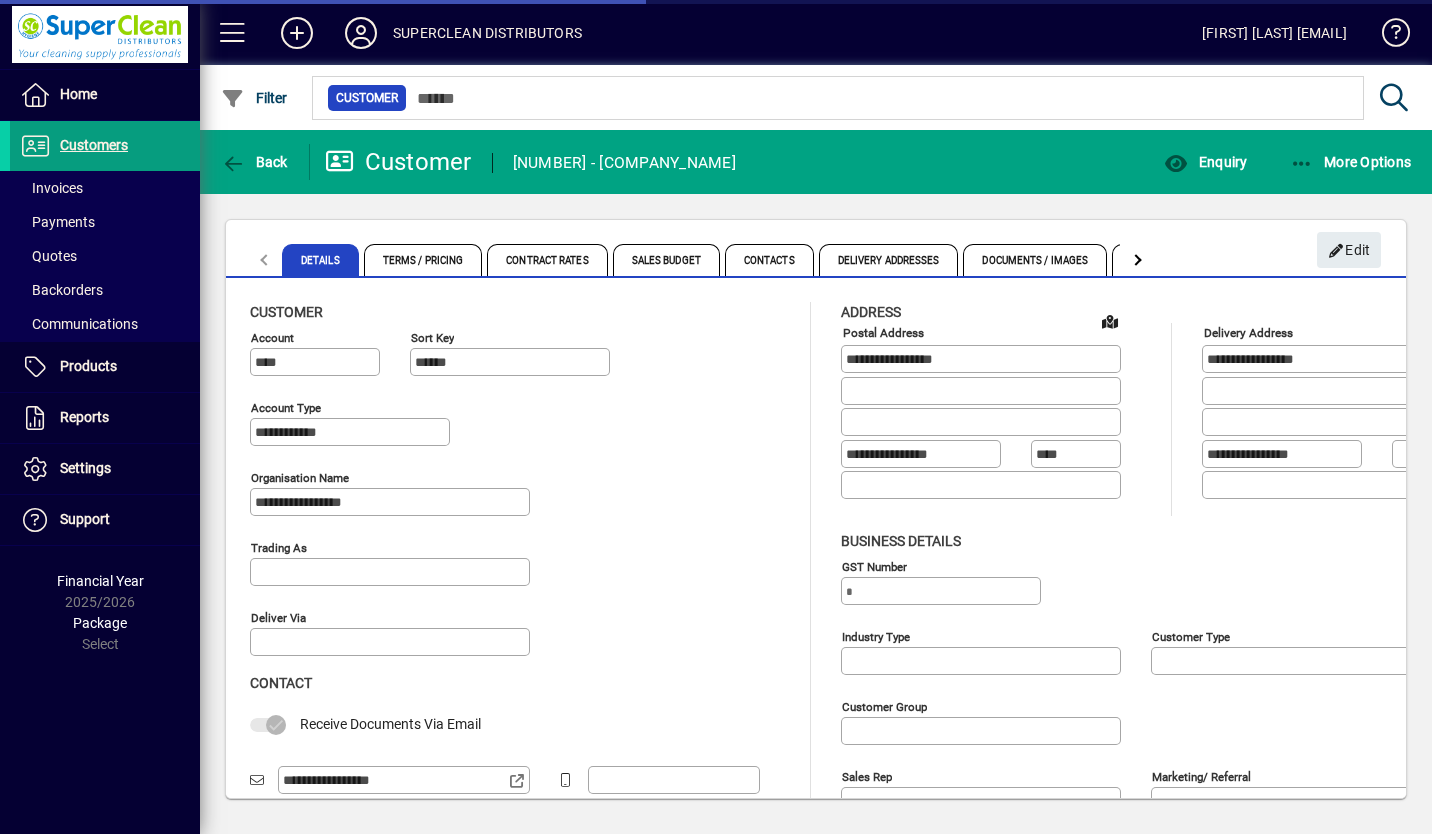 type on "**********" 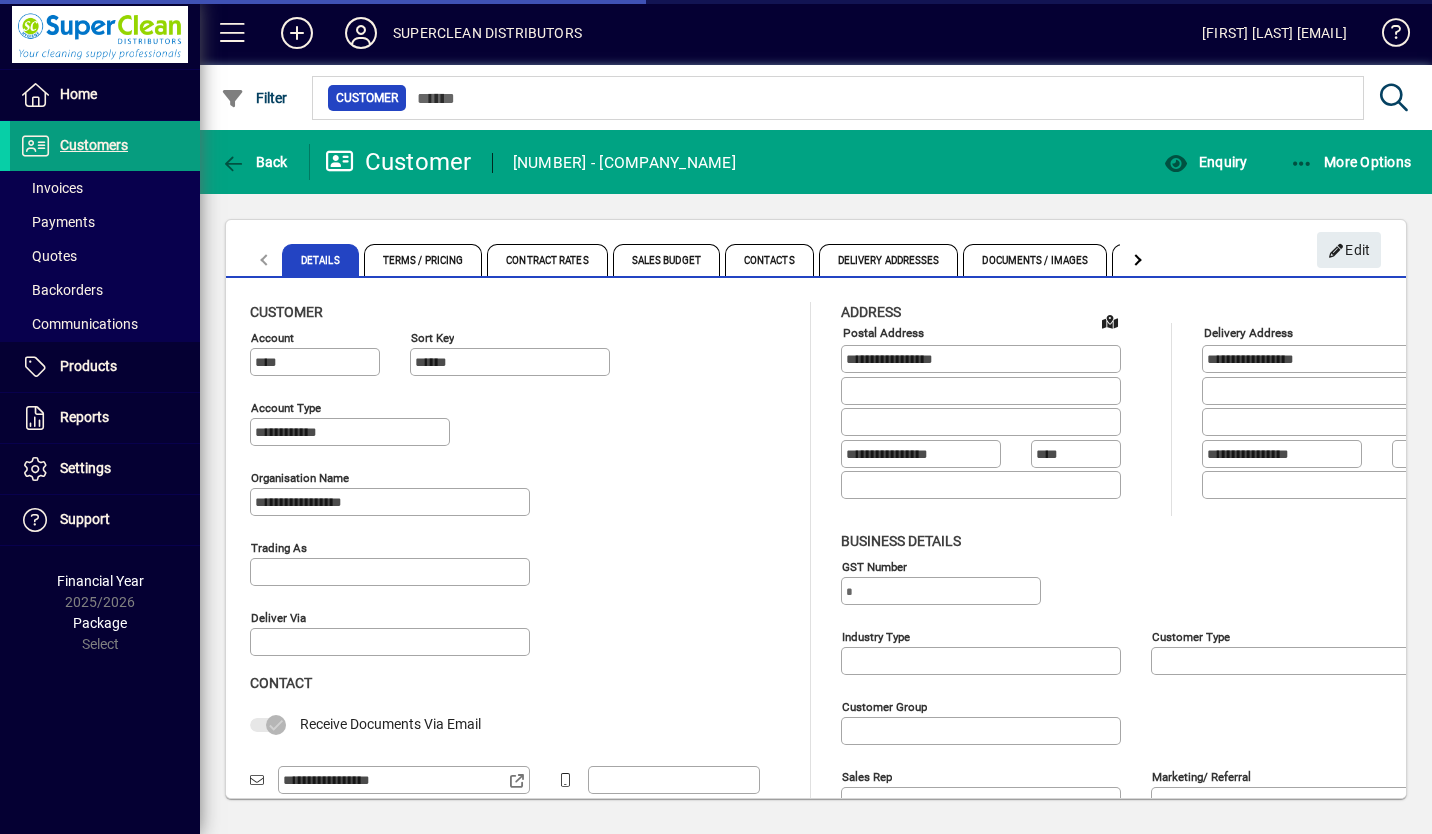 type on "**********" 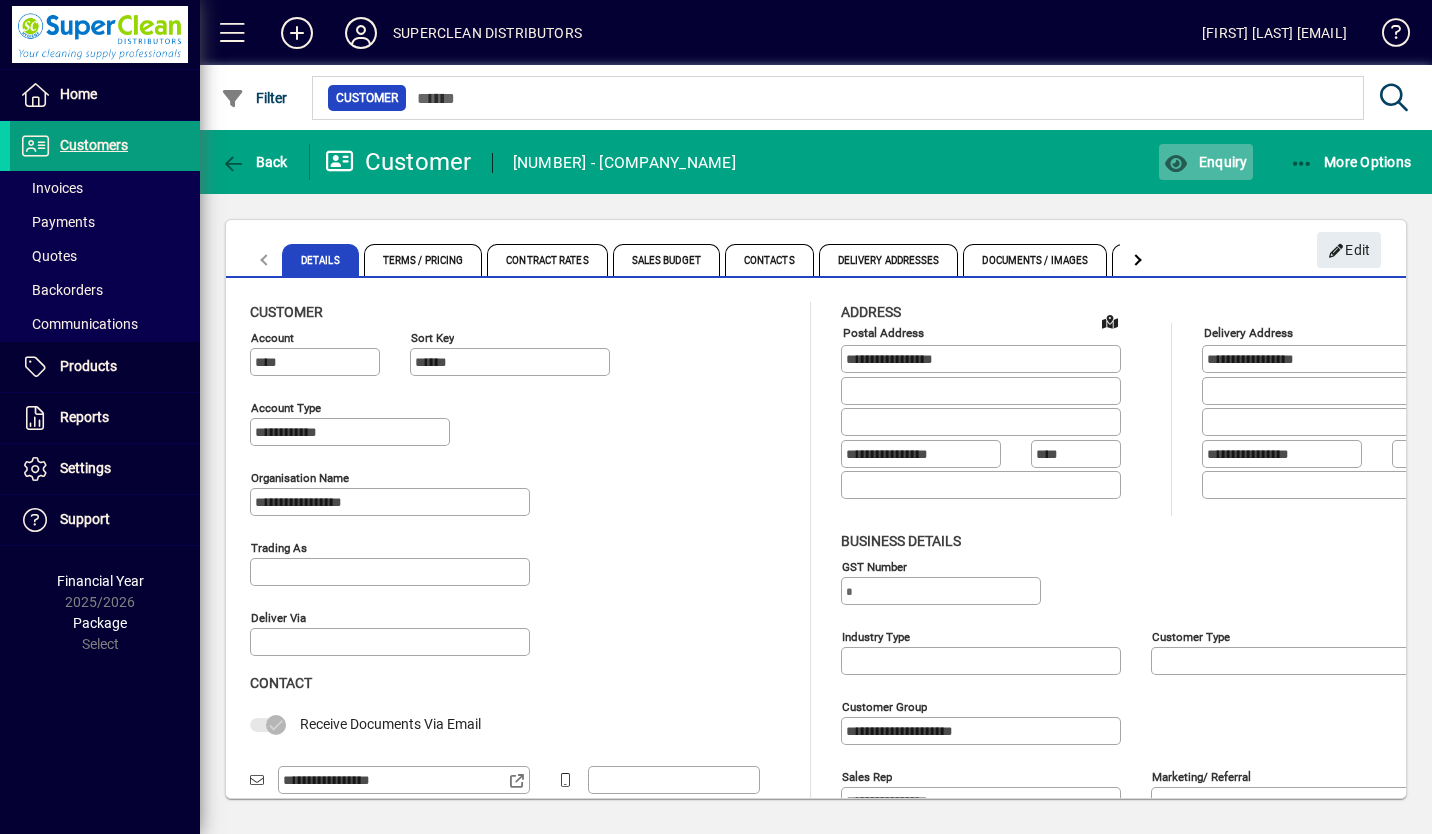 click on "Enquiry" 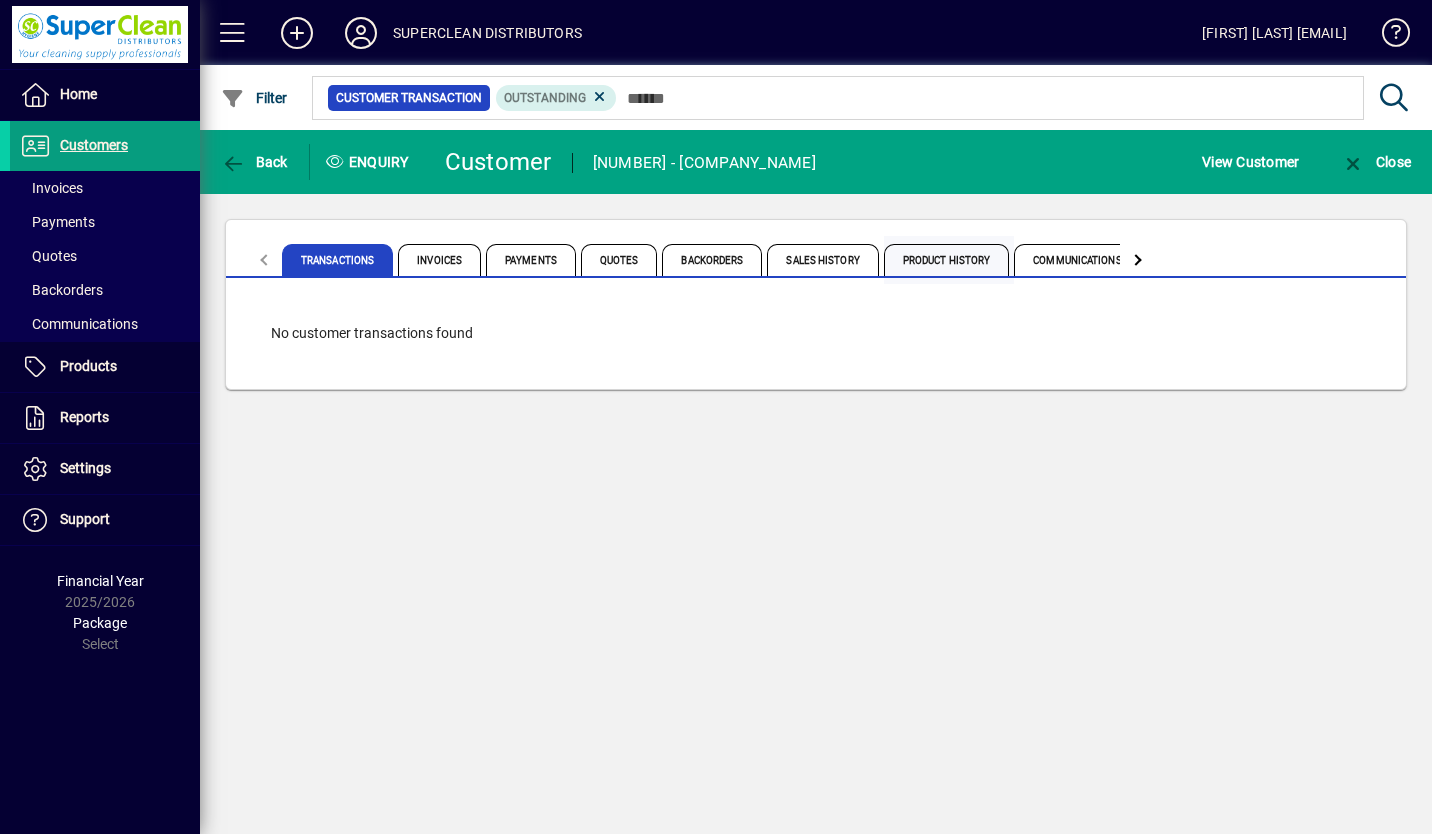 click on "Product History" at bounding box center [947, 260] 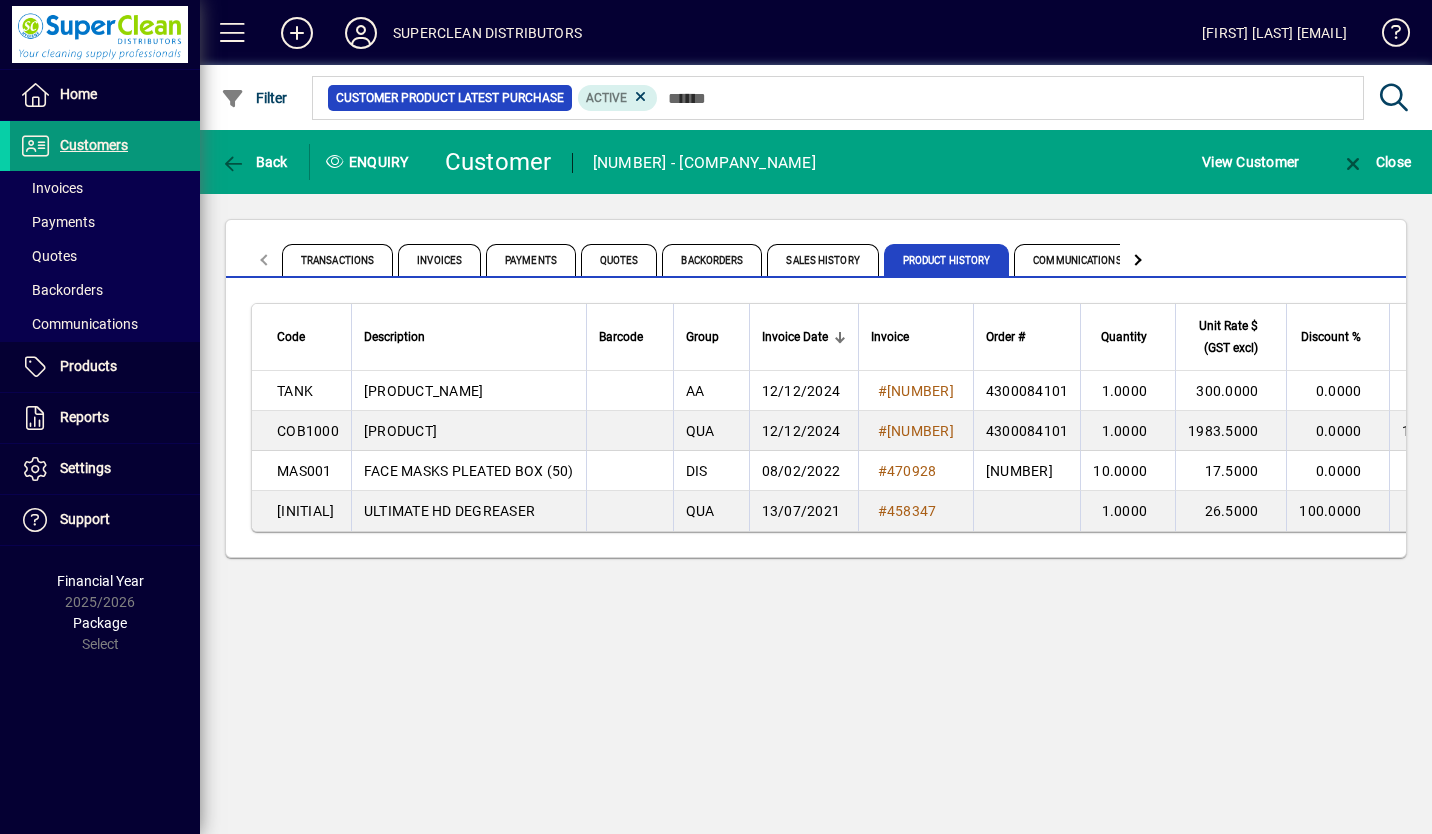 click on "Customers" at bounding box center (94, 145) 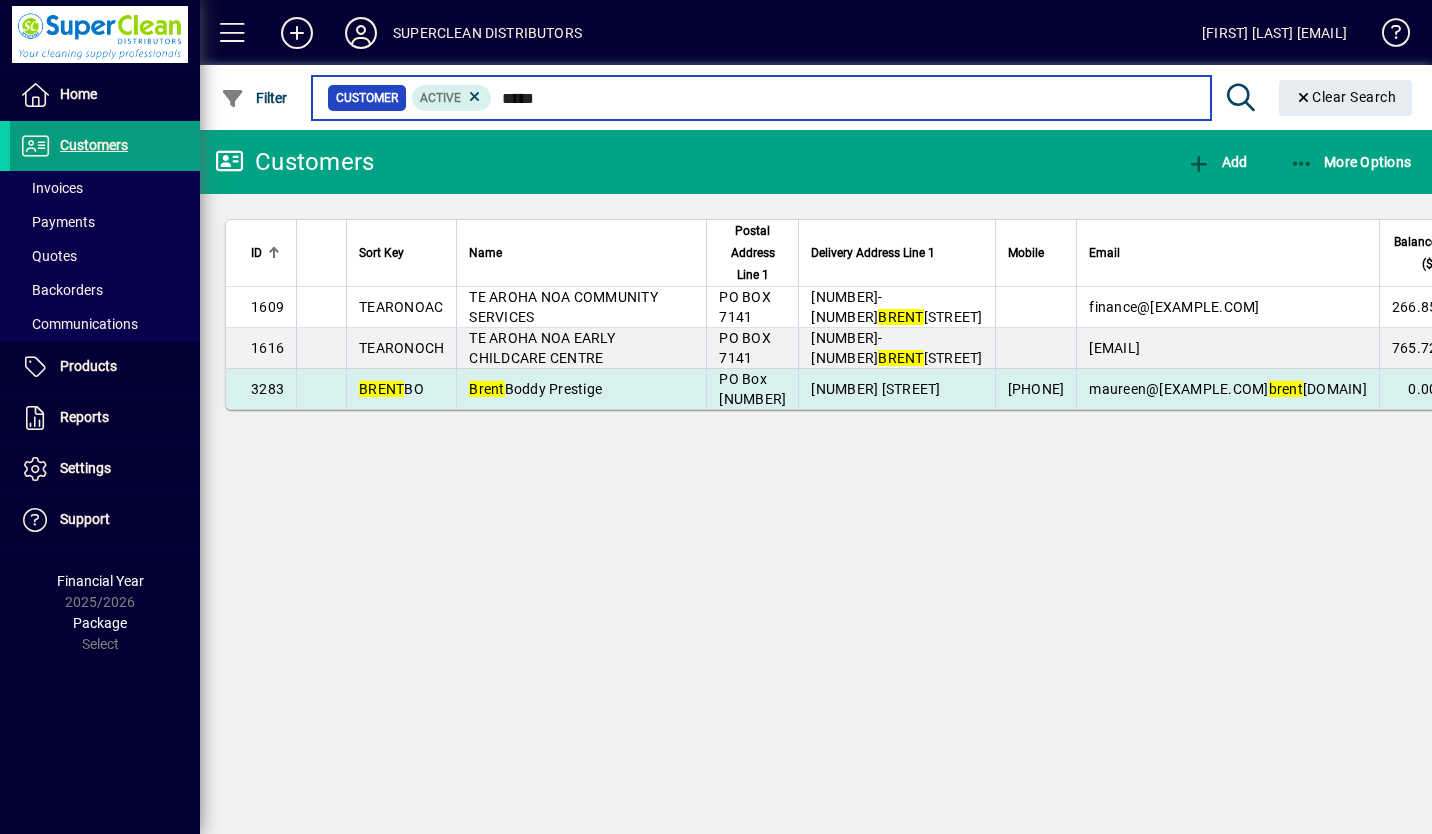 type on "*****" 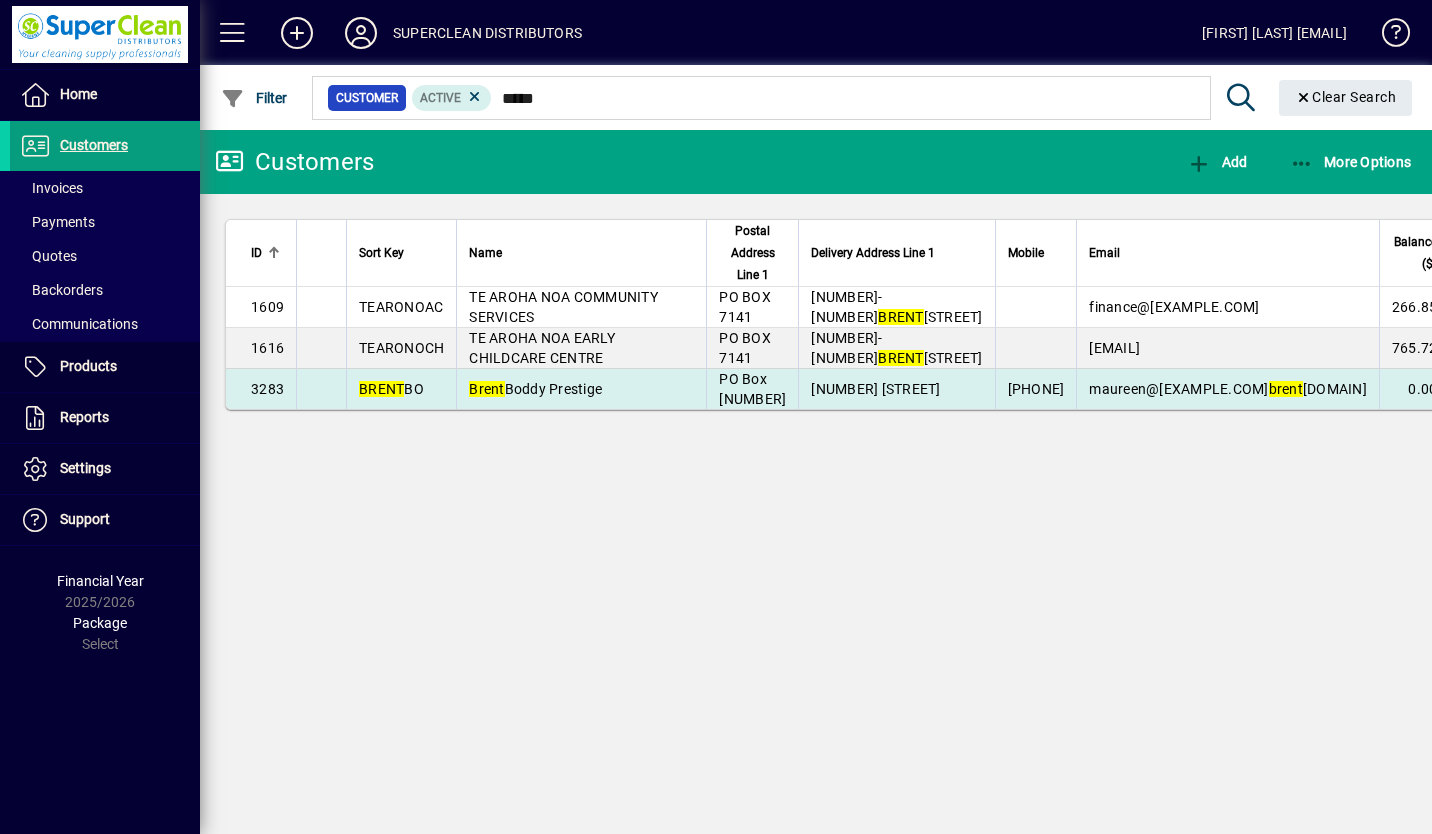 click on "Brent  Boddy Prestige" at bounding box center (535, 389) 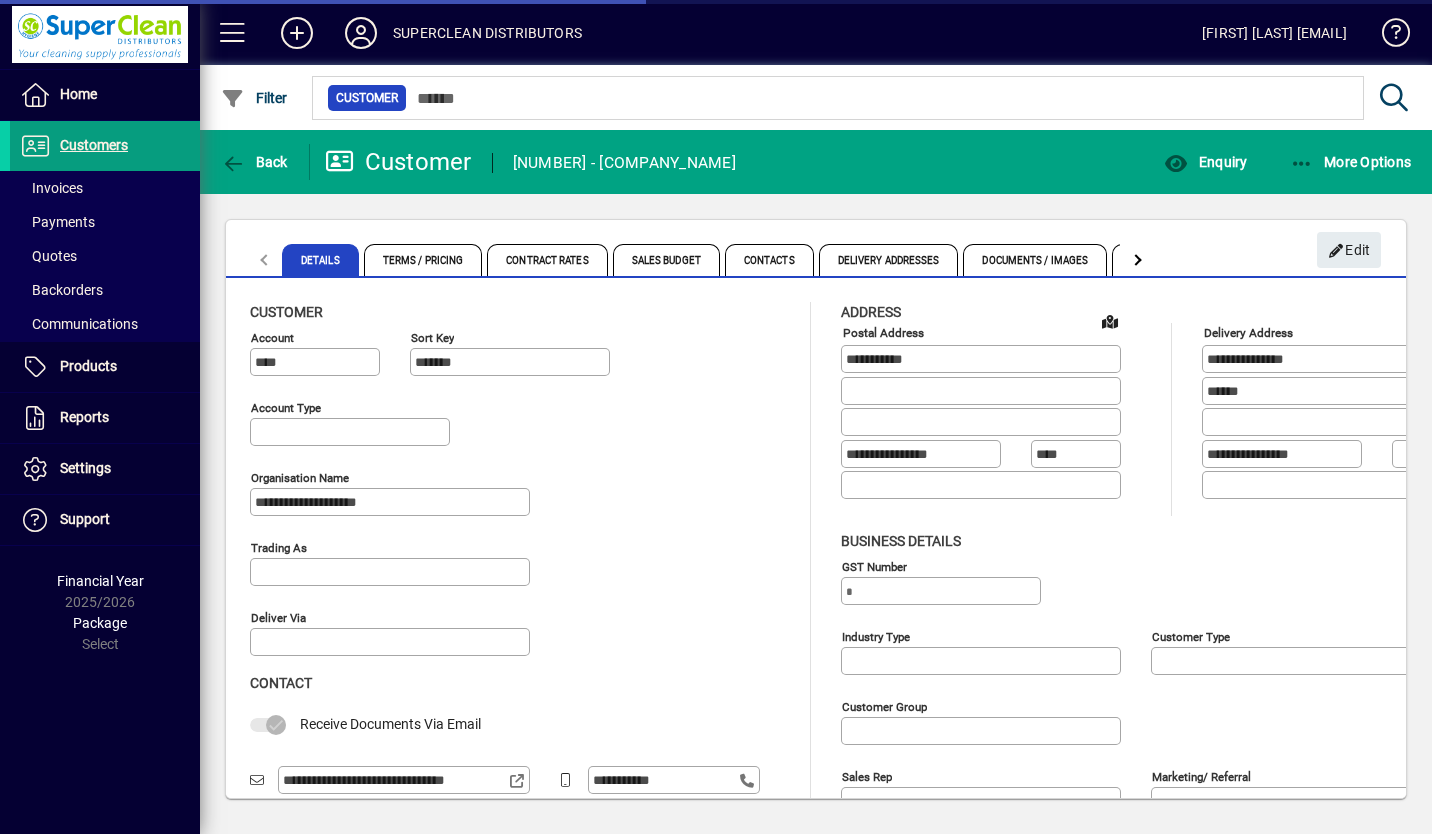 type on "**********" 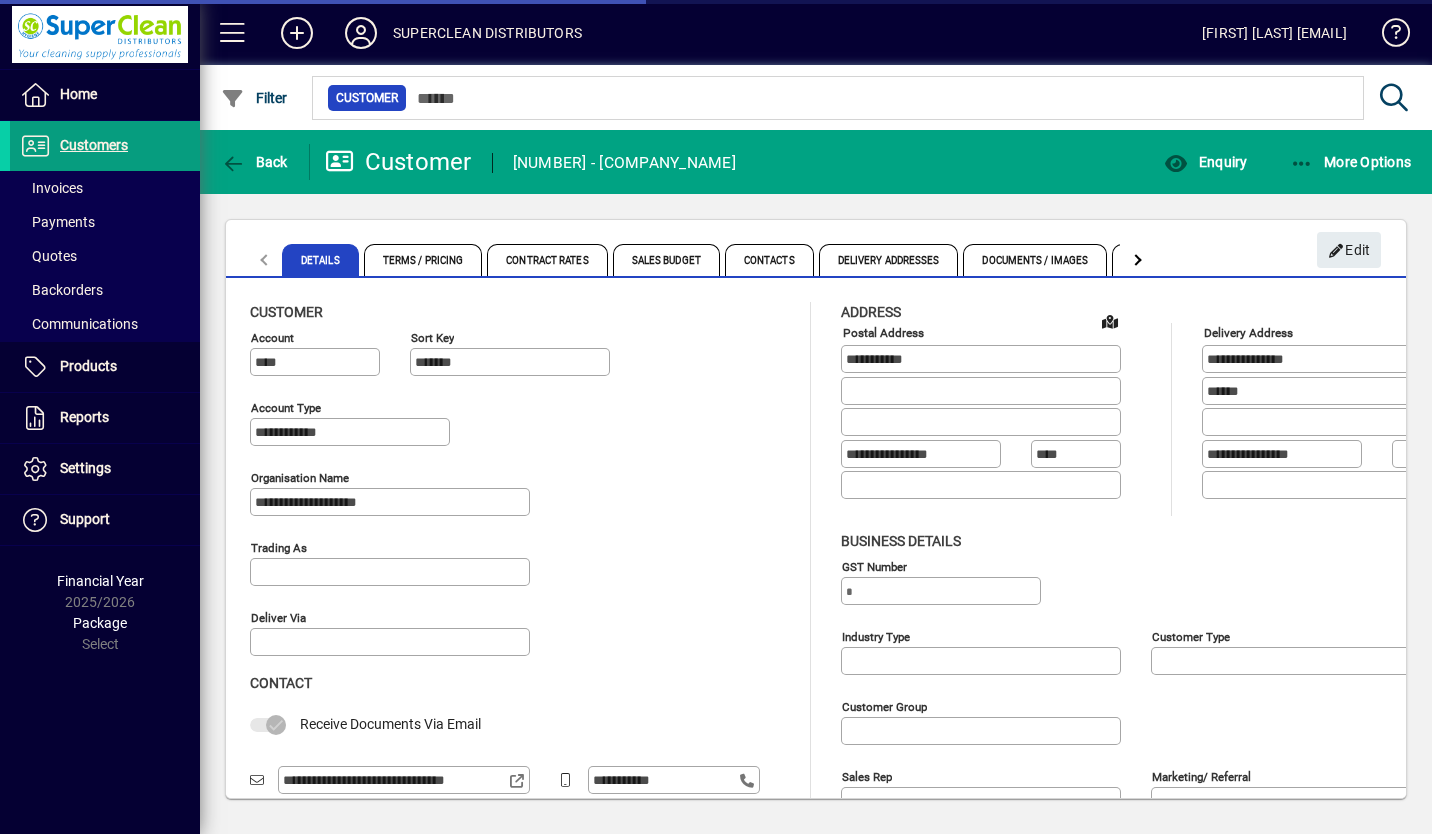 type on "**********" 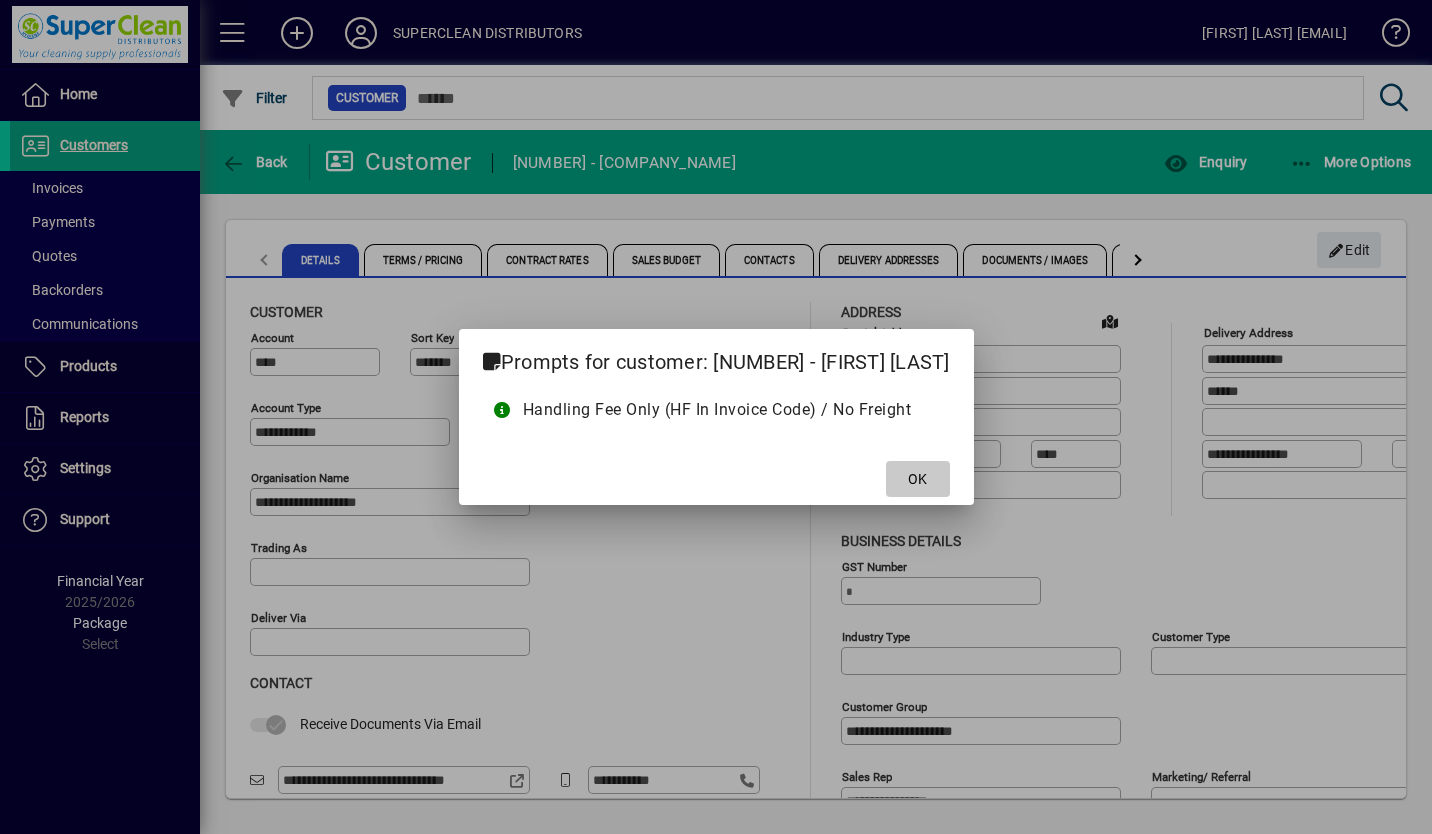 click on "OK" 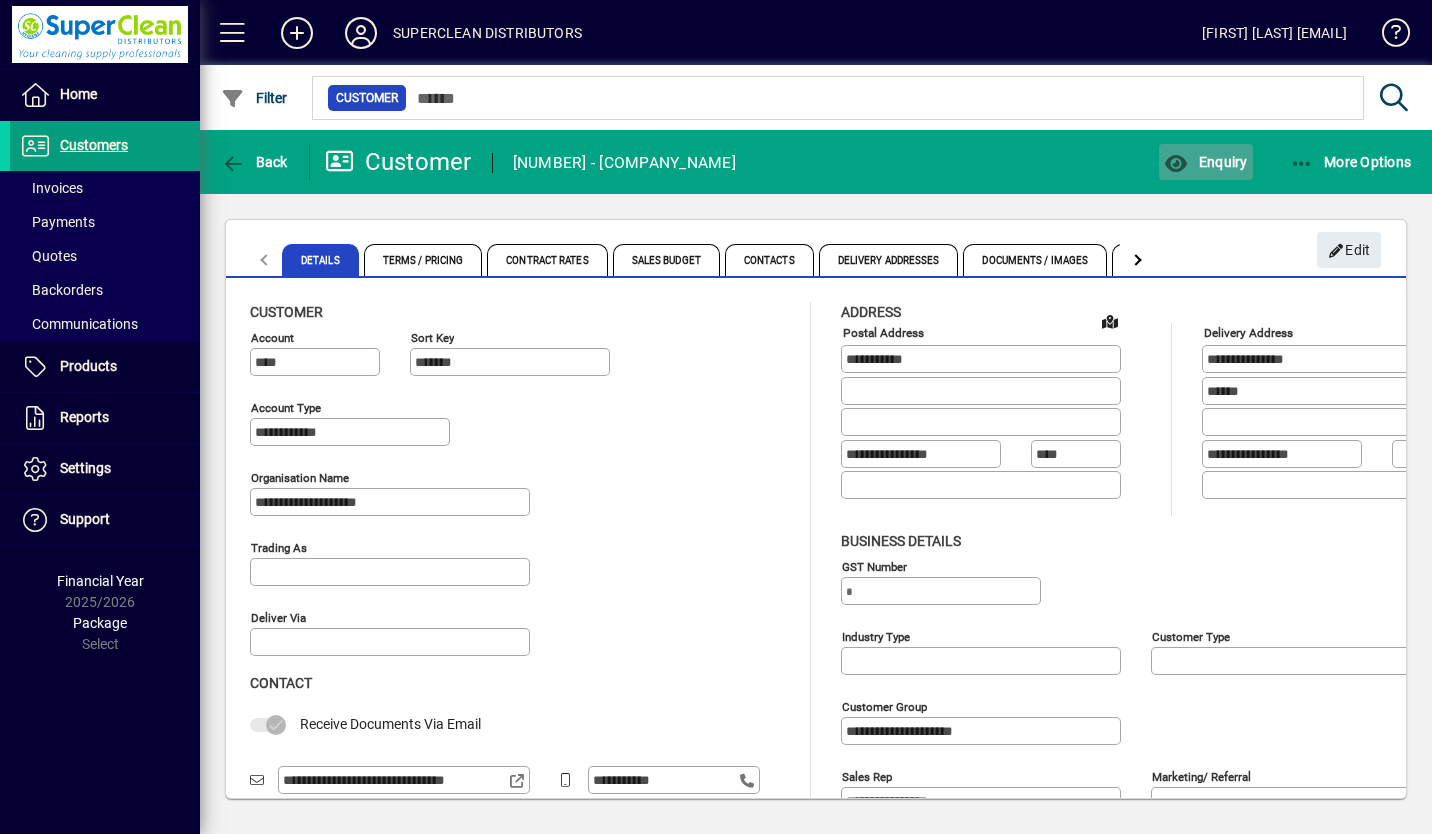 click on "Enquiry" 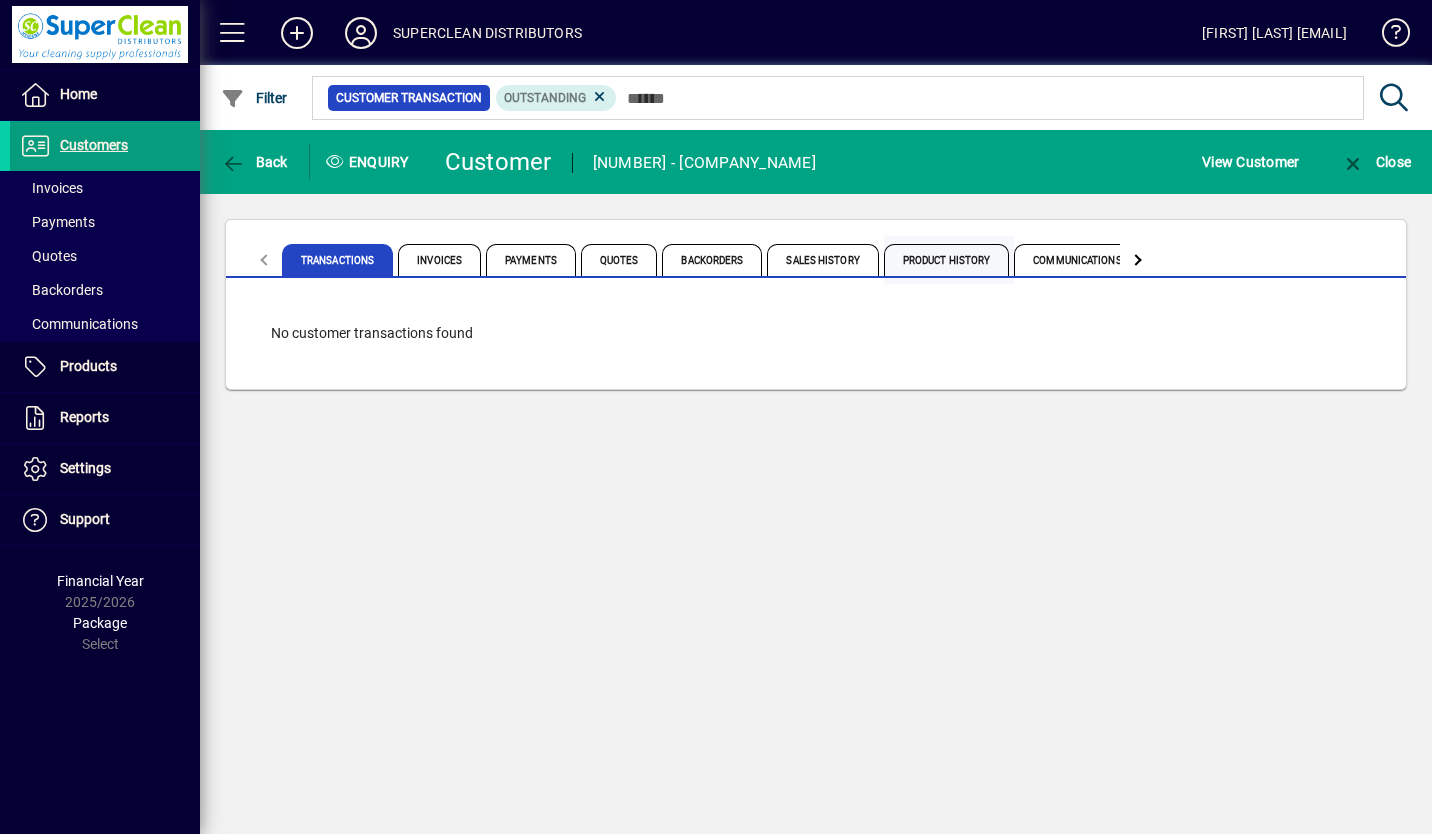click on "Product History" at bounding box center (947, 260) 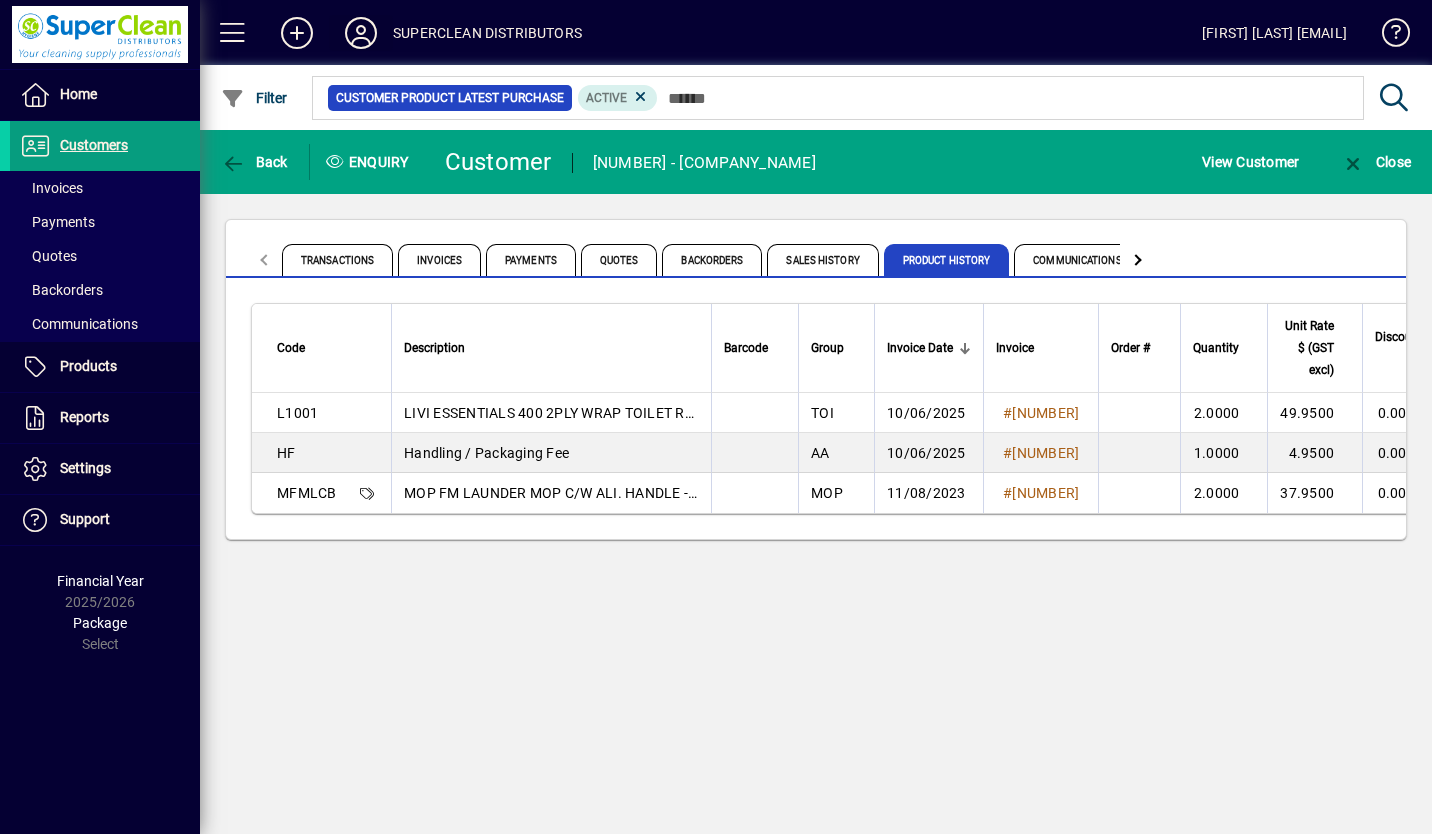 click 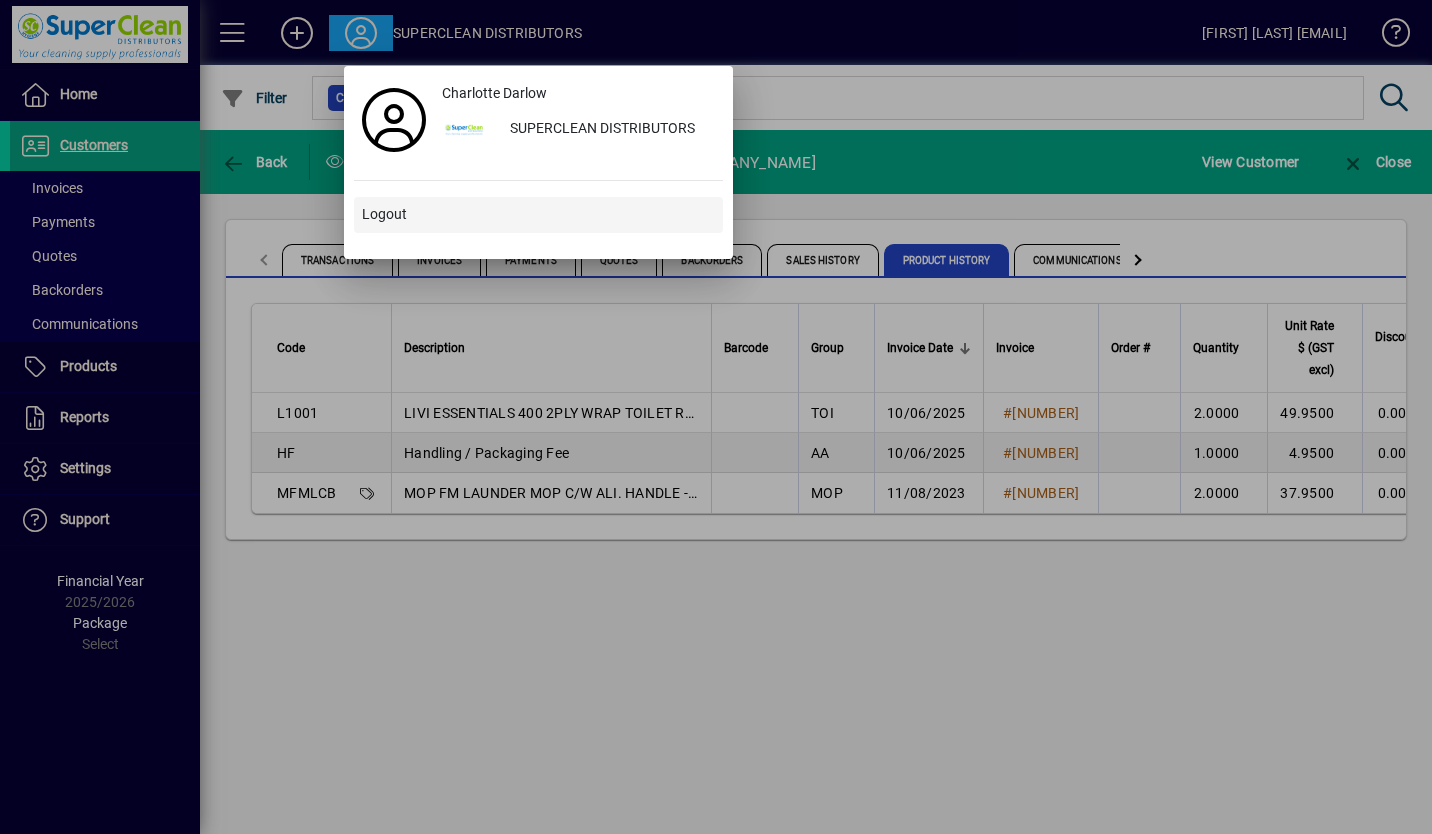 click on "Logout" at bounding box center [384, 214] 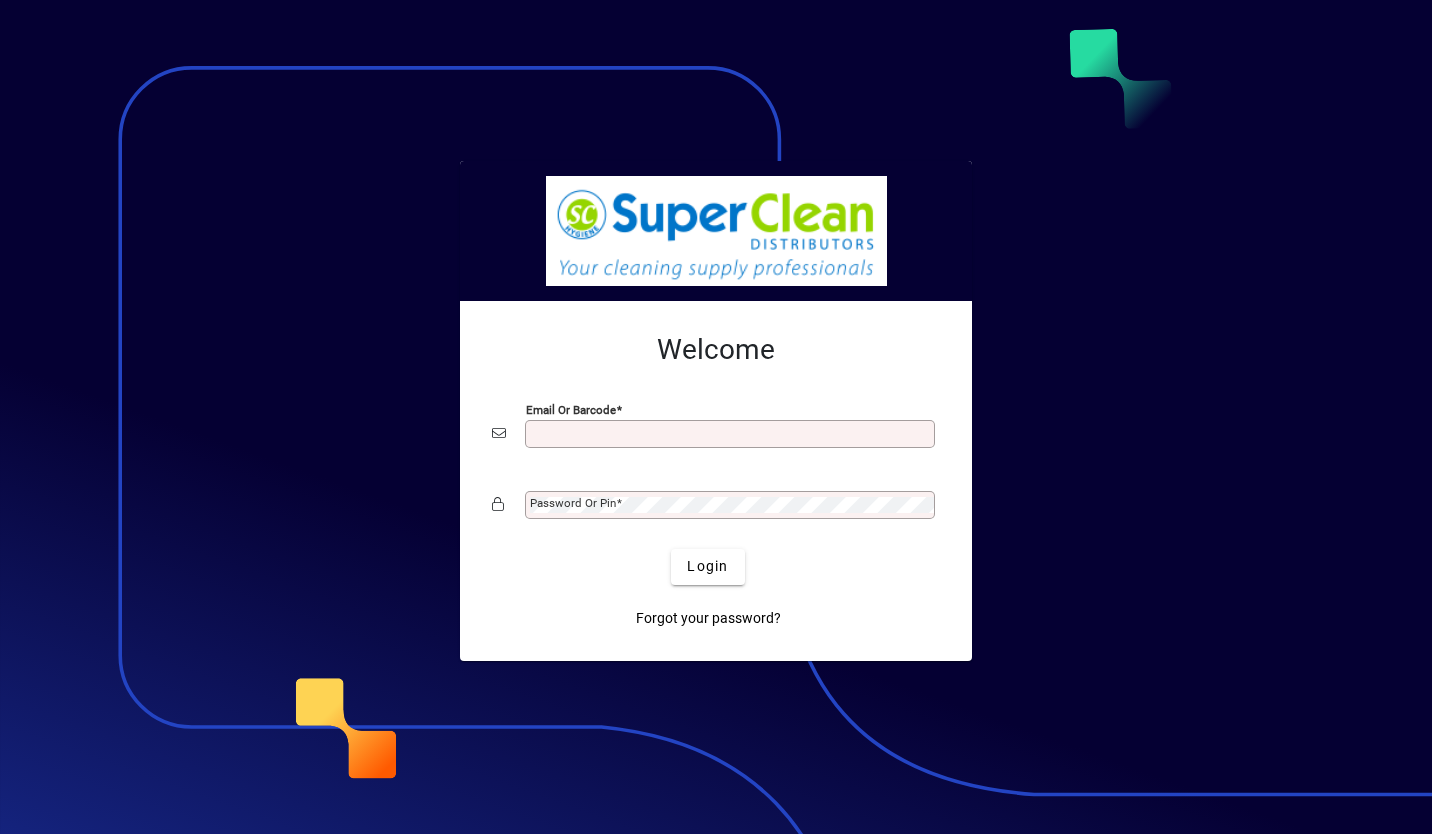 scroll, scrollTop: 0, scrollLeft: 0, axis: both 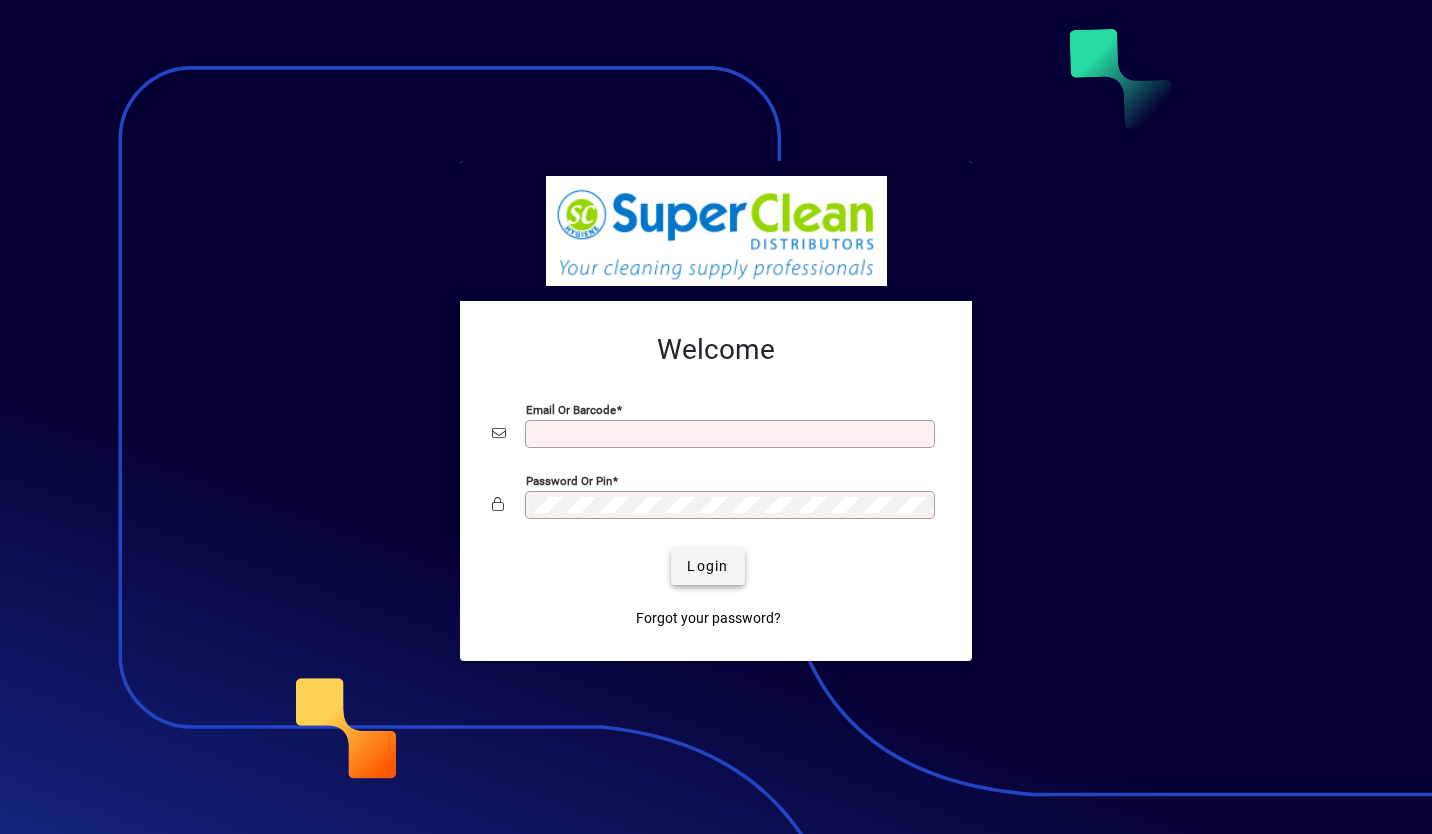 type on "**********" 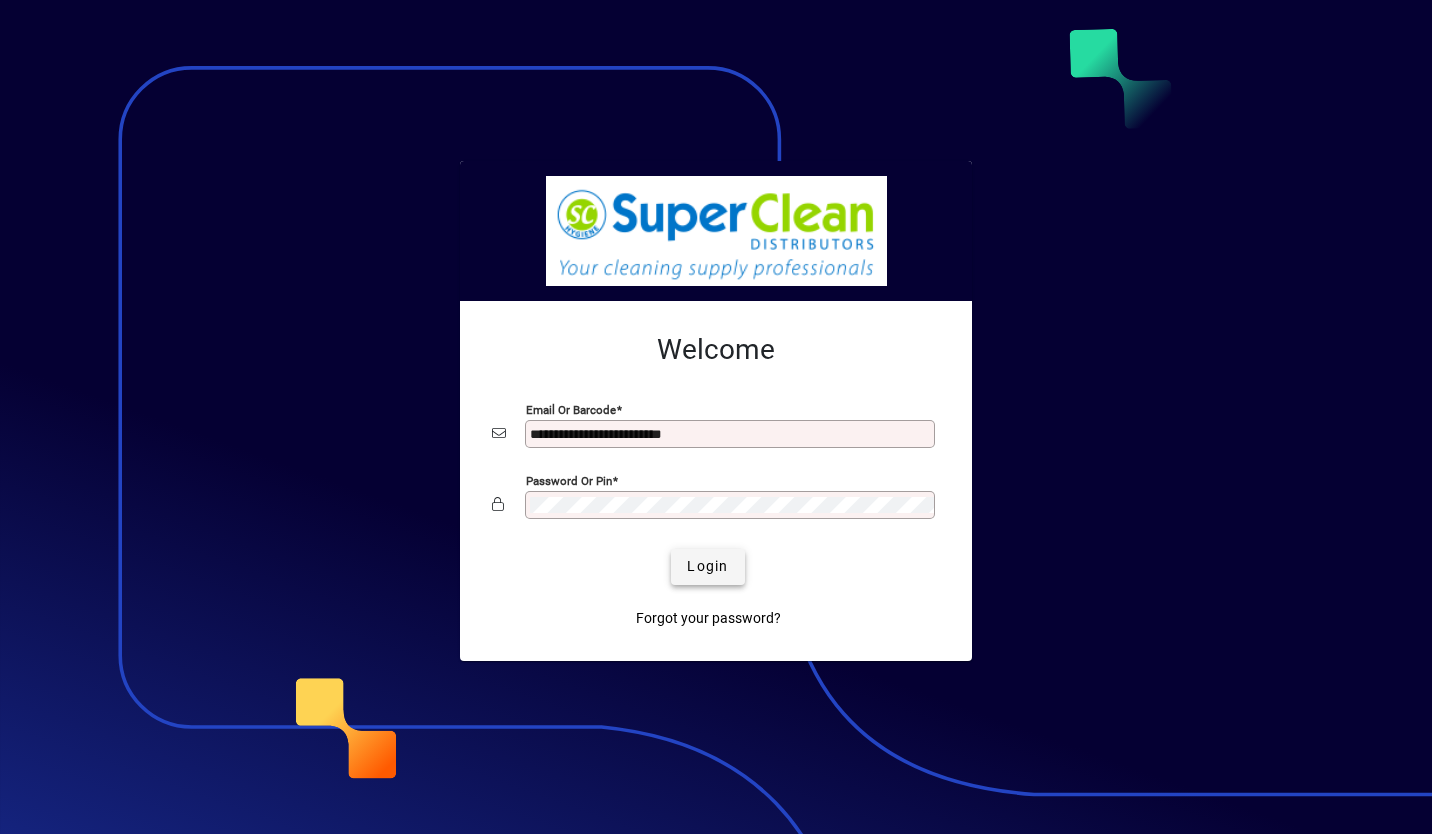 click on "Login" 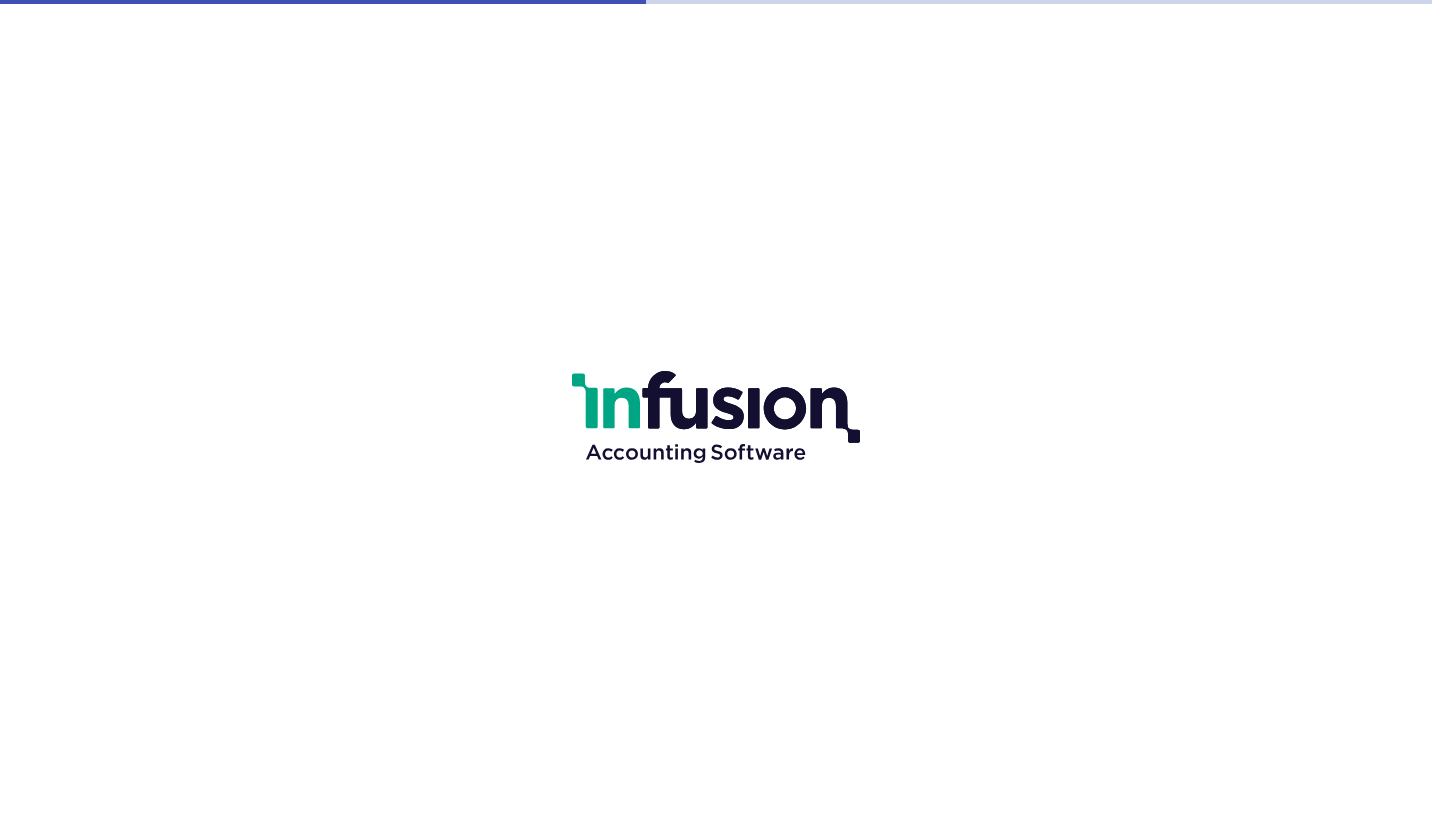 scroll, scrollTop: 0, scrollLeft: 0, axis: both 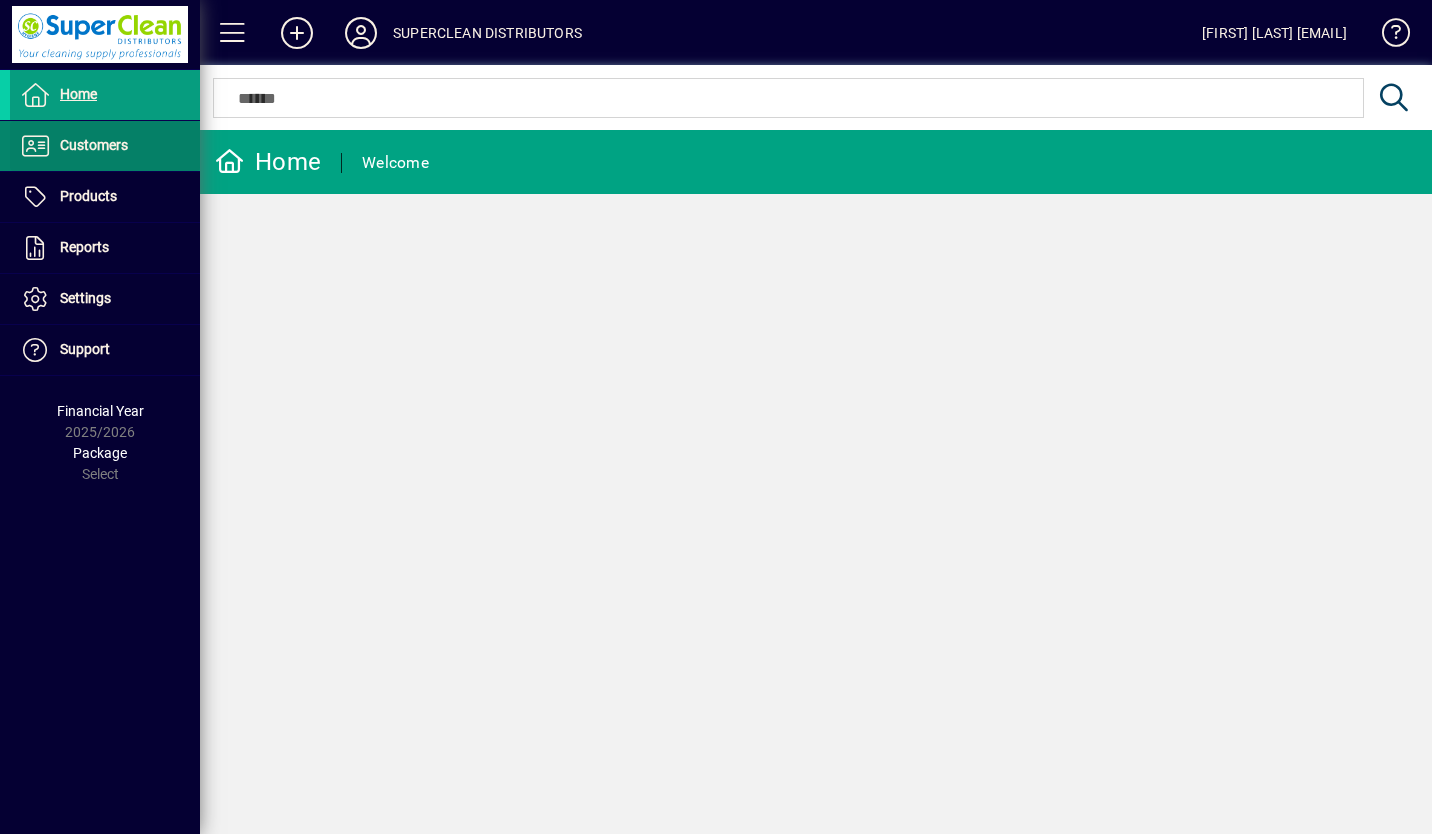 click on "Customers" at bounding box center [94, 145] 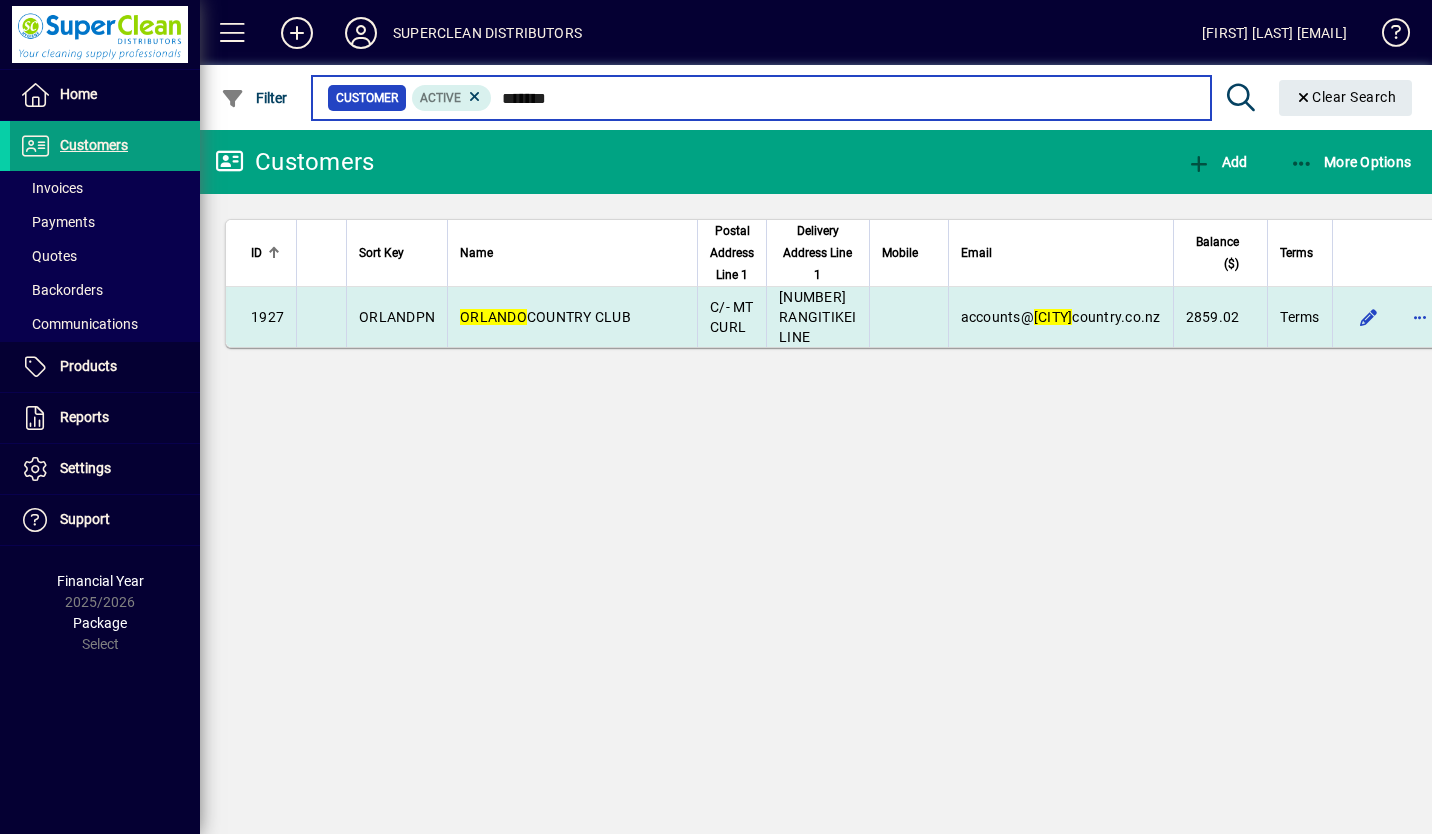 type on "*******" 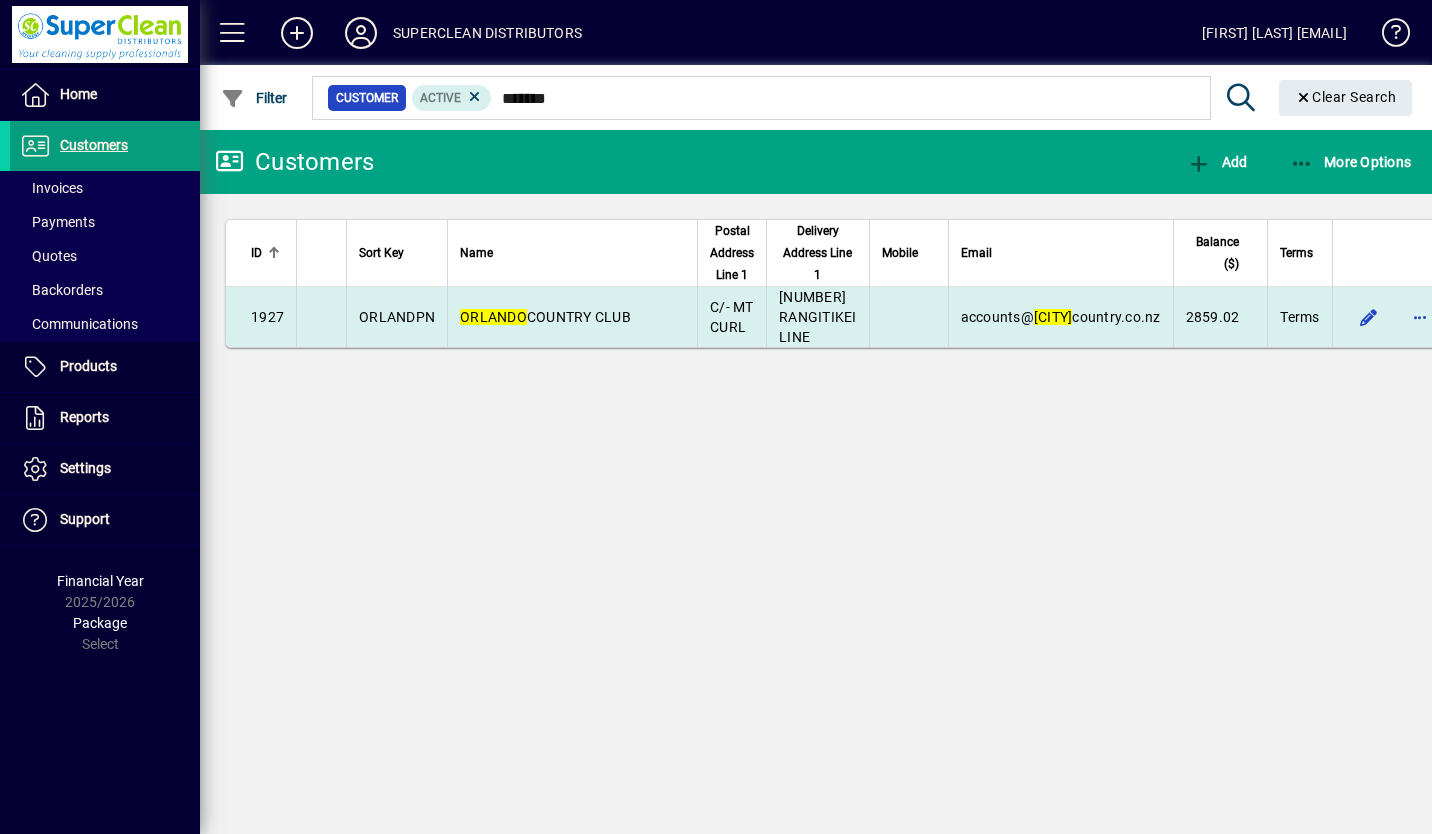 click on "[CITY] COUNTRY CLUB" at bounding box center [545, 317] 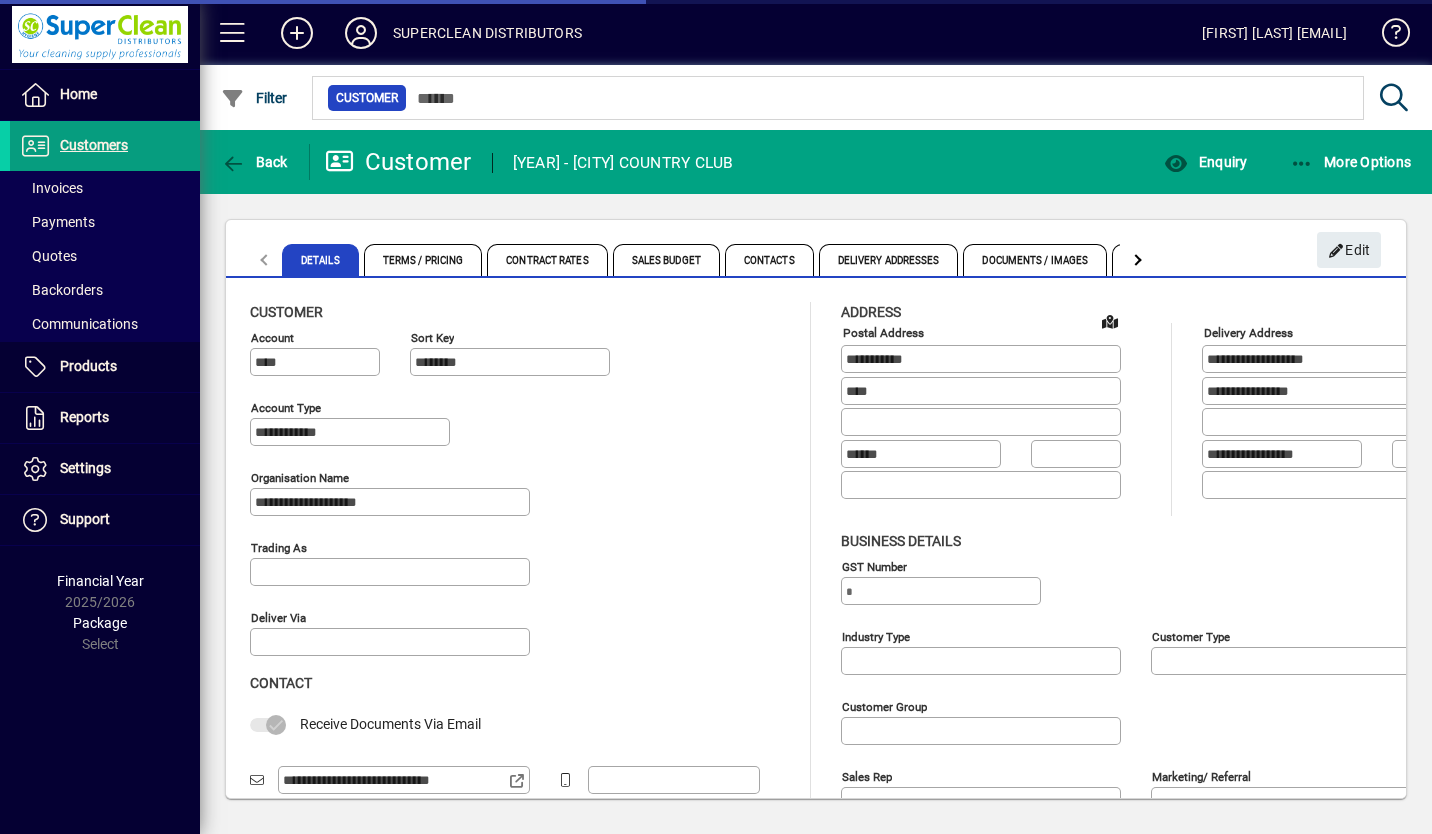 type on "**********" 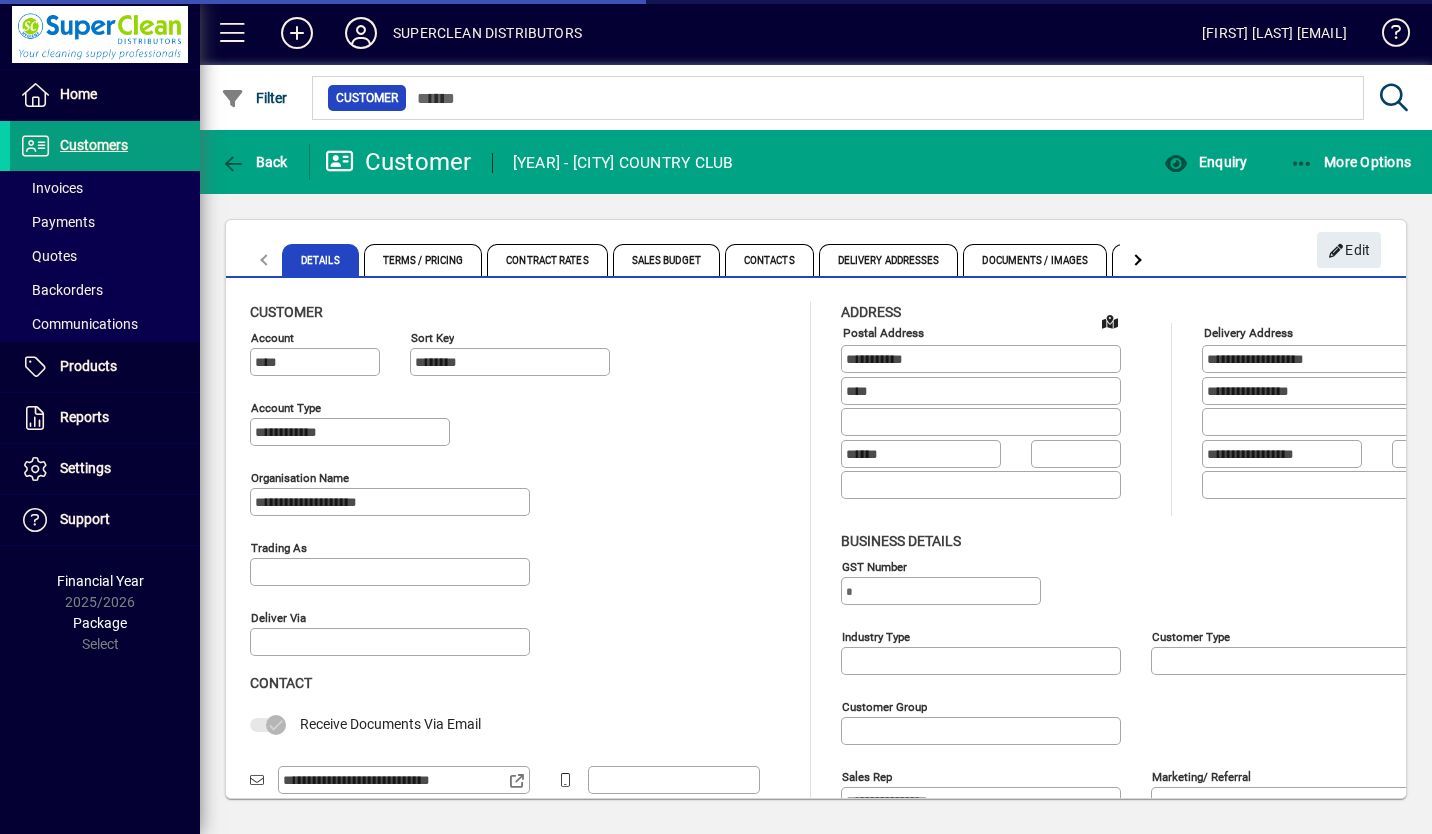 type on "**********" 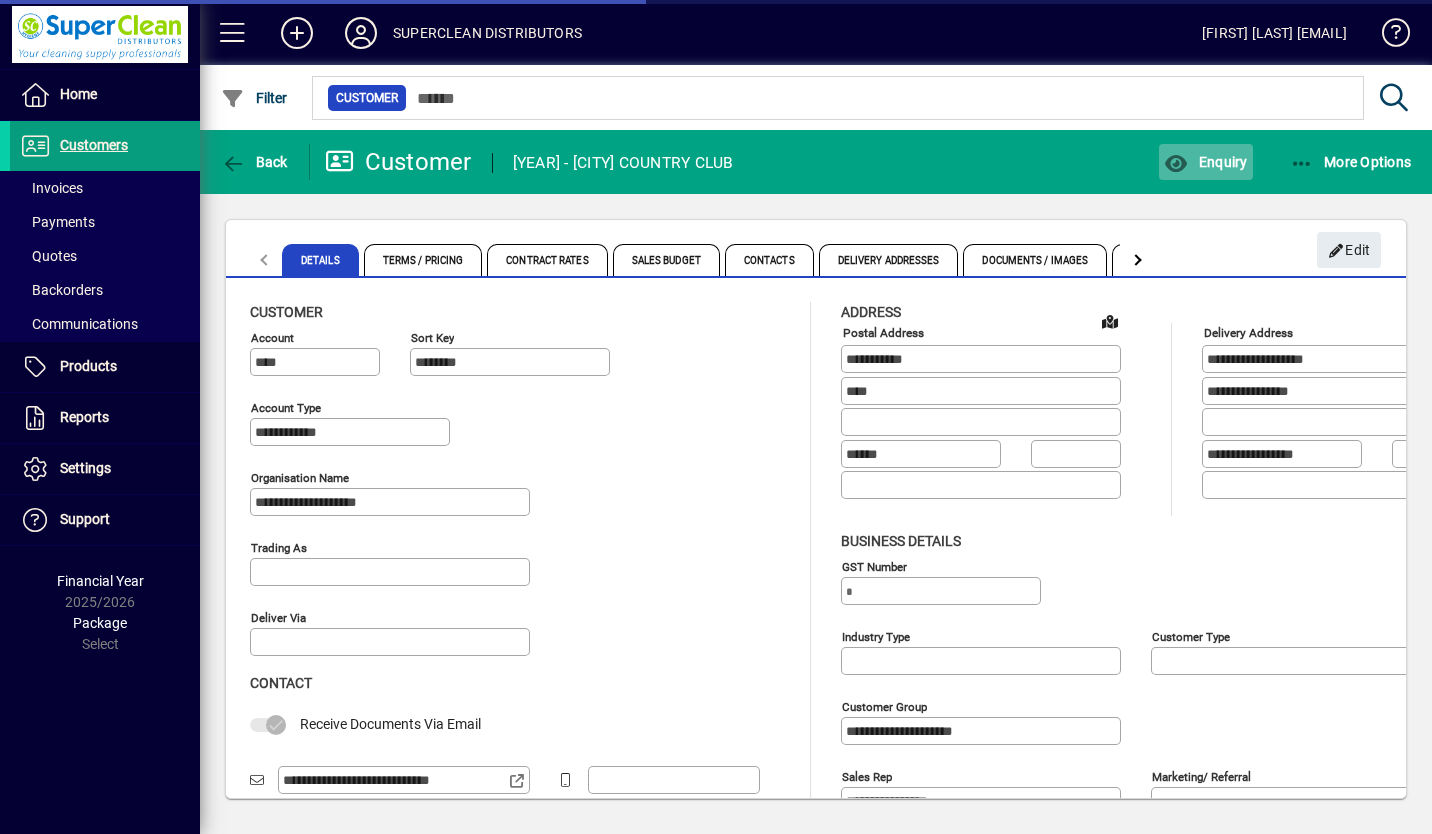 click on "Enquiry" 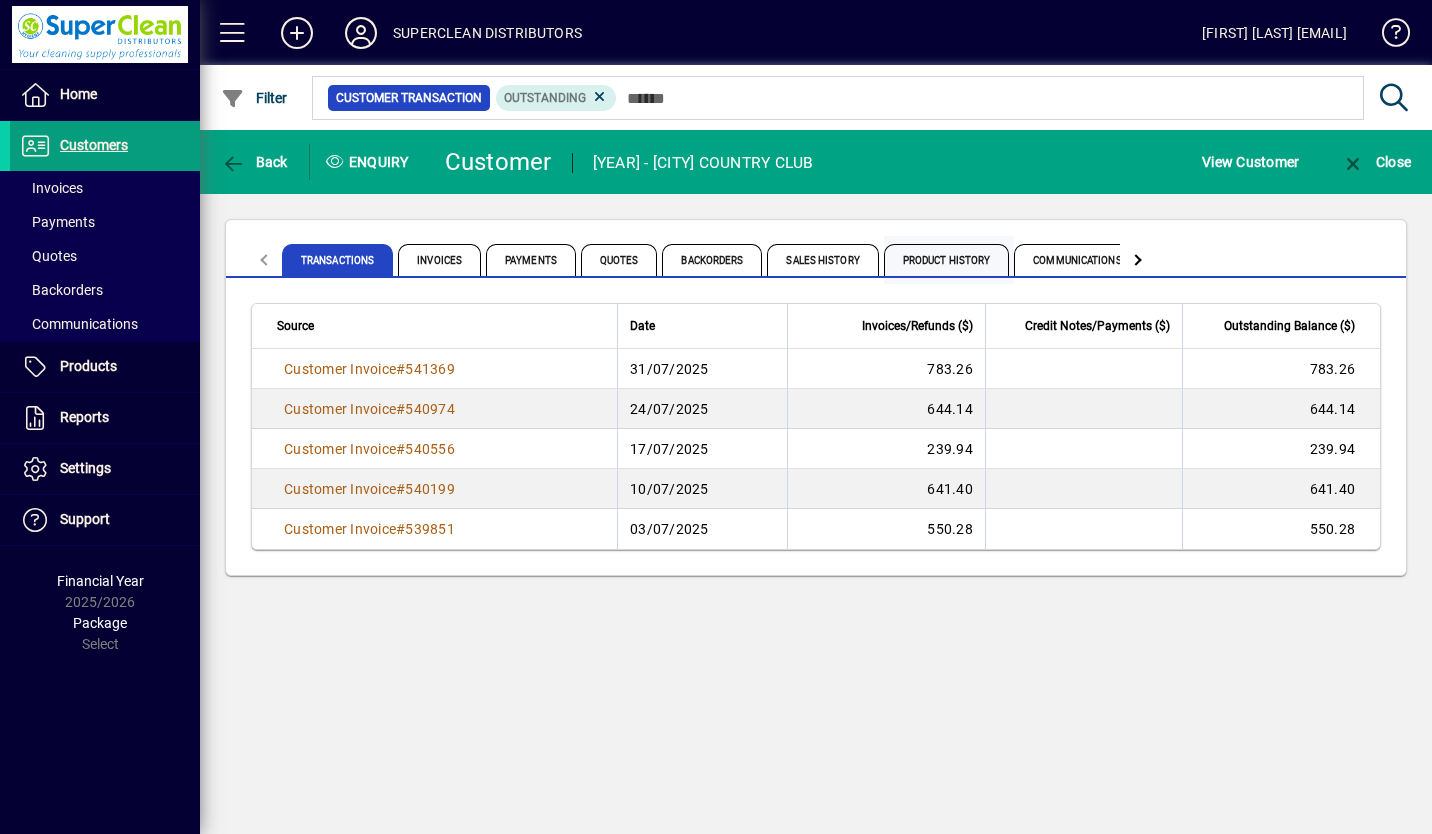 click on "Product History" at bounding box center (947, 260) 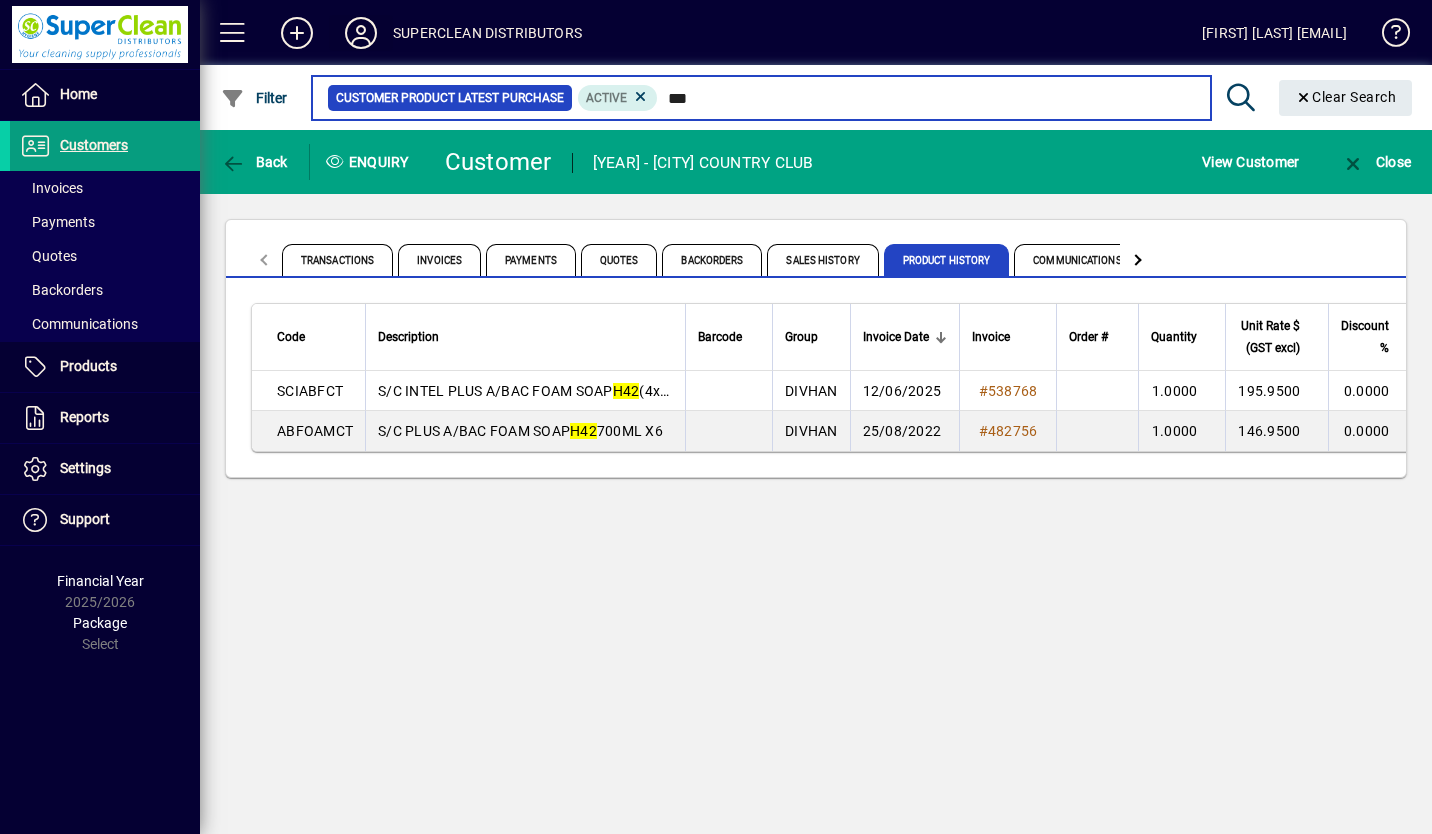 type on "***" 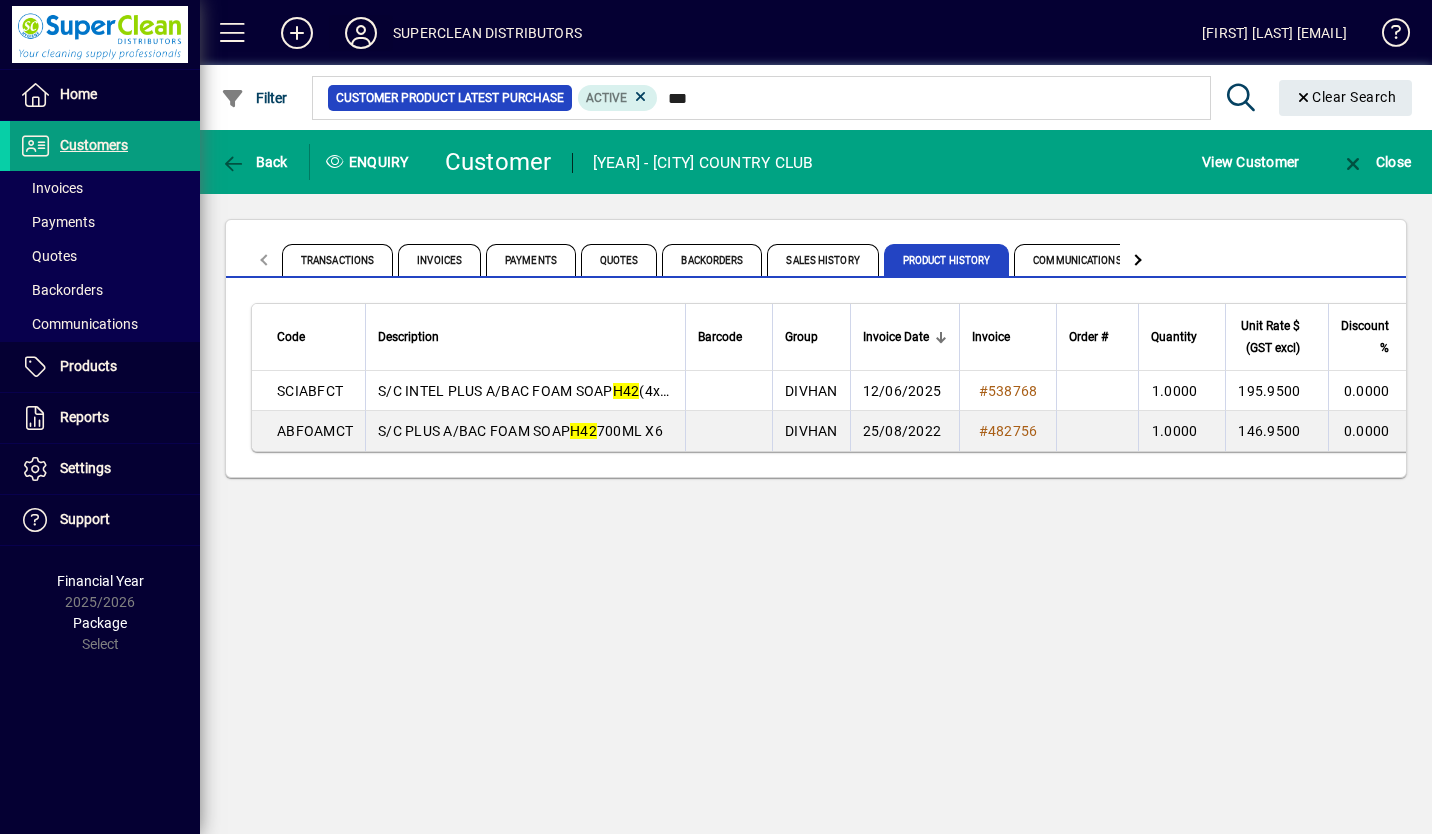 click 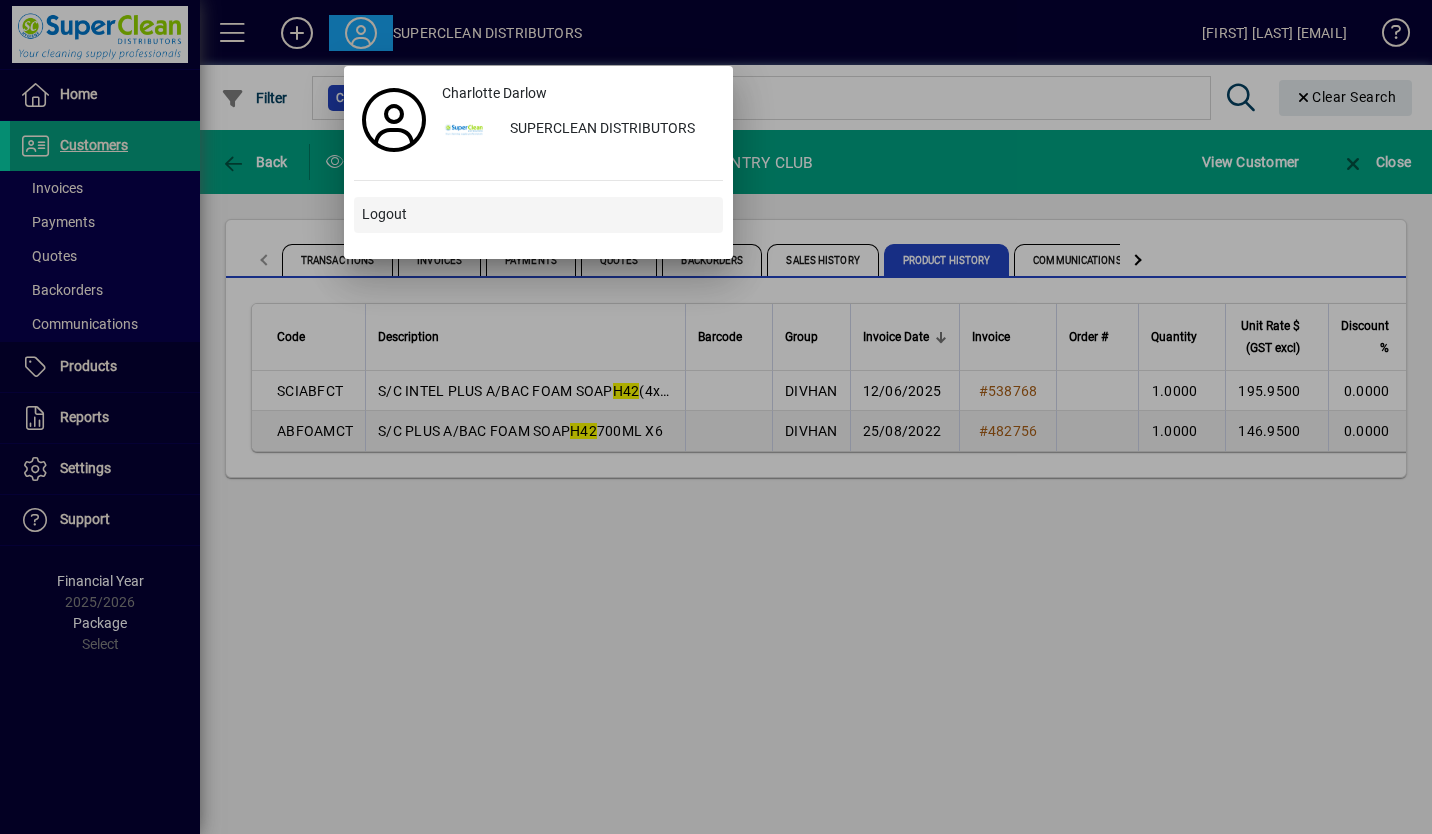 click on "Logout" at bounding box center [384, 214] 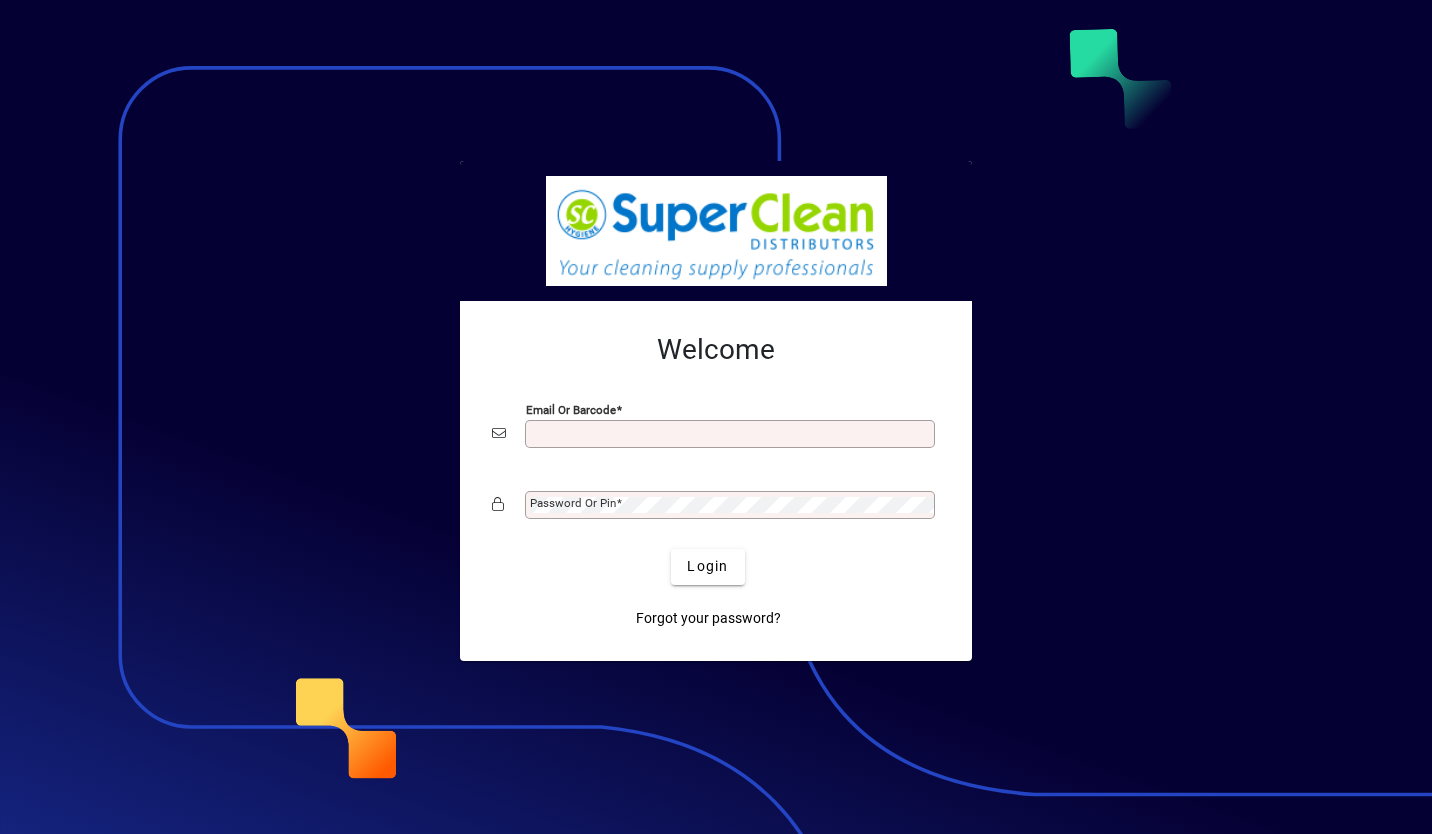 scroll, scrollTop: 0, scrollLeft: 0, axis: both 